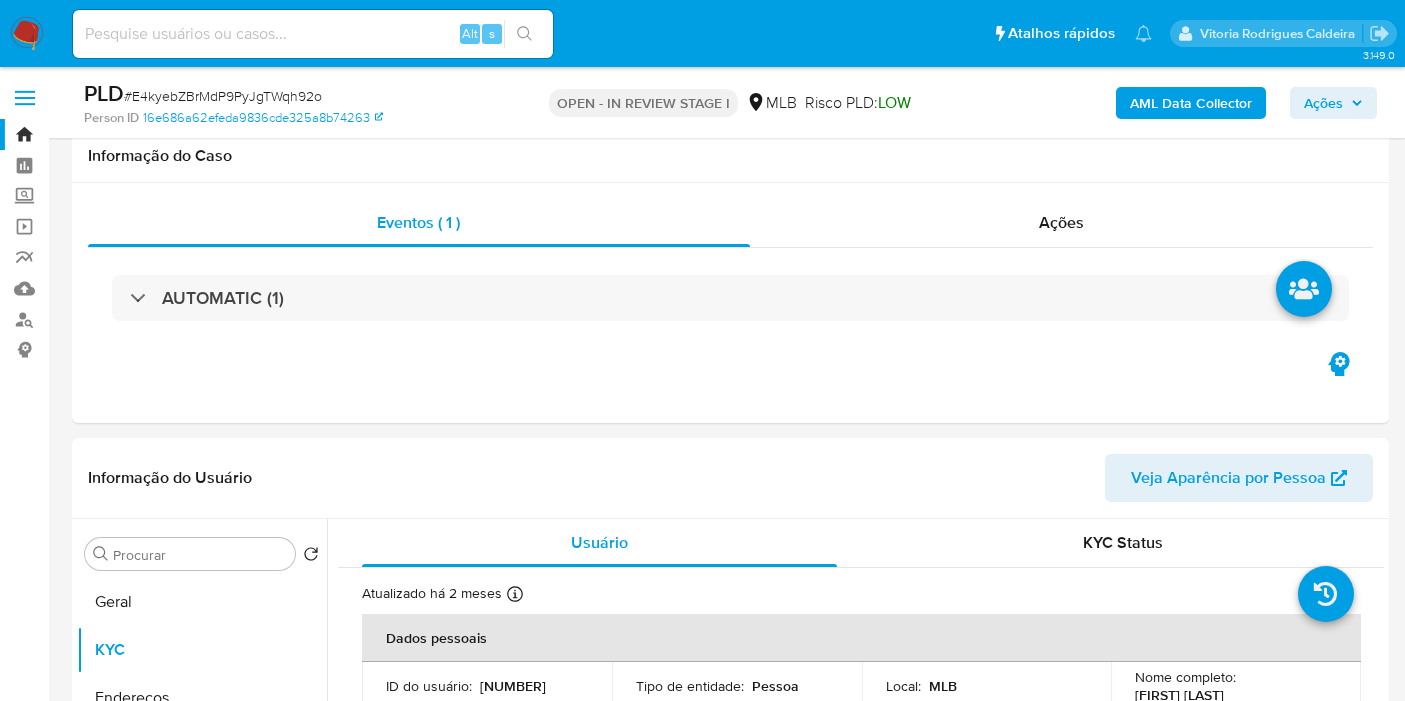 select on "10" 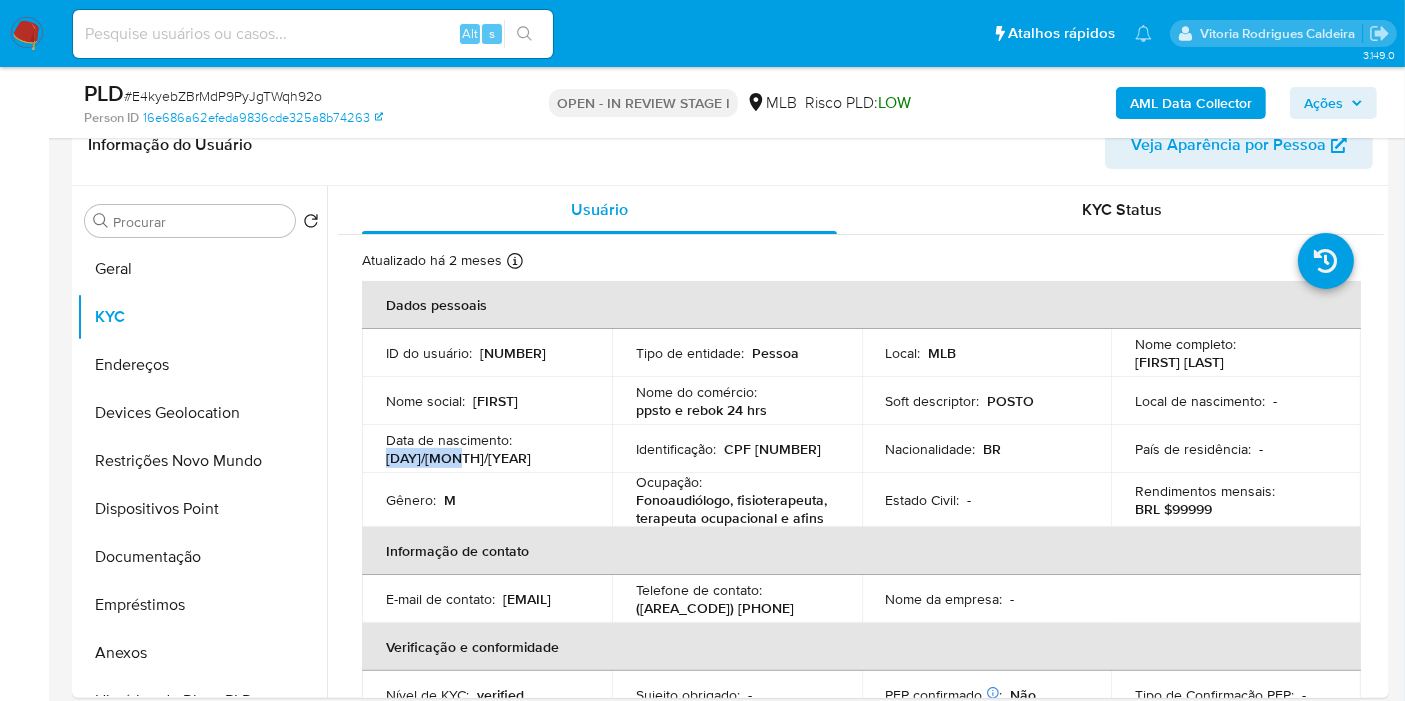 scroll, scrollTop: 914, scrollLeft: 0, axis: vertical 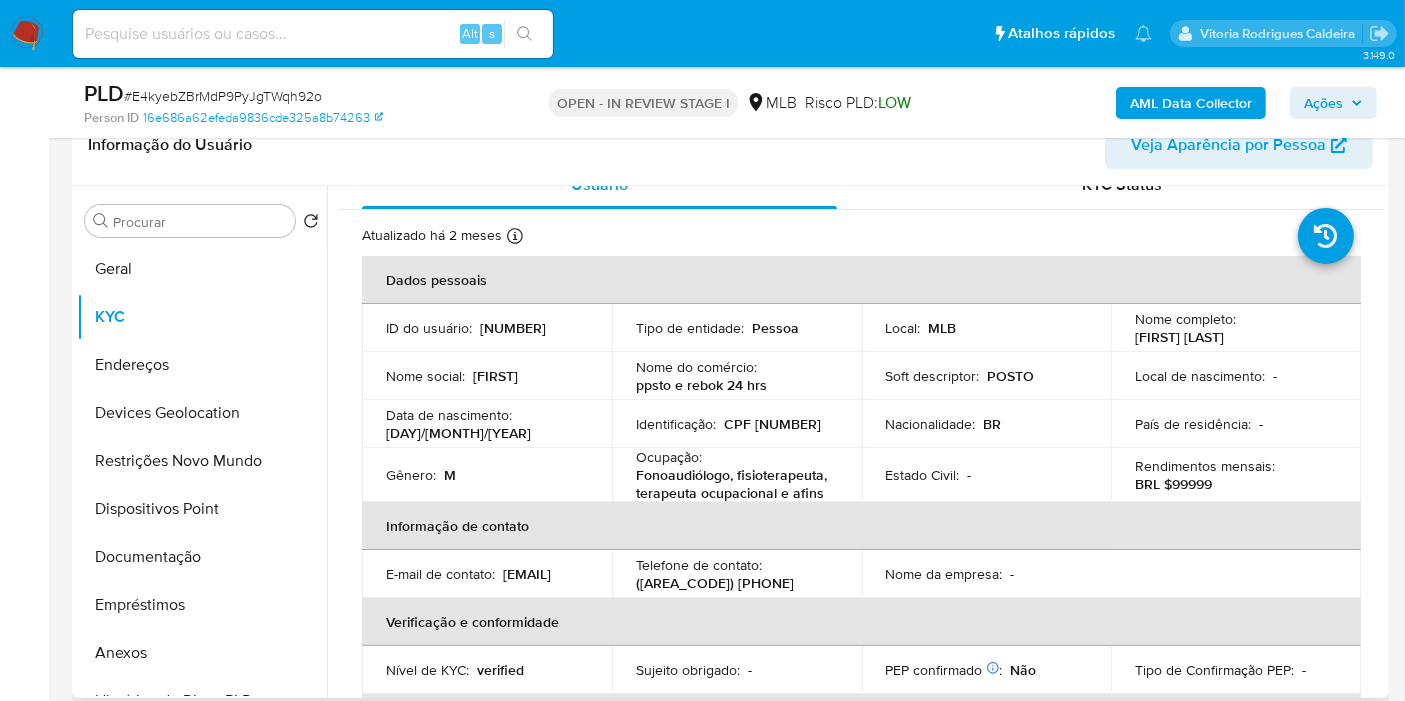 click on "CPF [NUMBER]" at bounding box center (772, 424) 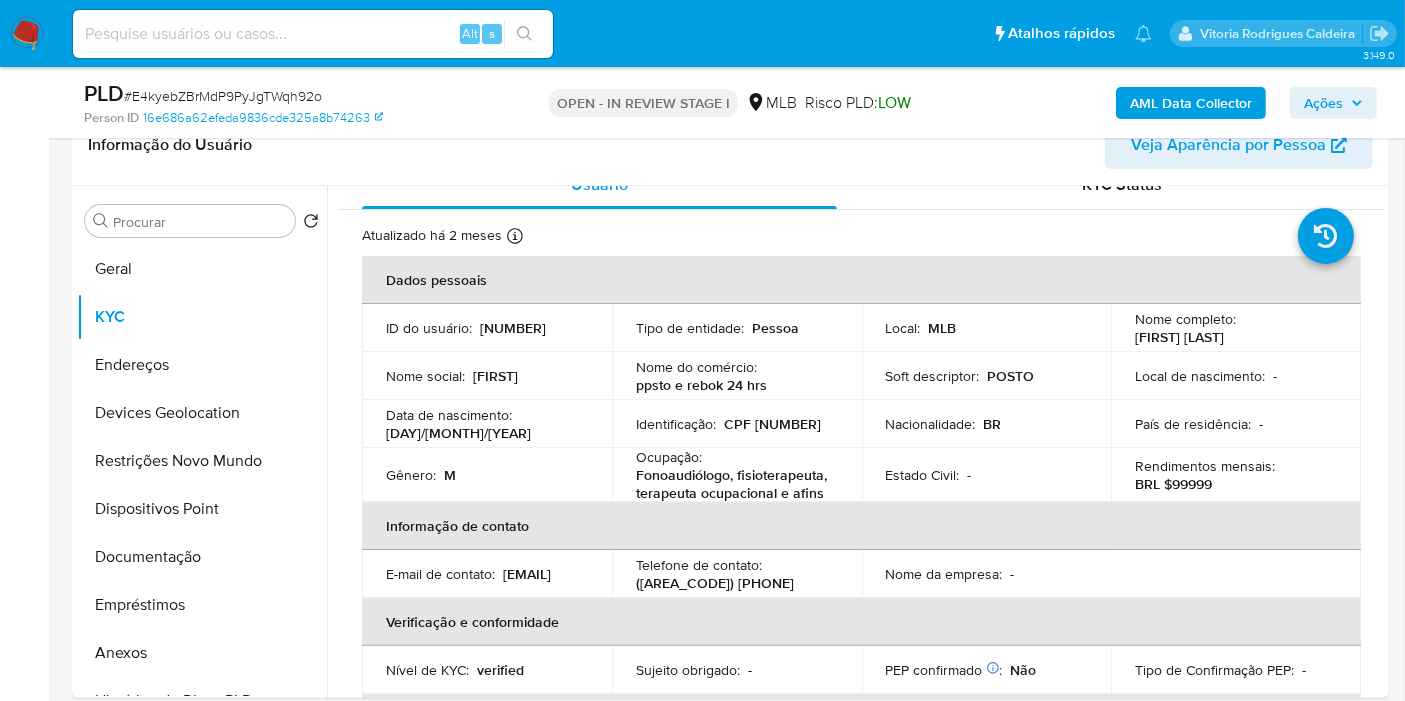 copy on "[NUMBER]" 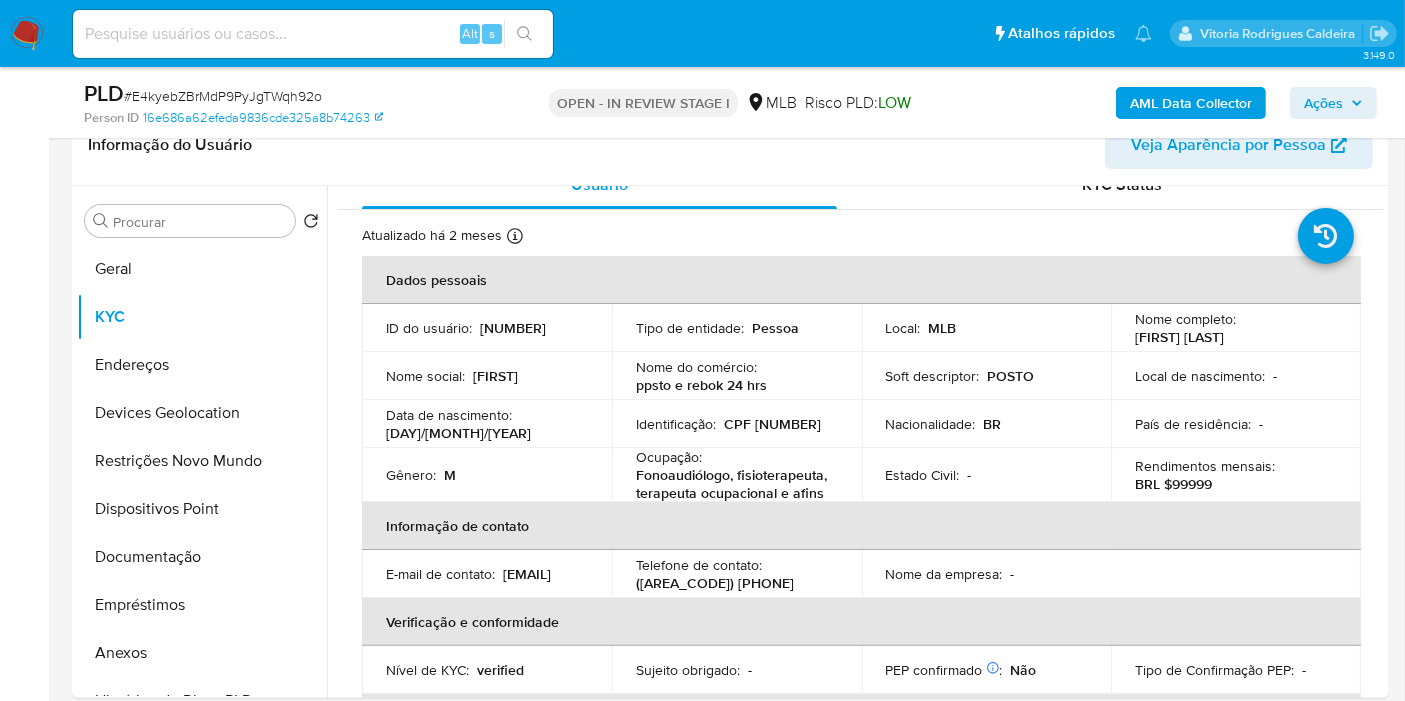click on "AML Data Collector" at bounding box center [1191, 103] 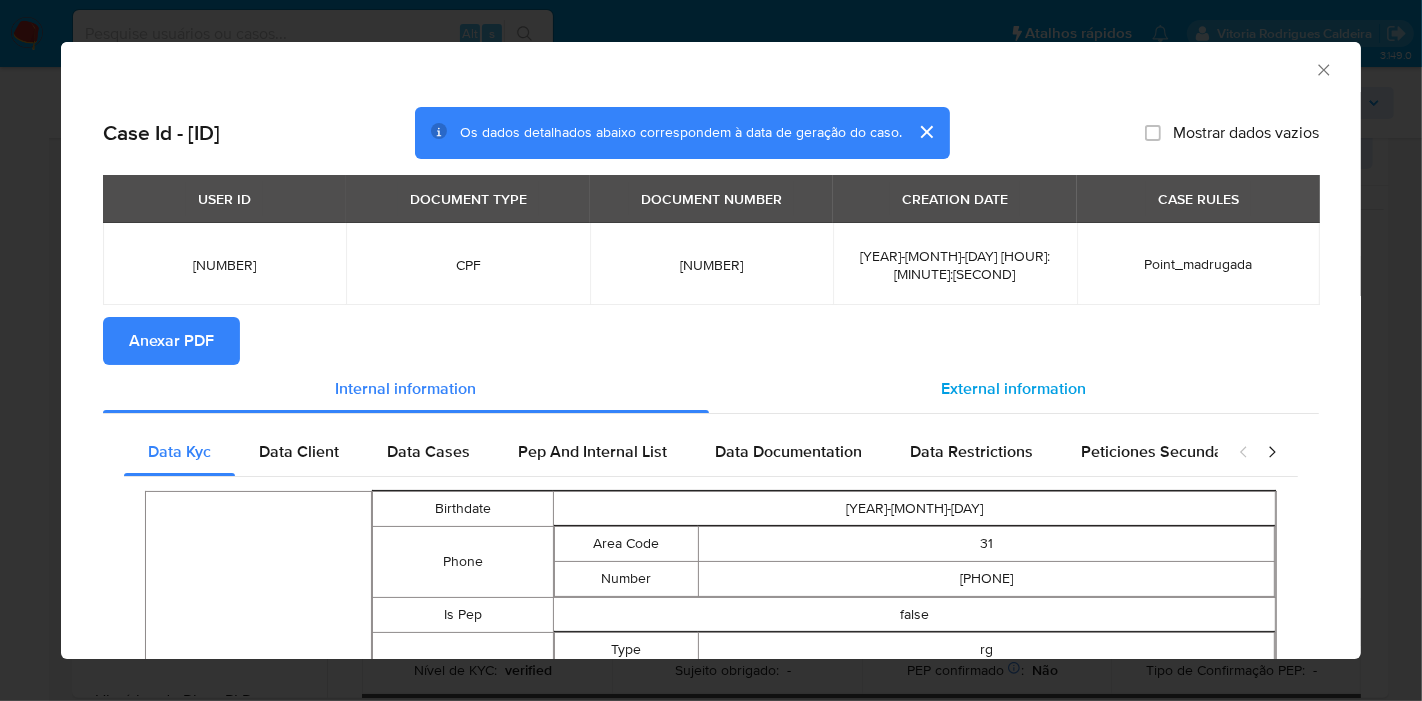 click on "External information" at bounding box center (1014, 388) 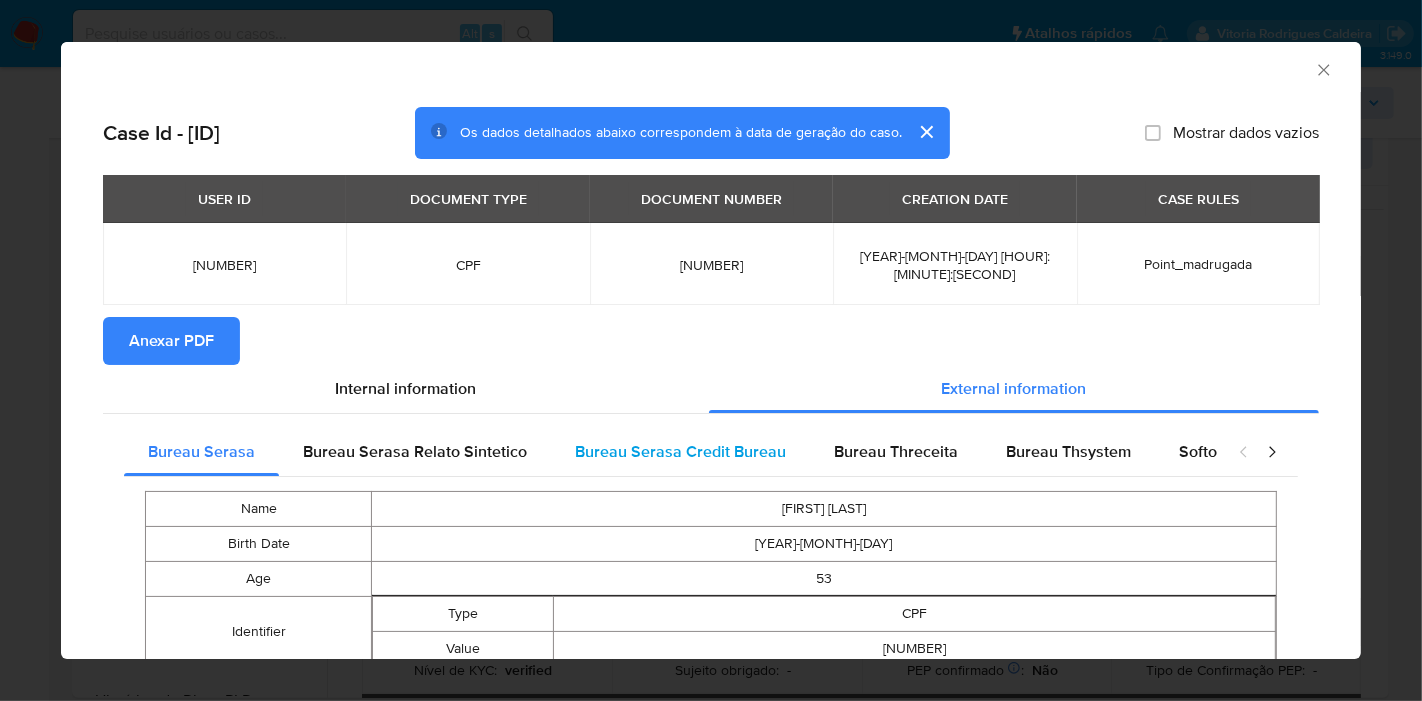type 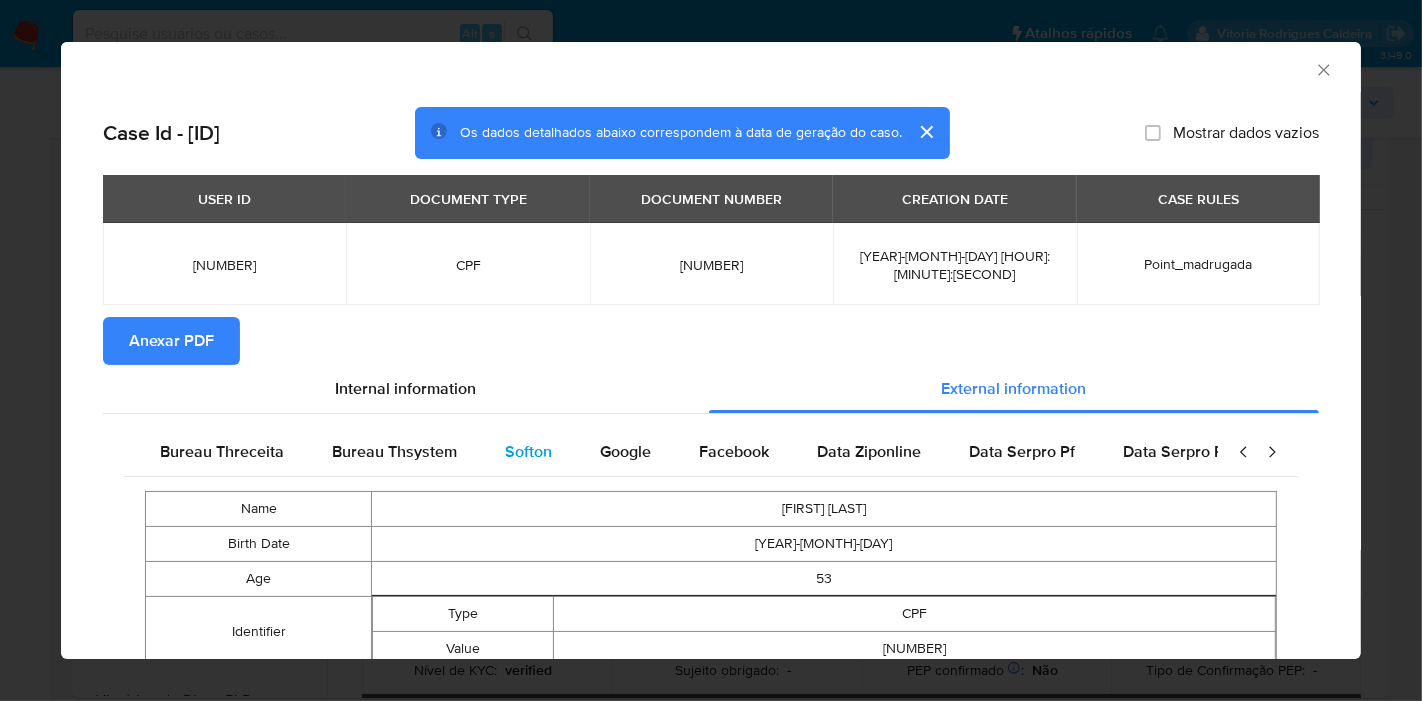scroll, scrollTop: 0, scrollLeft: 676, axis: horizontal 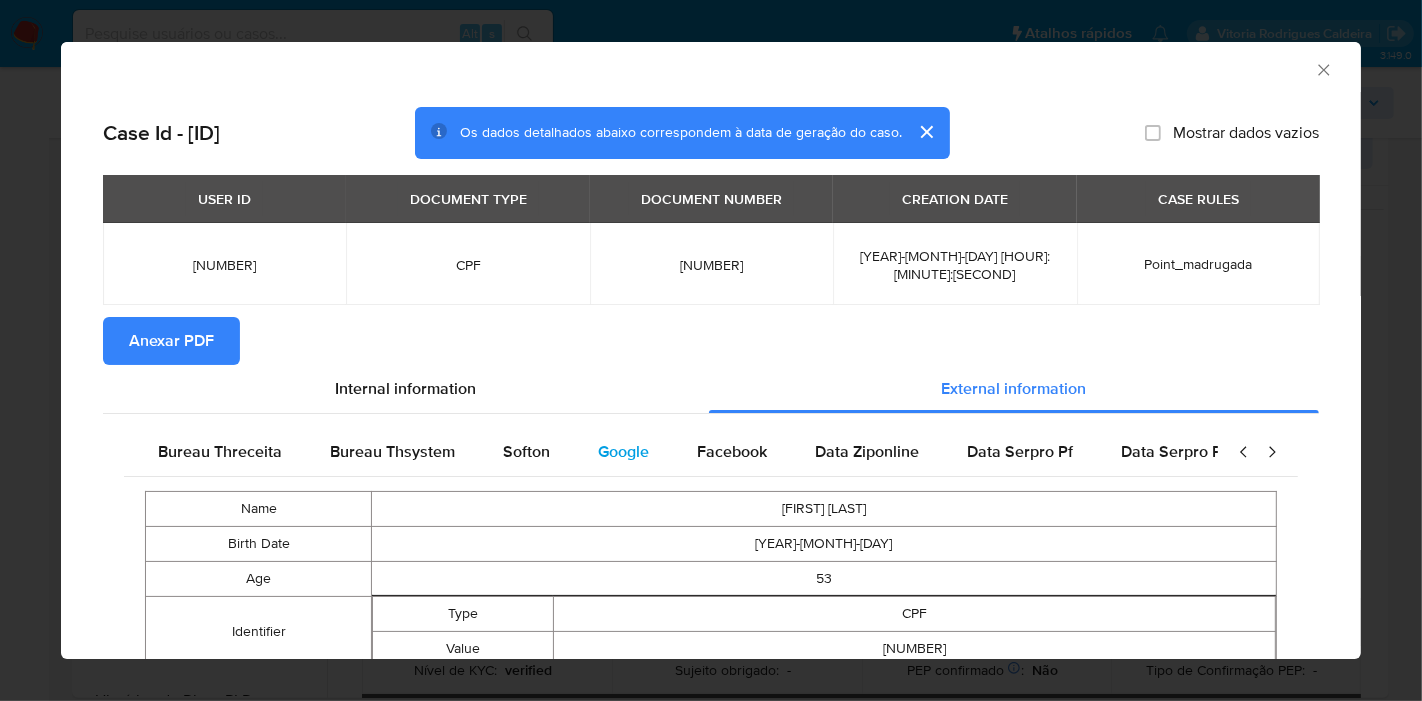 click on "Google" at bounding box center (623, 452) 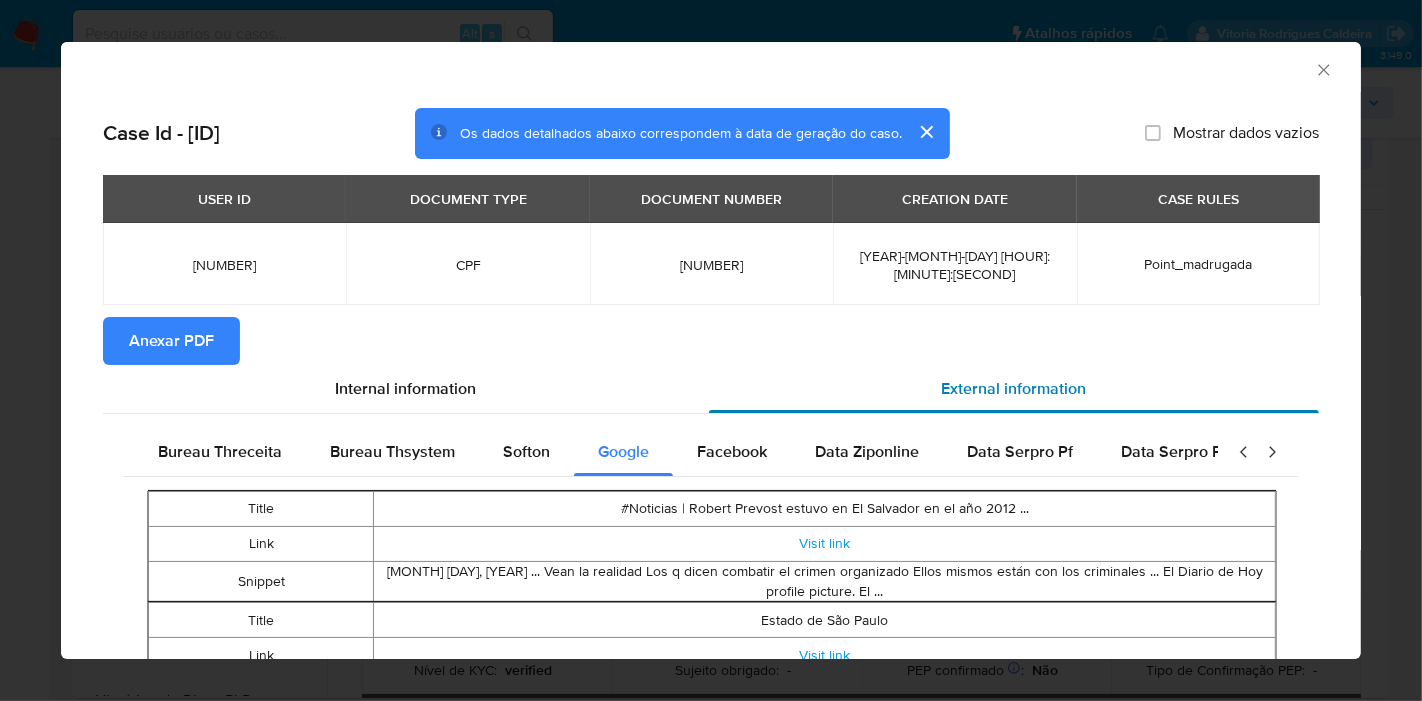 type 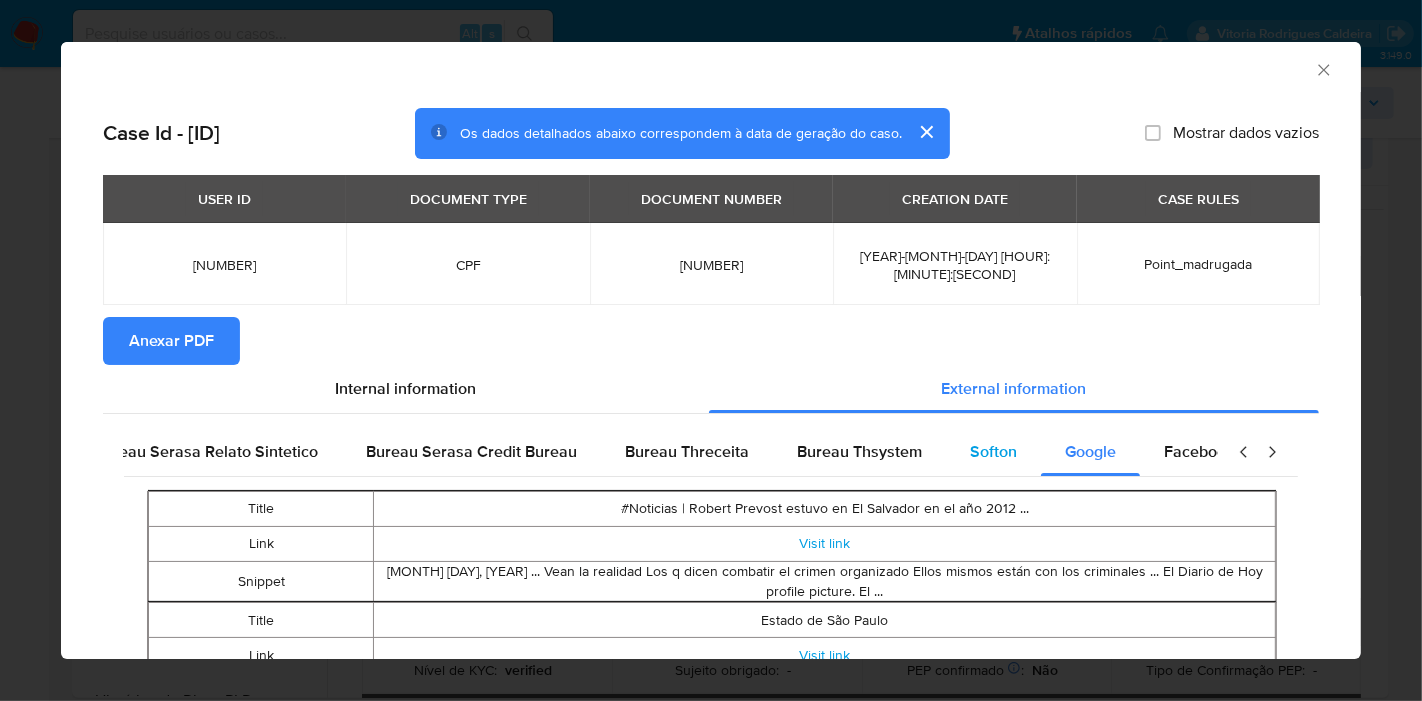 scroll, scrollTop: 0, scrollLeft: 0, axis: both 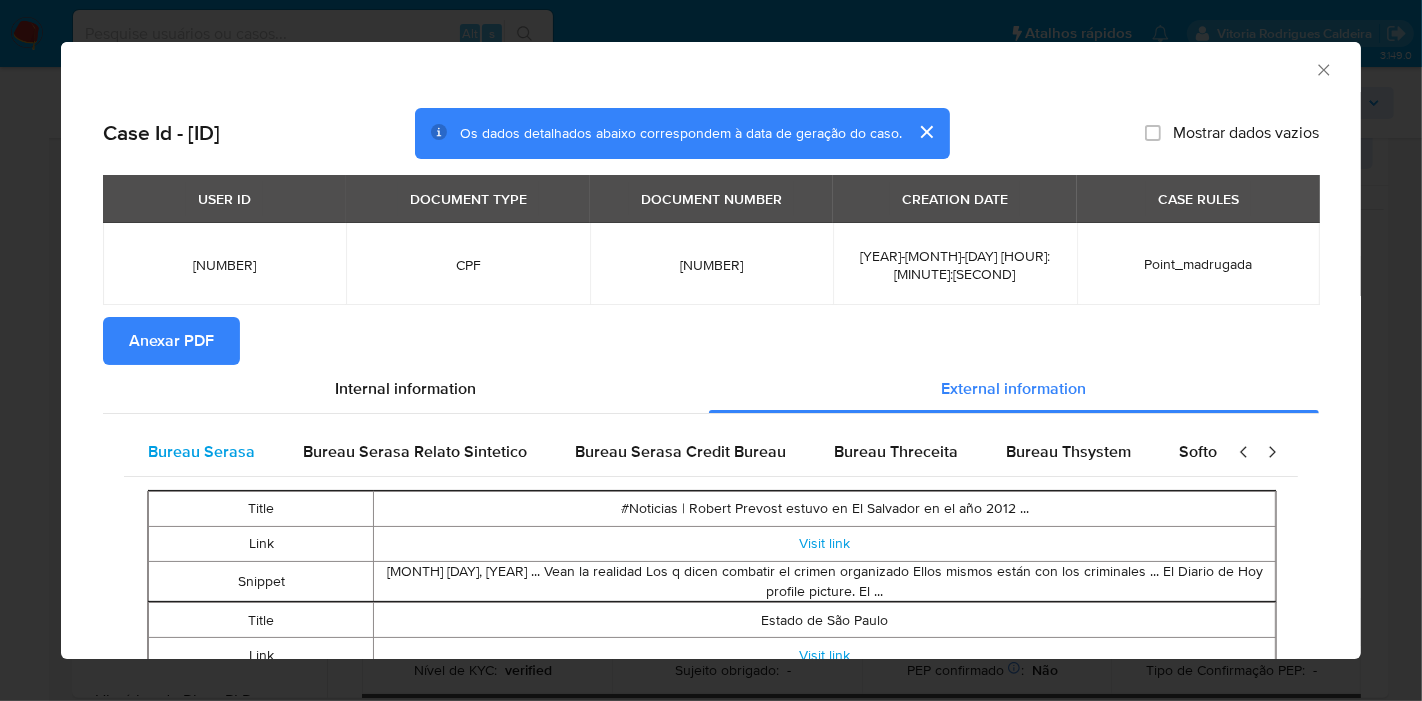 click on "Bureau Serasa" at bounding box center (201, 451) 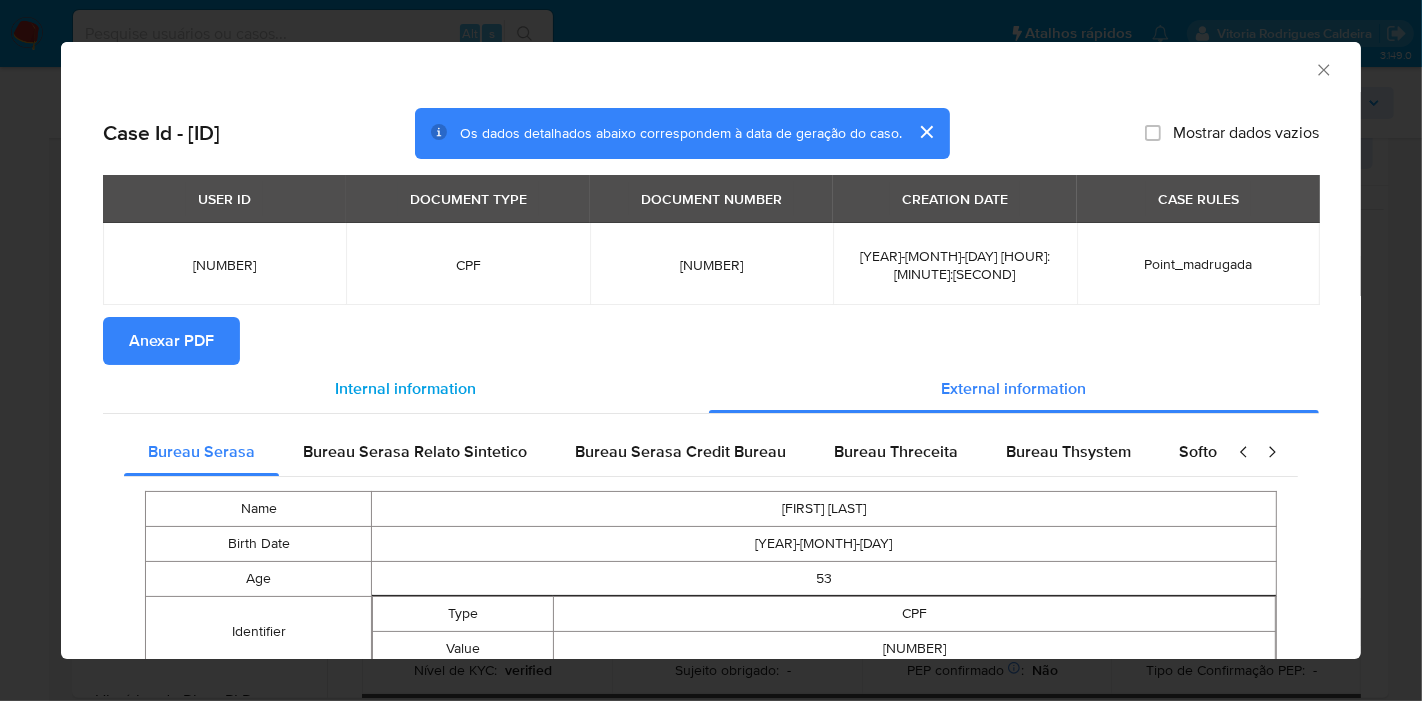type 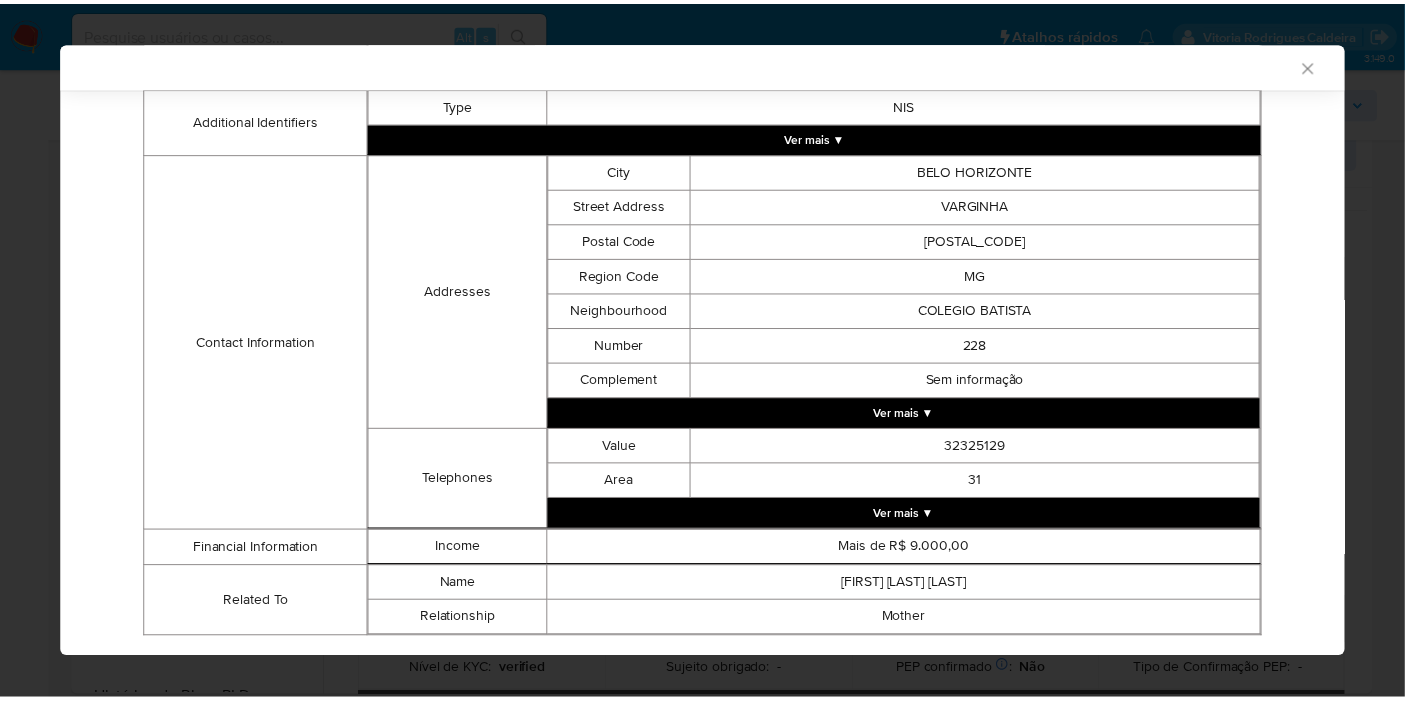scroll, scrollTop: 609, scrollLeft: 0, axis: vertical 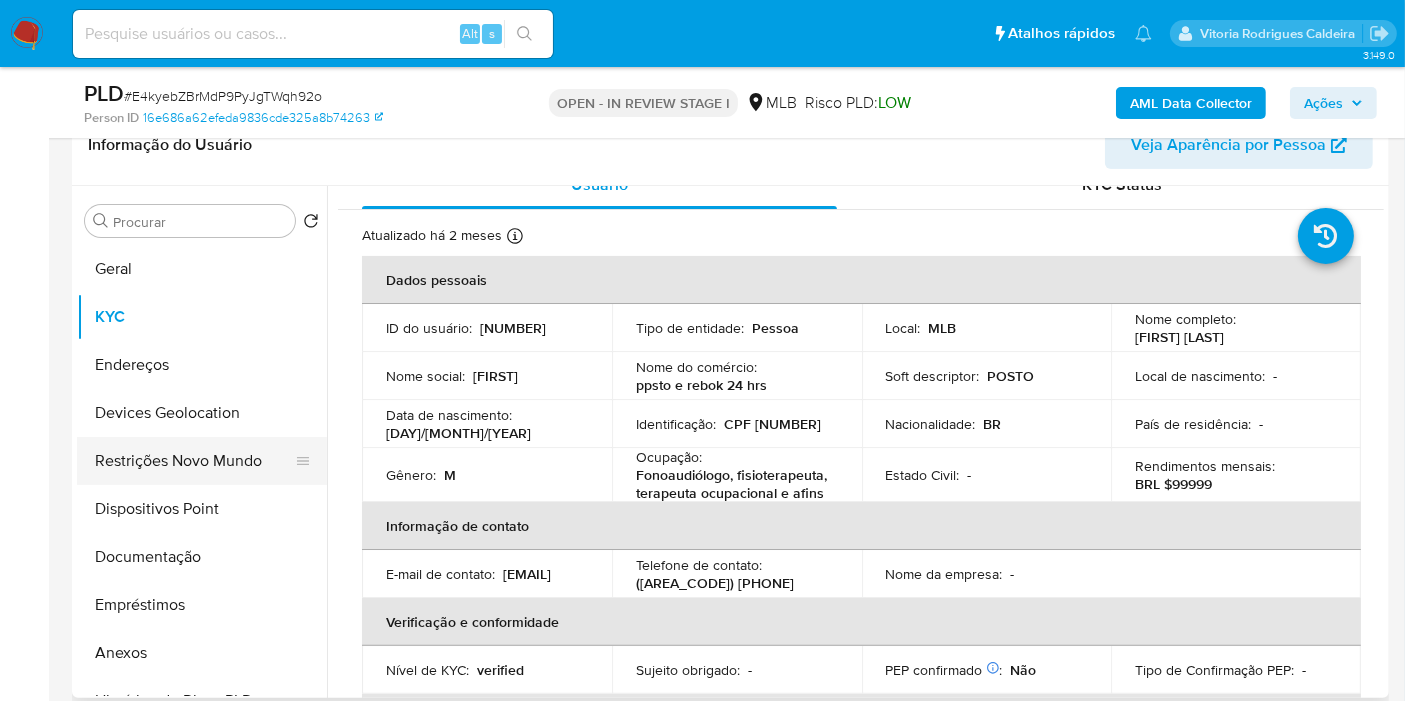 click on "Restrições Novo Mundo" at bounding box center (194, 461) 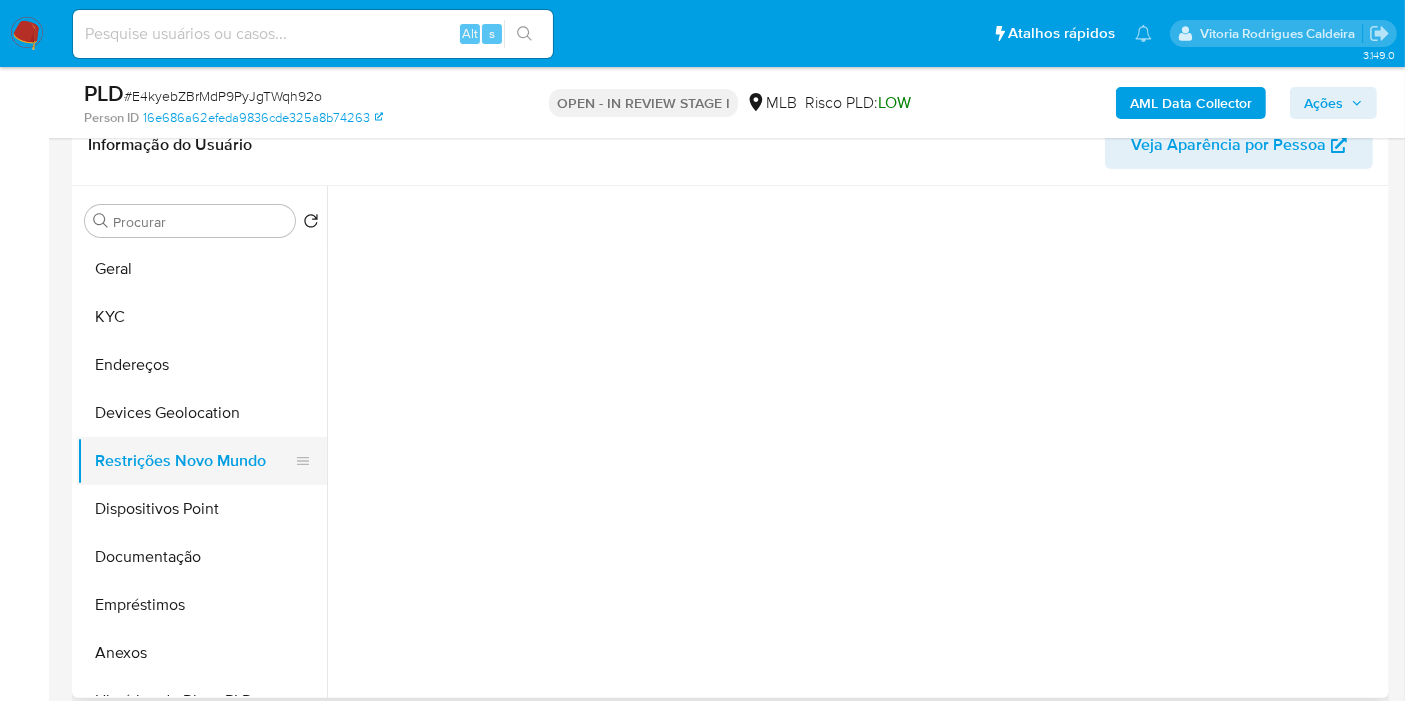 scroll, scrollTop: 0, scrollLeft: 0, axis: both 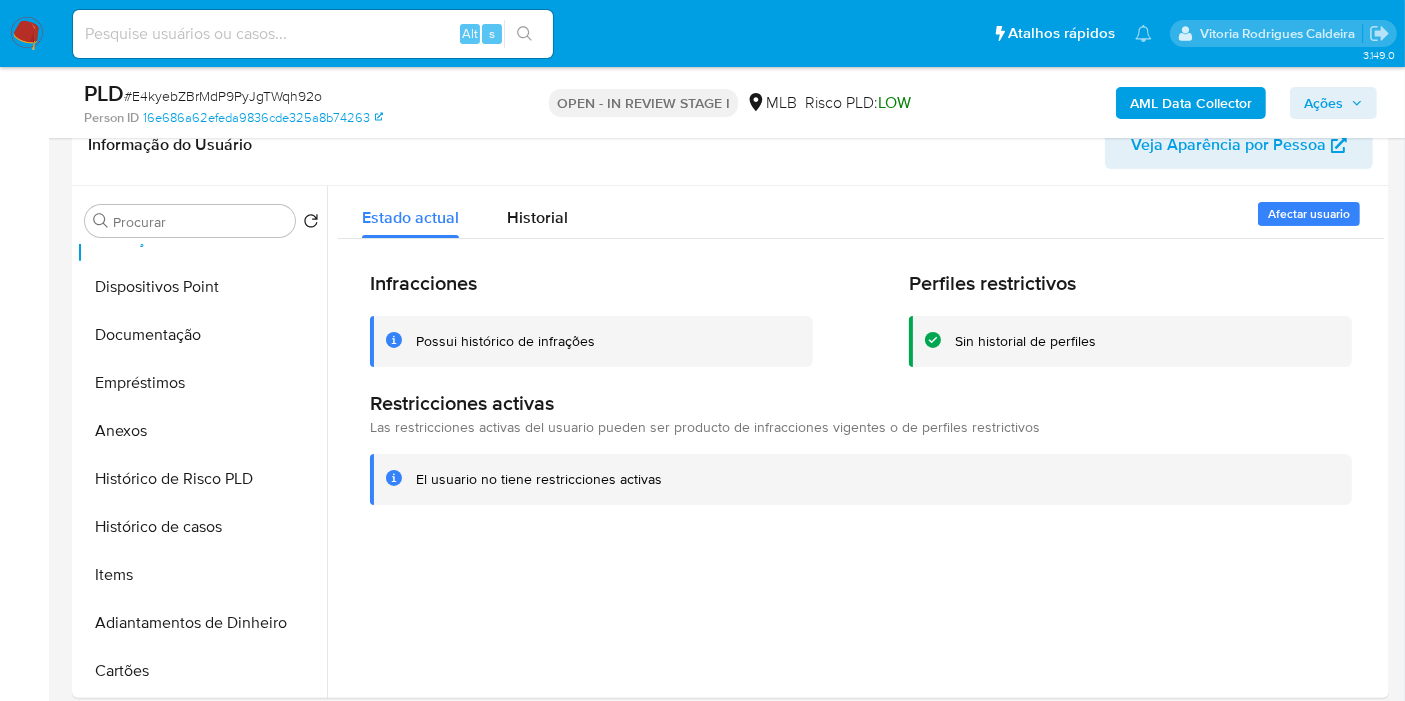type 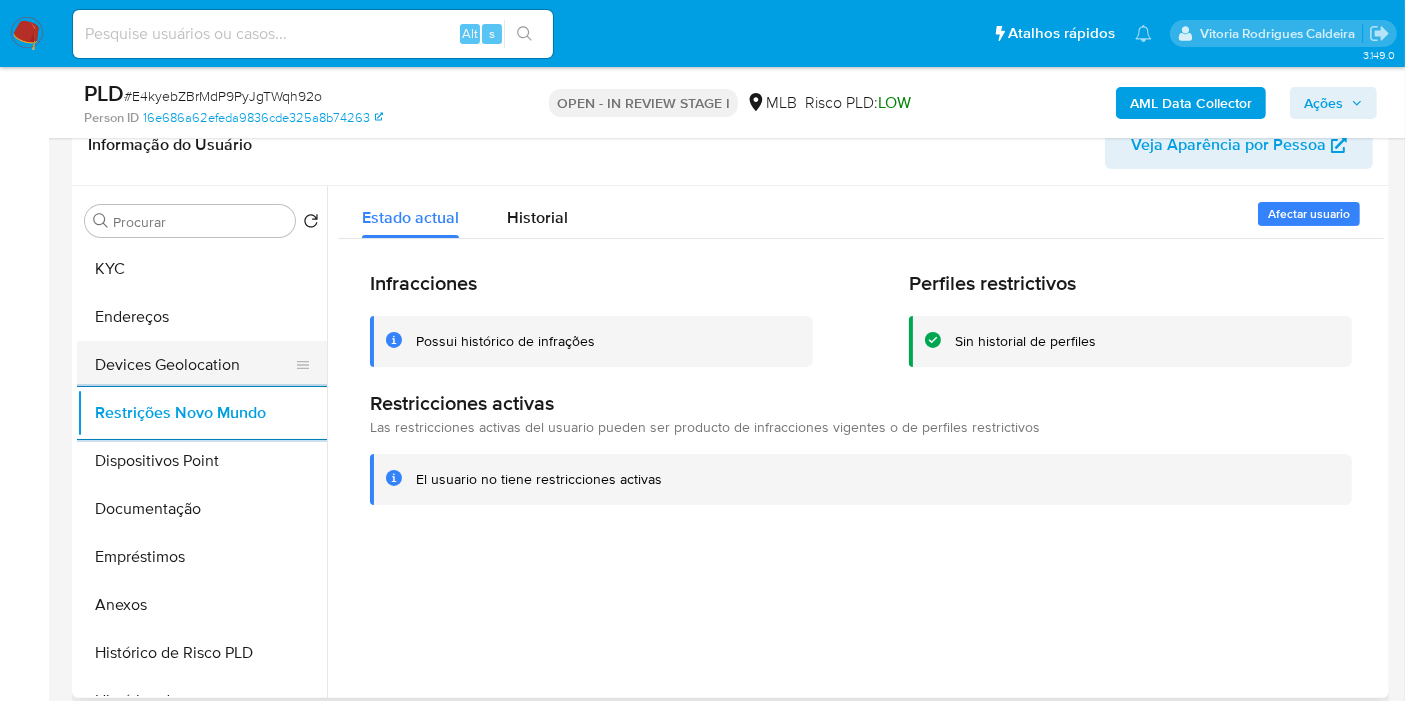 scroll, scrollTop: 0, scrollLeft: 0, axis: both 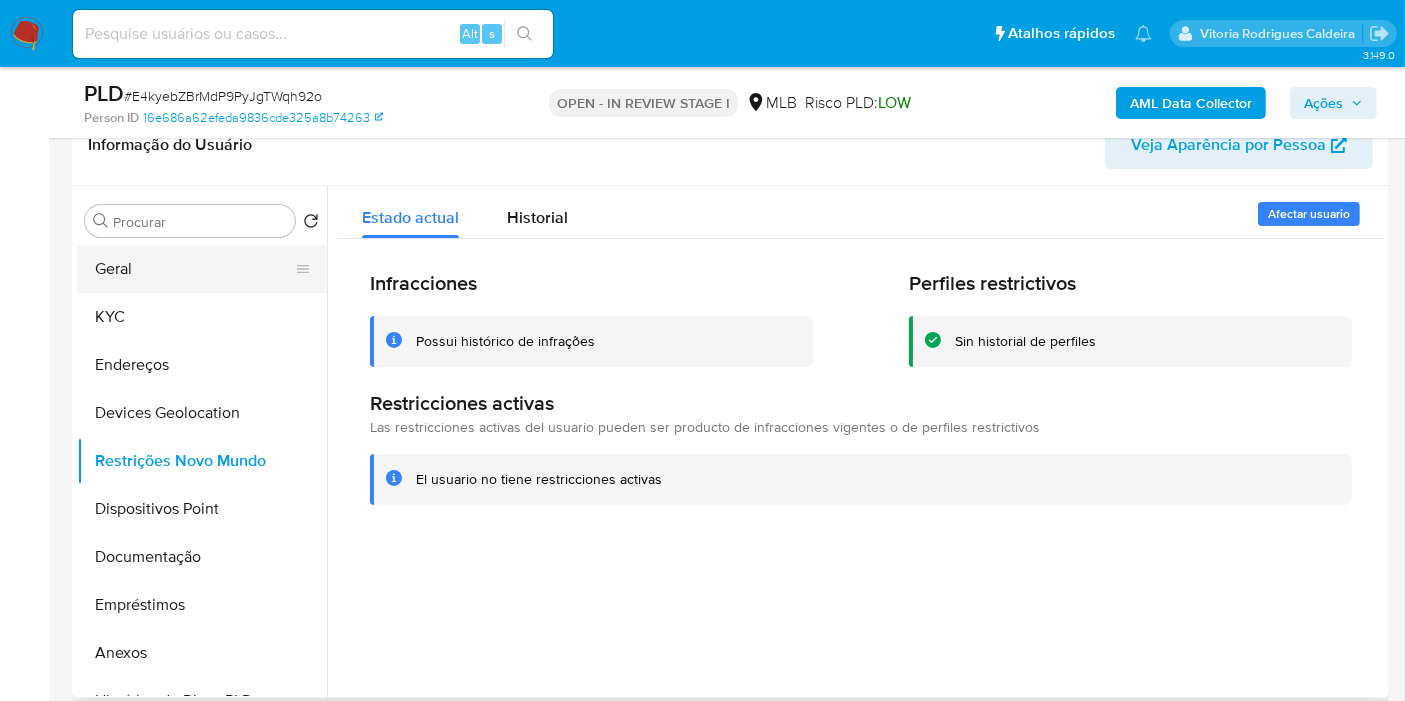 click on "Geral" at bounding box center (194, 269) 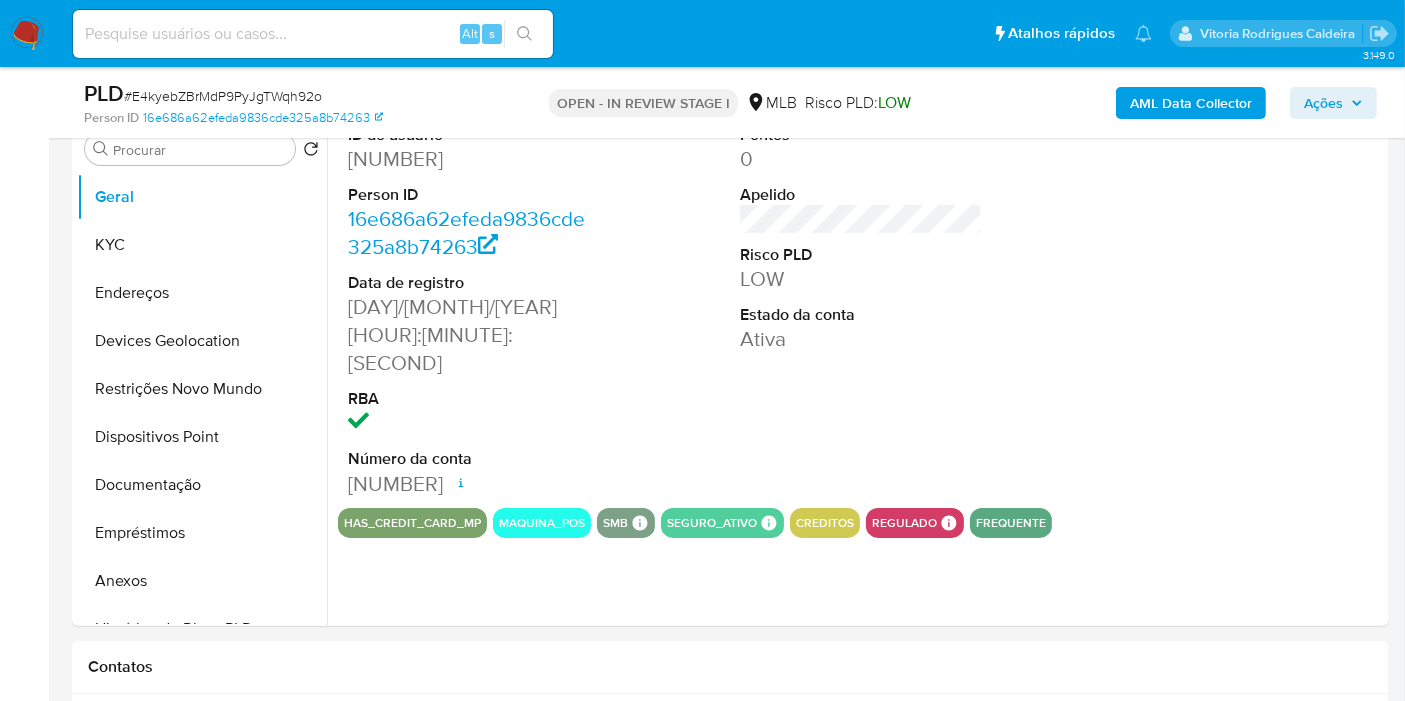 type 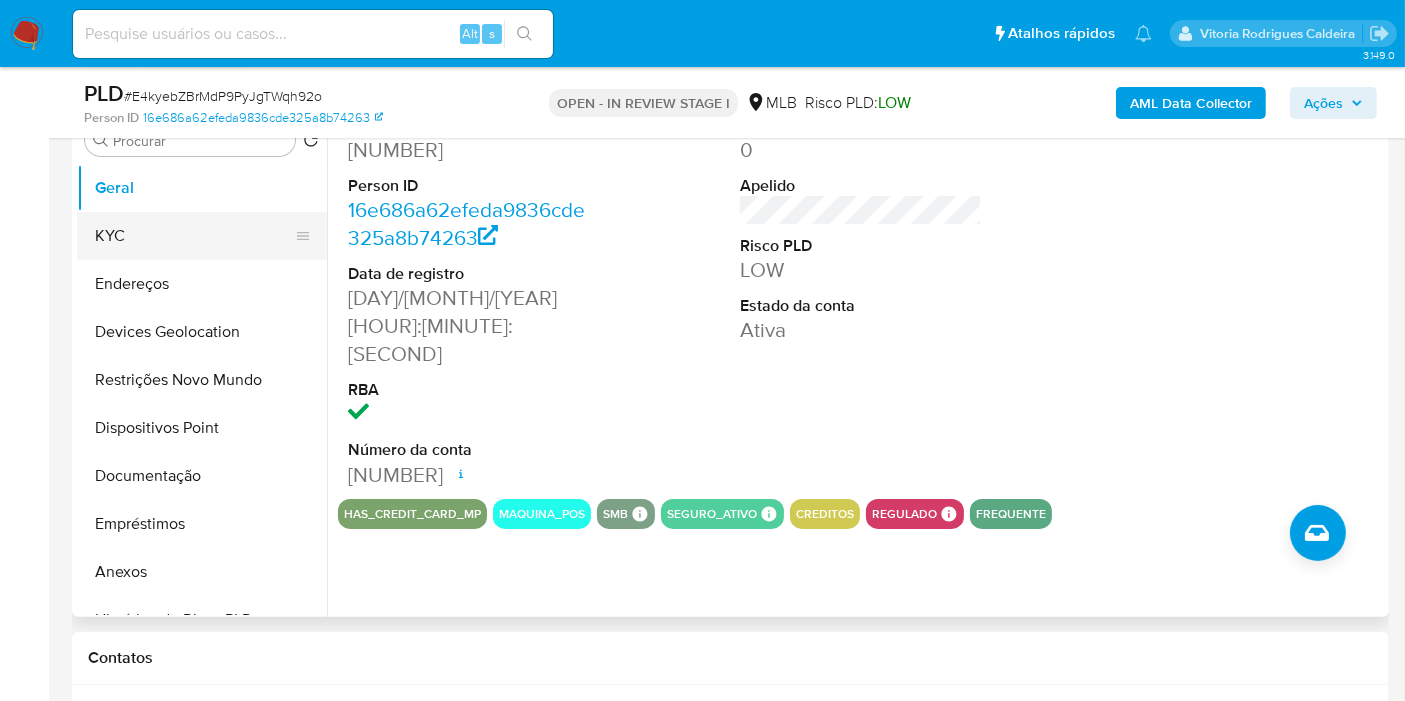click on "KYC" at bounding box center [194, 236] 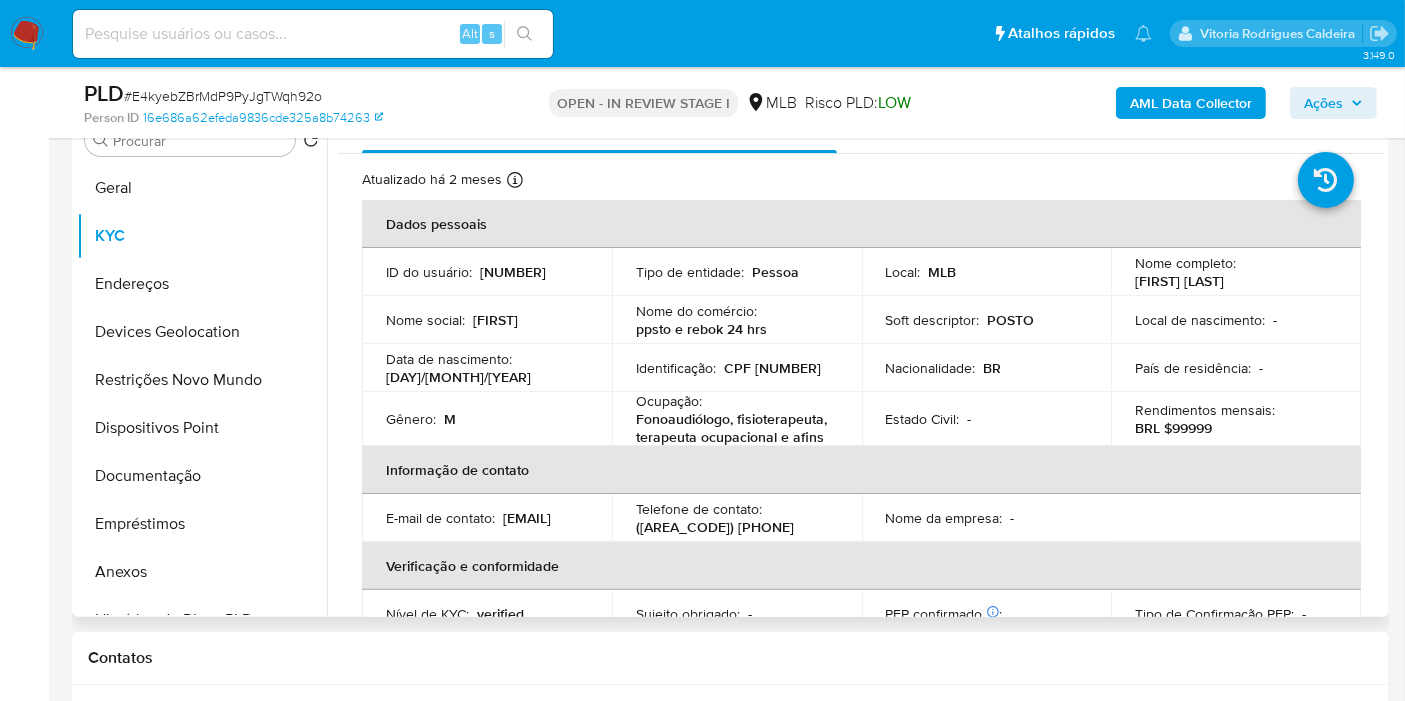 scroll, scrollTop: 302, scrollLeft: 0, axis: vertical 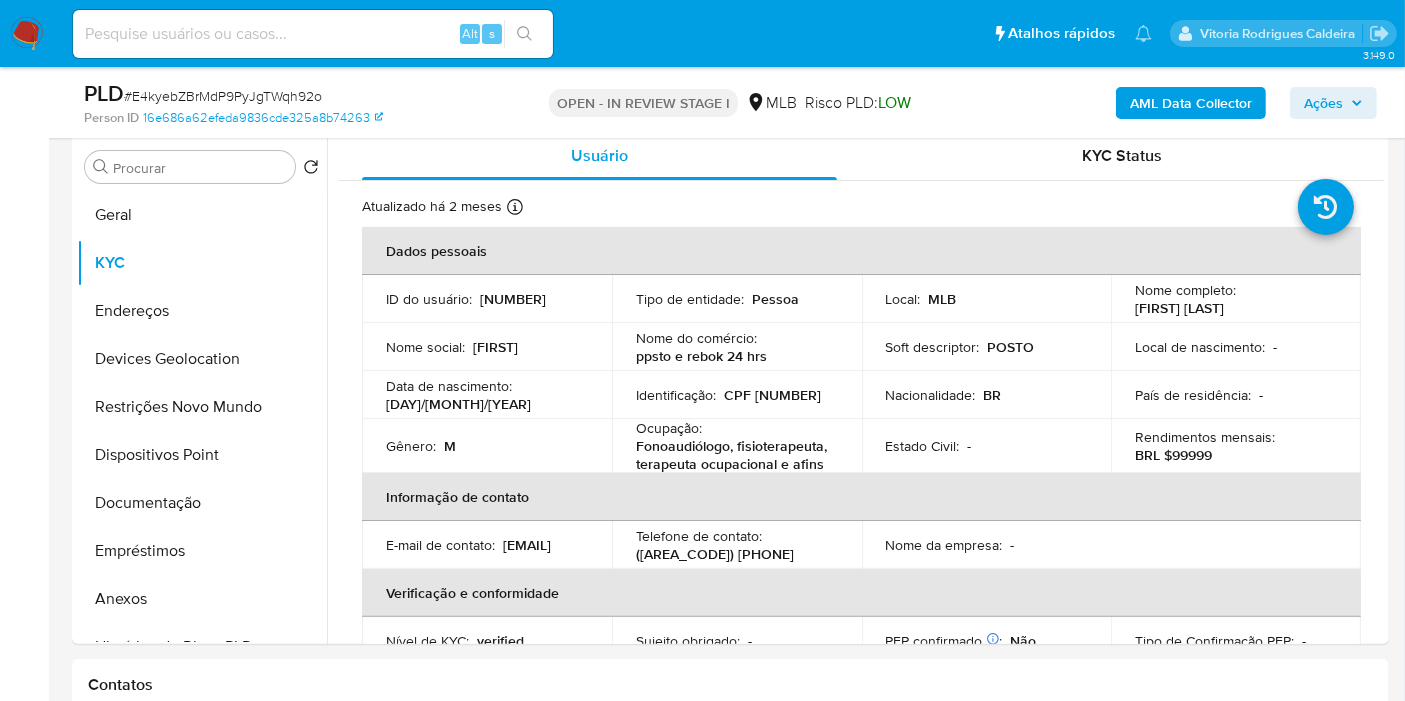 type 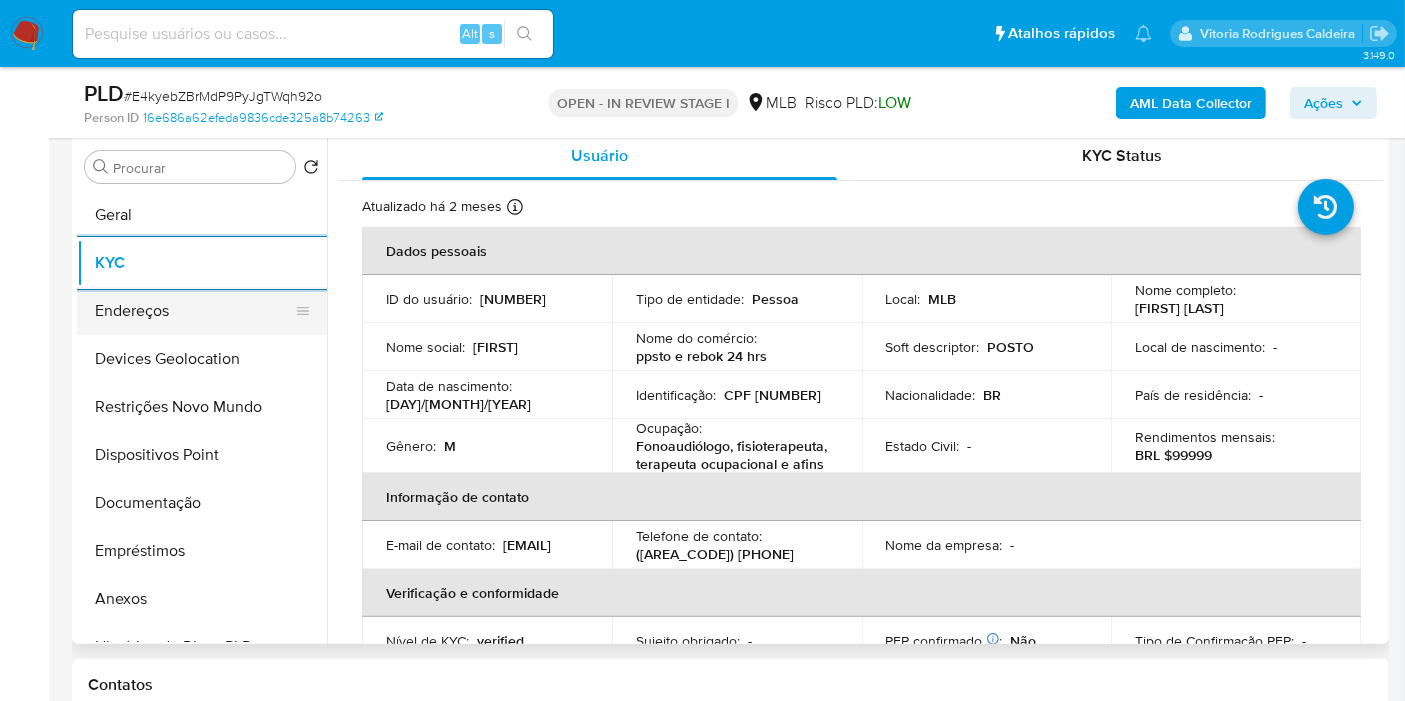 click on "Endereços" at bounding box center [194, 311] 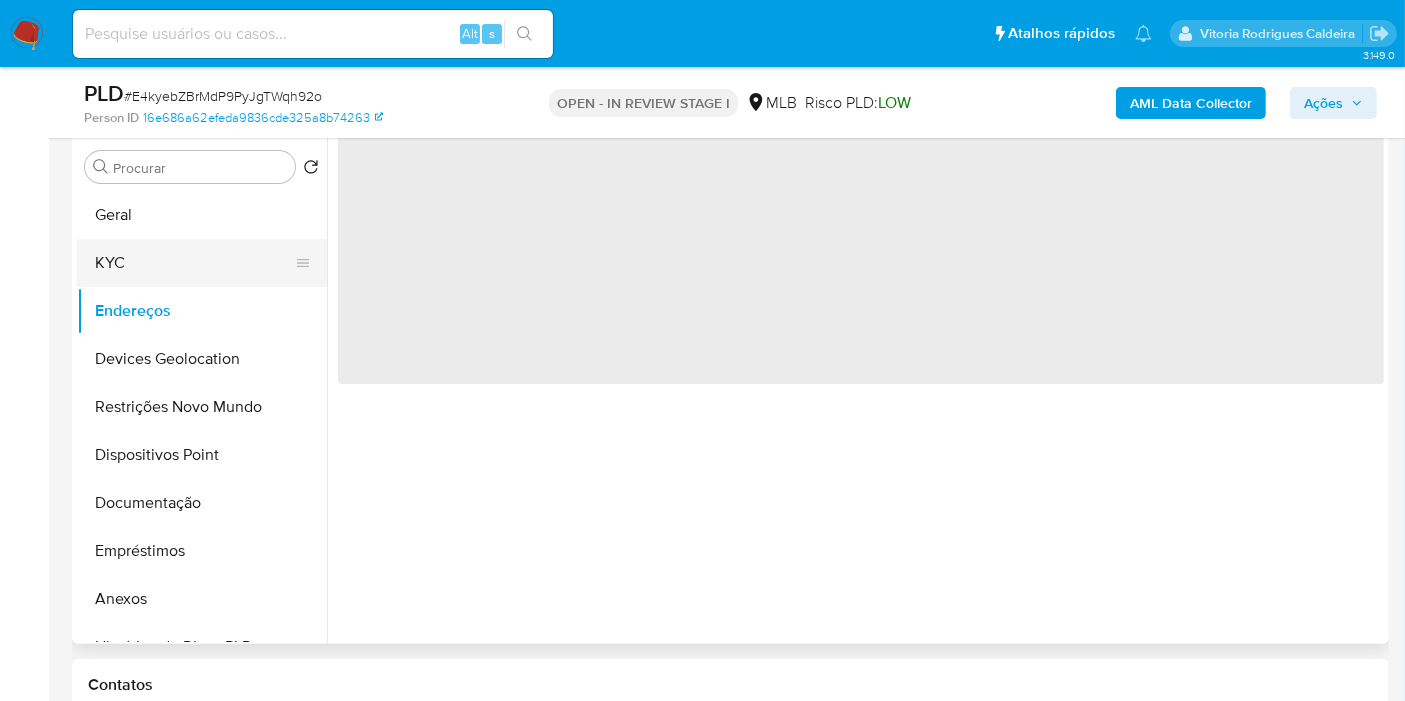 click on "KYC" at bounding box center (194, 263) 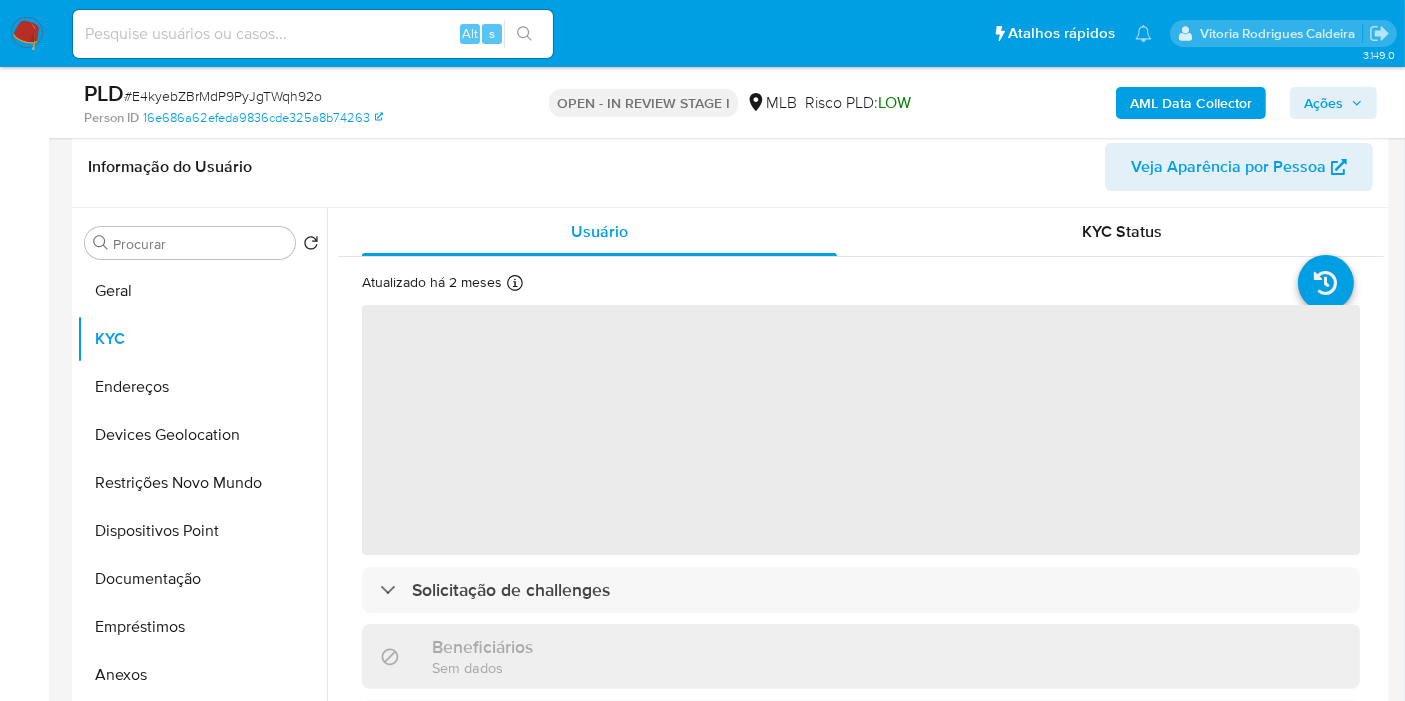 scroll, scrollTop: 276, scrollLeft: 0, axis: vertical 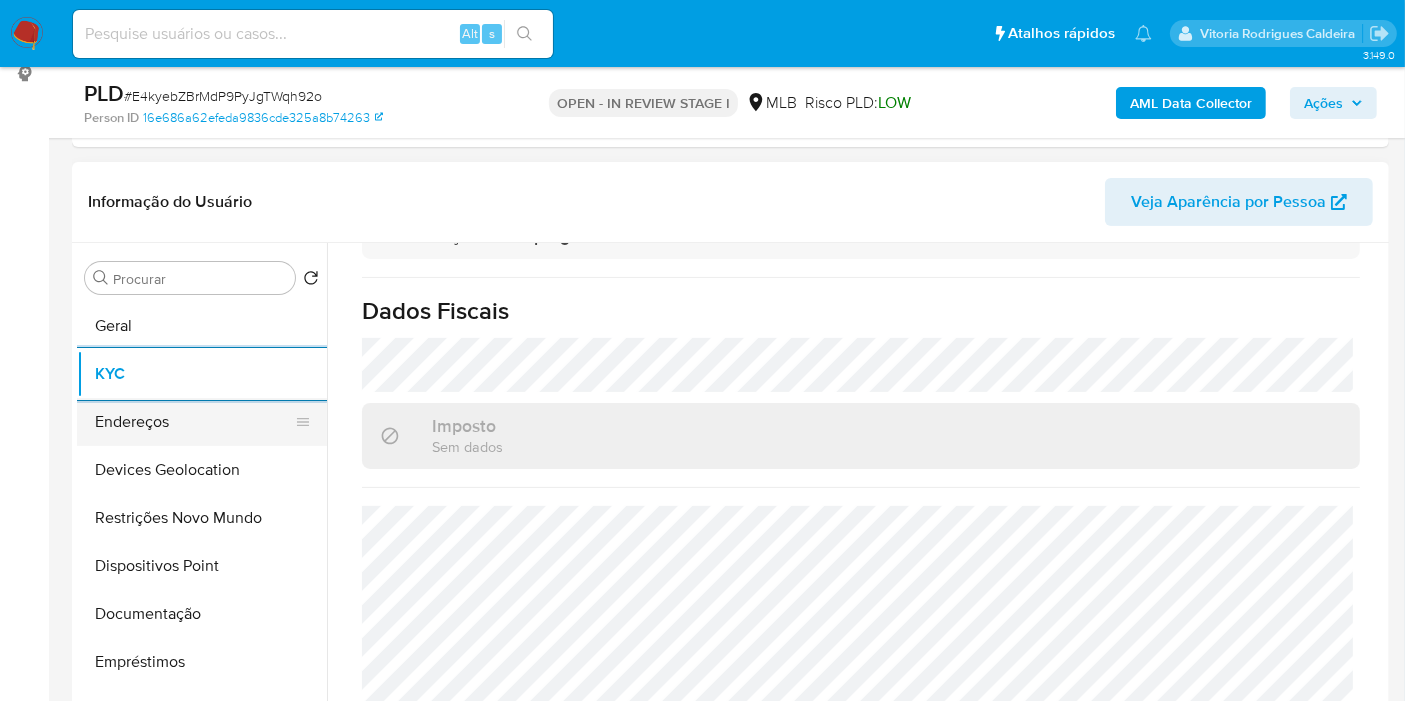 click on "Endereços" at bounding box center (194, 422) 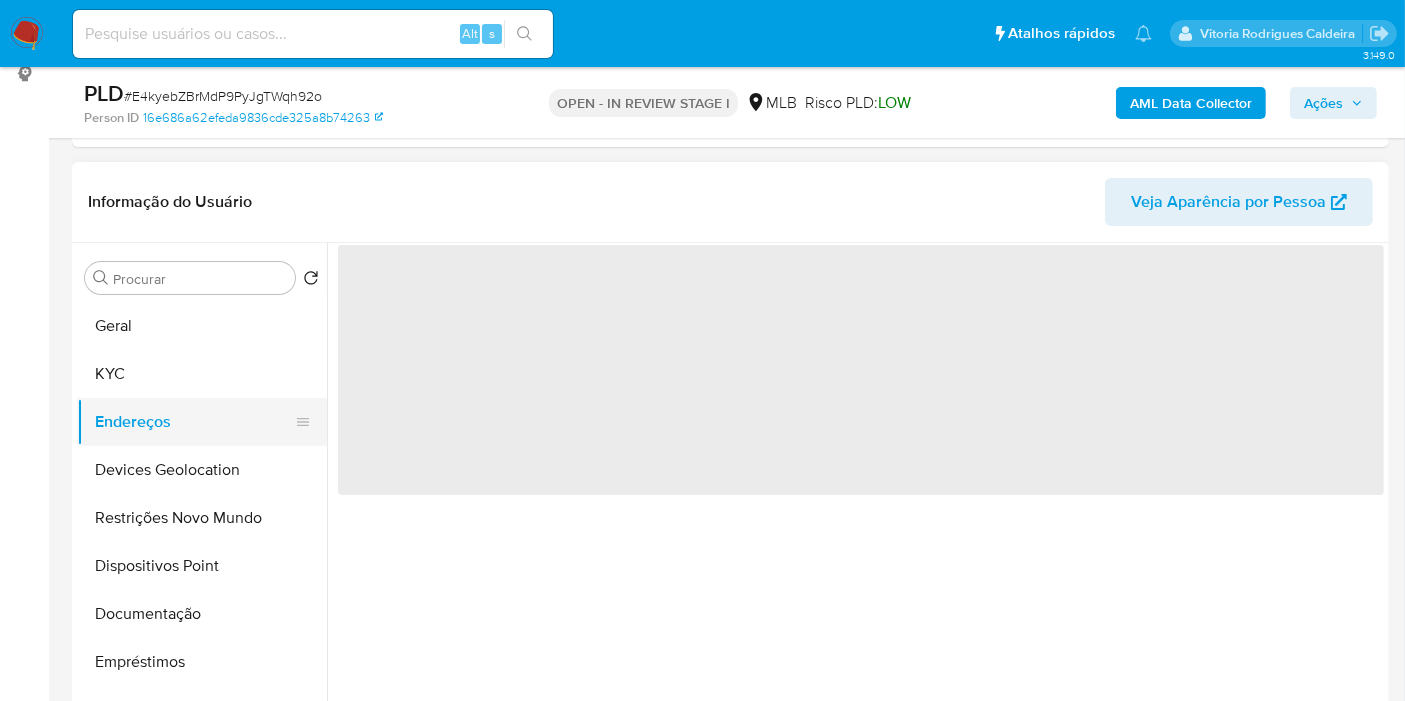 scroll, scrollTop: 0, scrollLeft: 0, axis: both 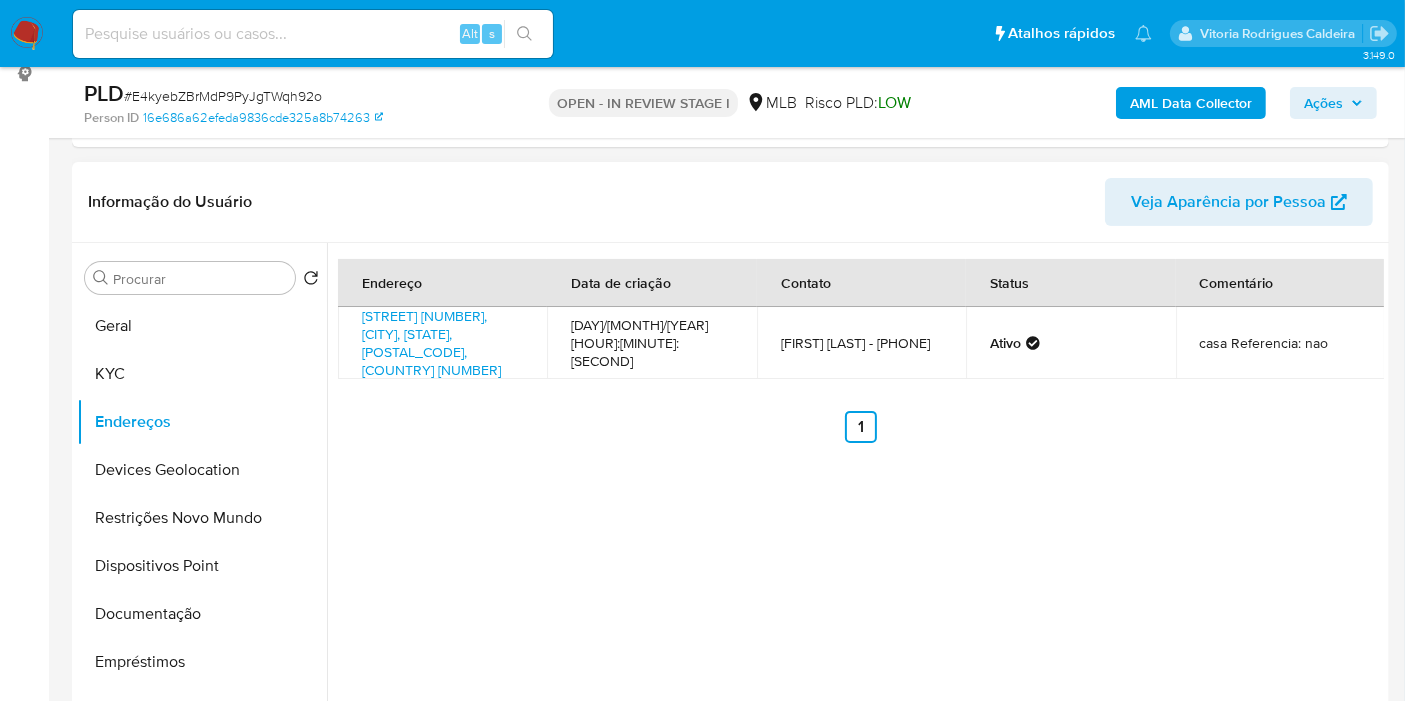 type 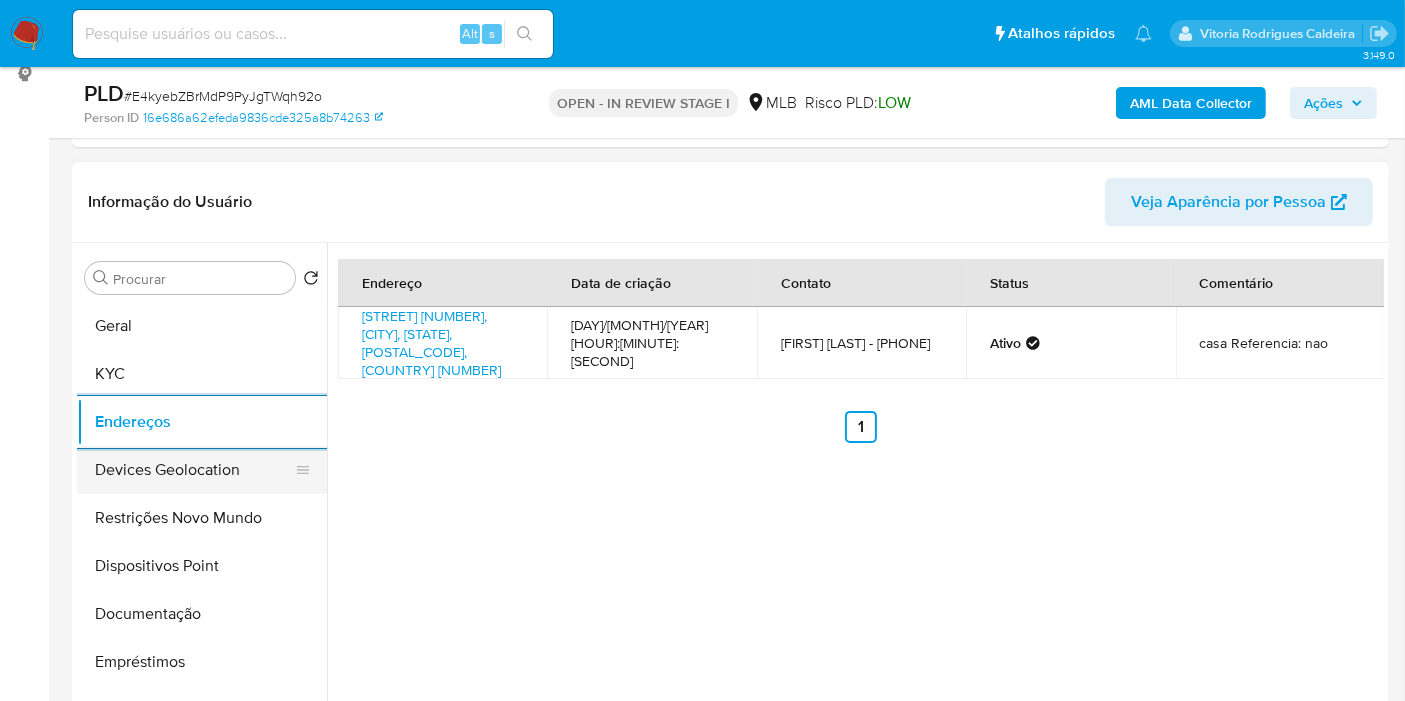 click on "Devices Geolocation" at bounding box center (194, 470) 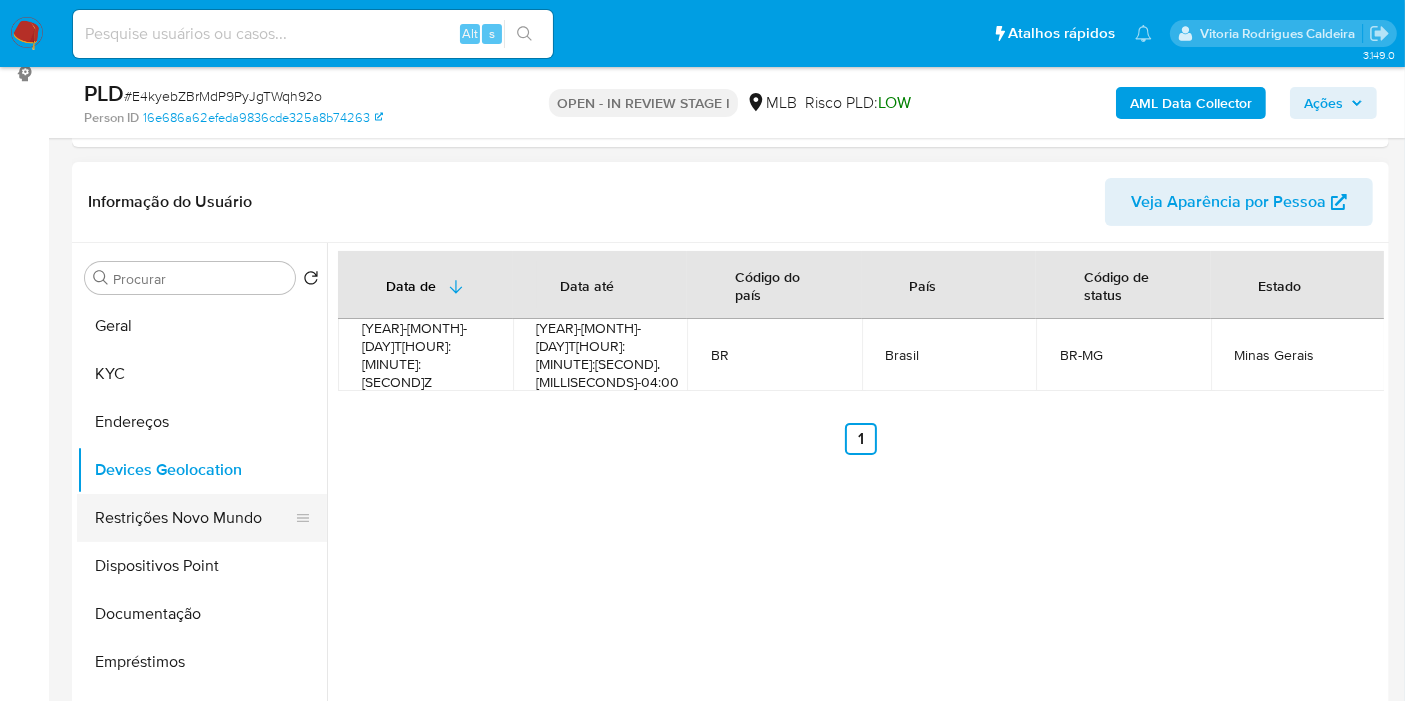 click on "Restrições Novo Mundo" at bounding box center [194, 518] 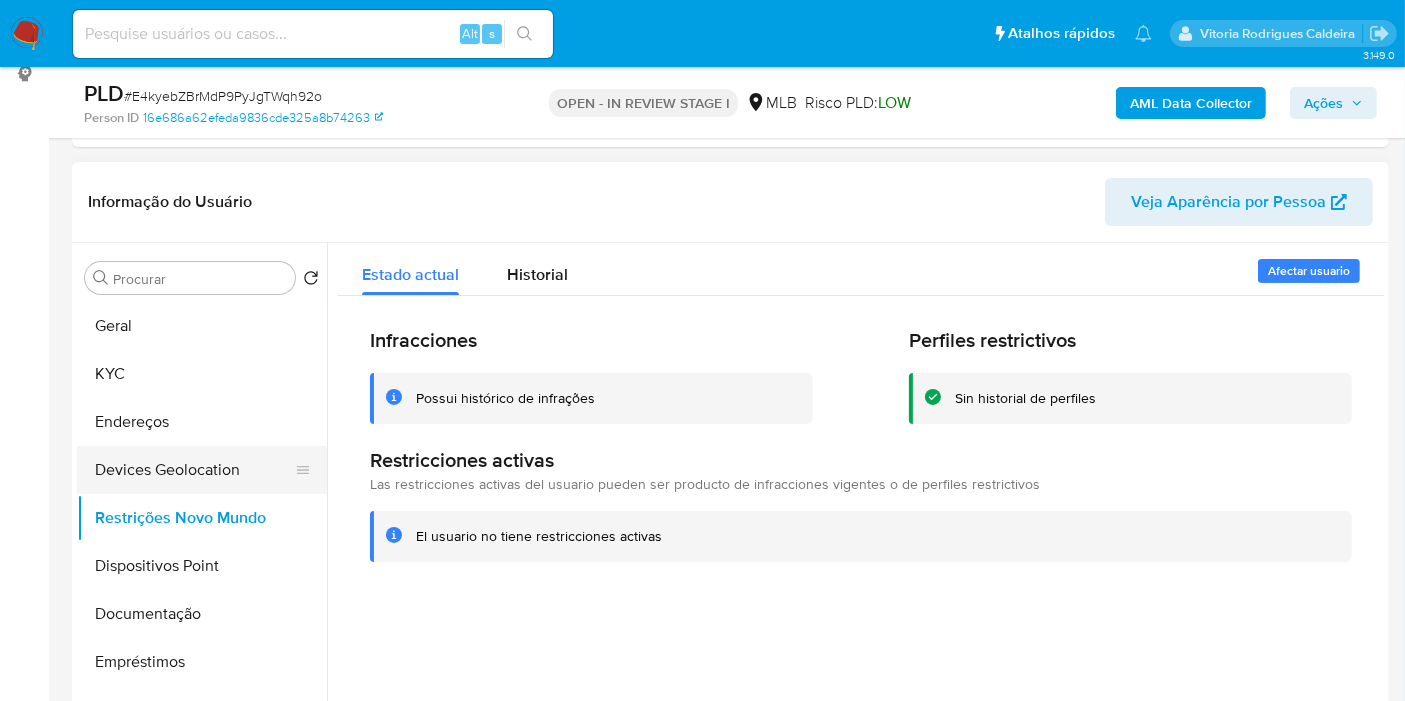 click on "Devices Geolocation" at bounding box center (194, 470) 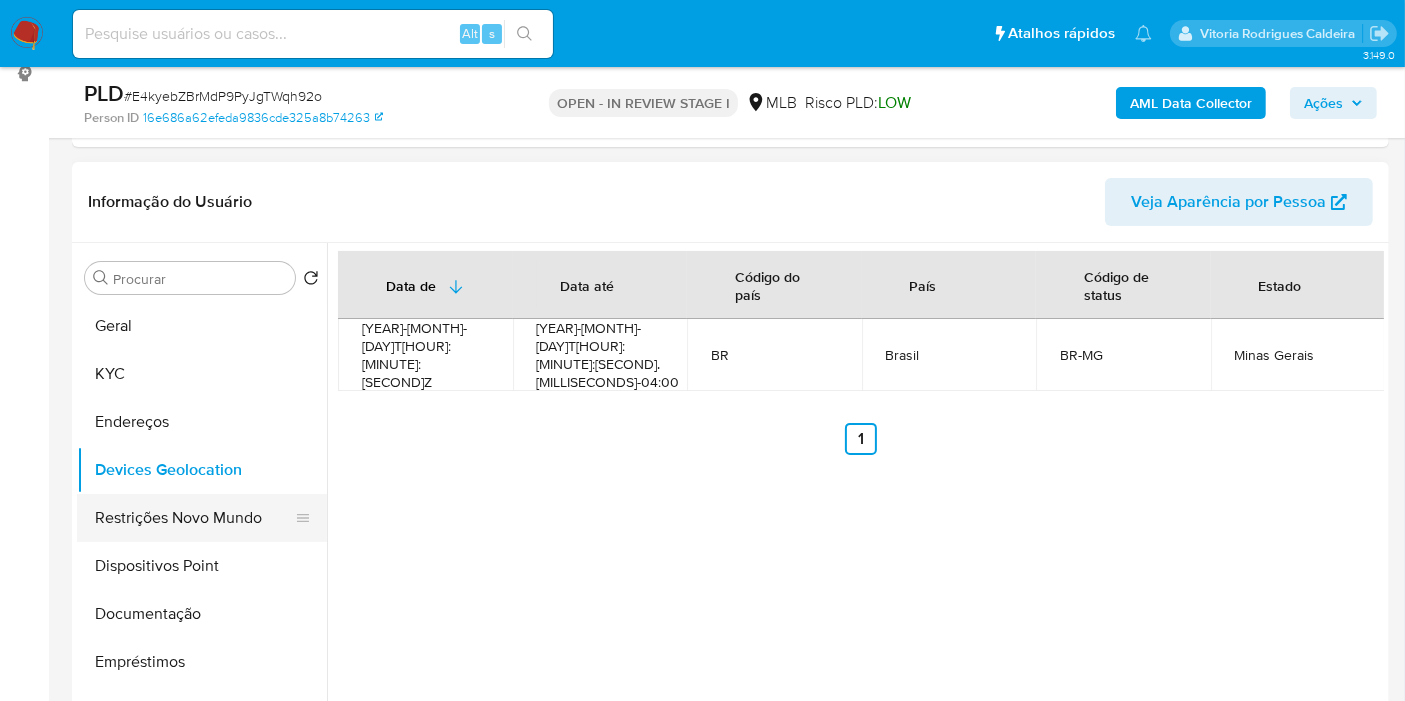 type 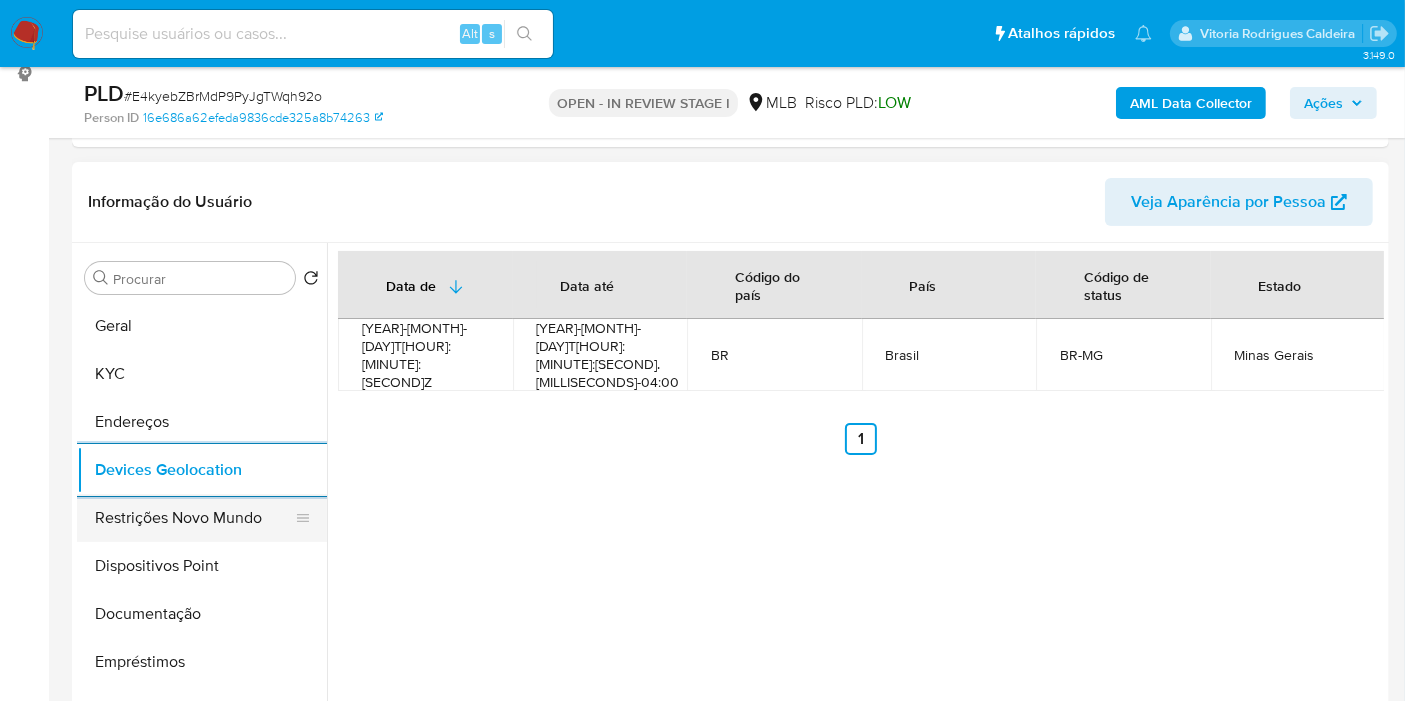 click on "Restrições Novo Mundo" at bounding box center [194, 518] 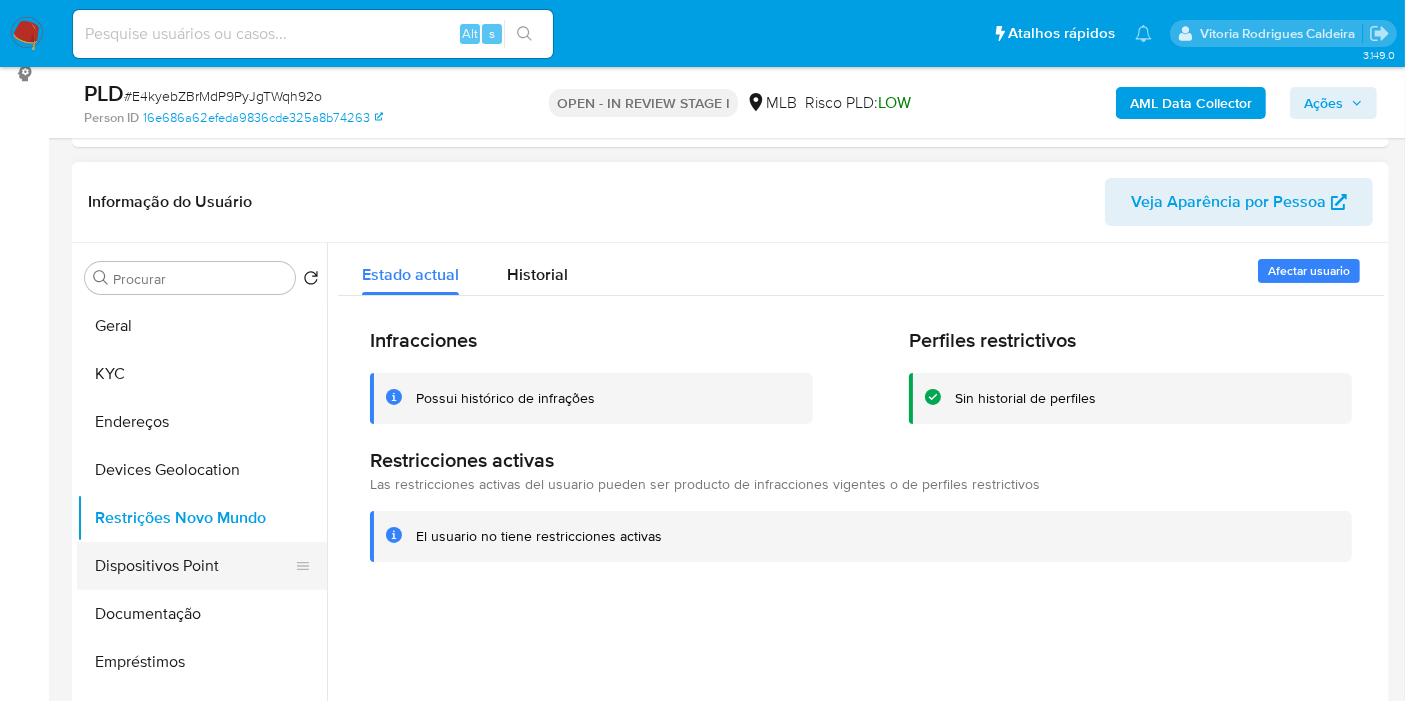 click on "Dispositivos Point" at bounding box center (194, 566) 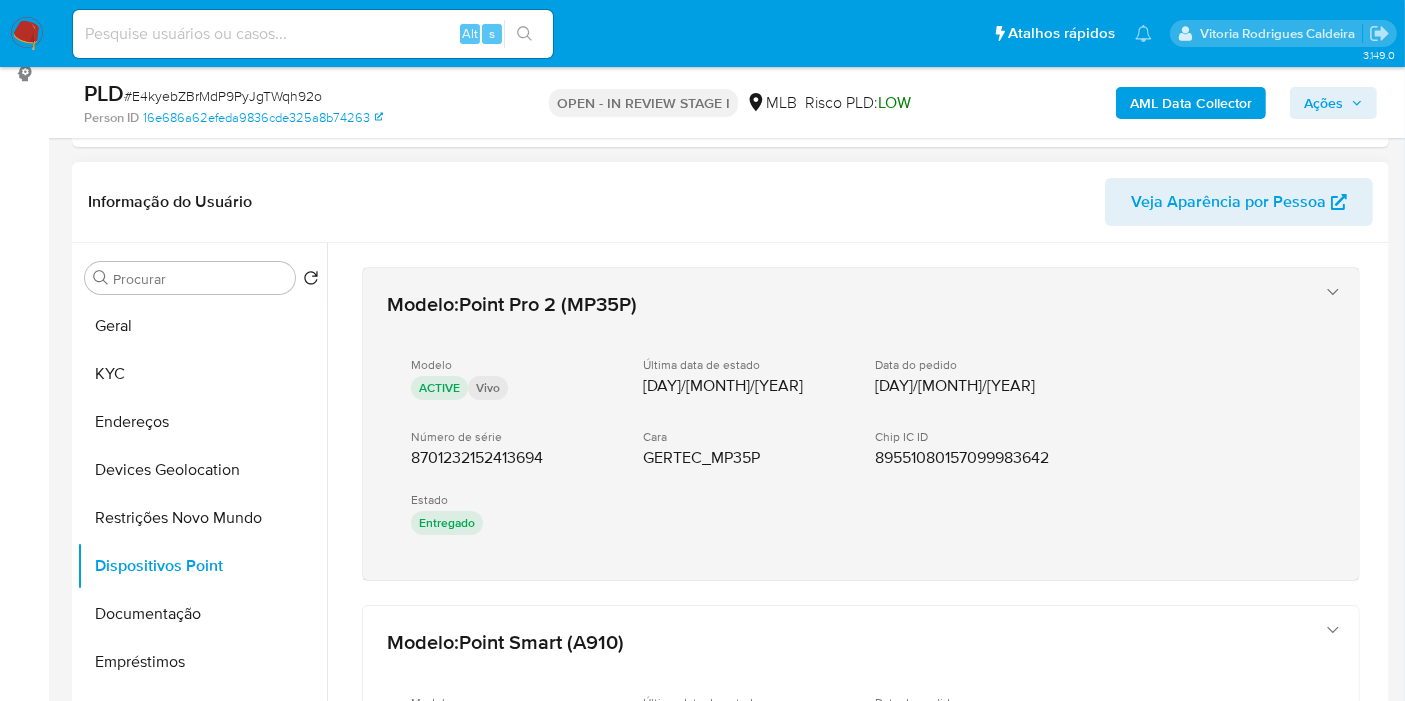 type 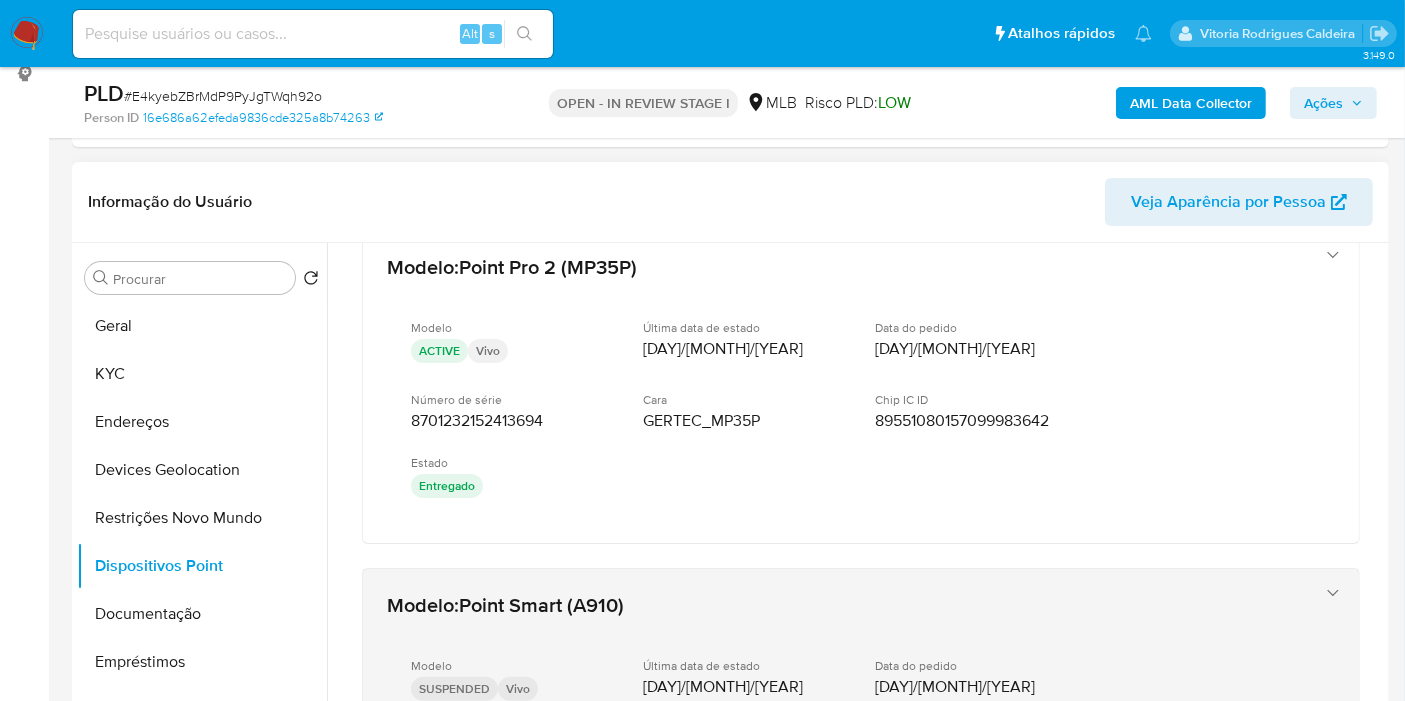 scroll, scrollTop: 0, scrollLeft: 0, axis: both 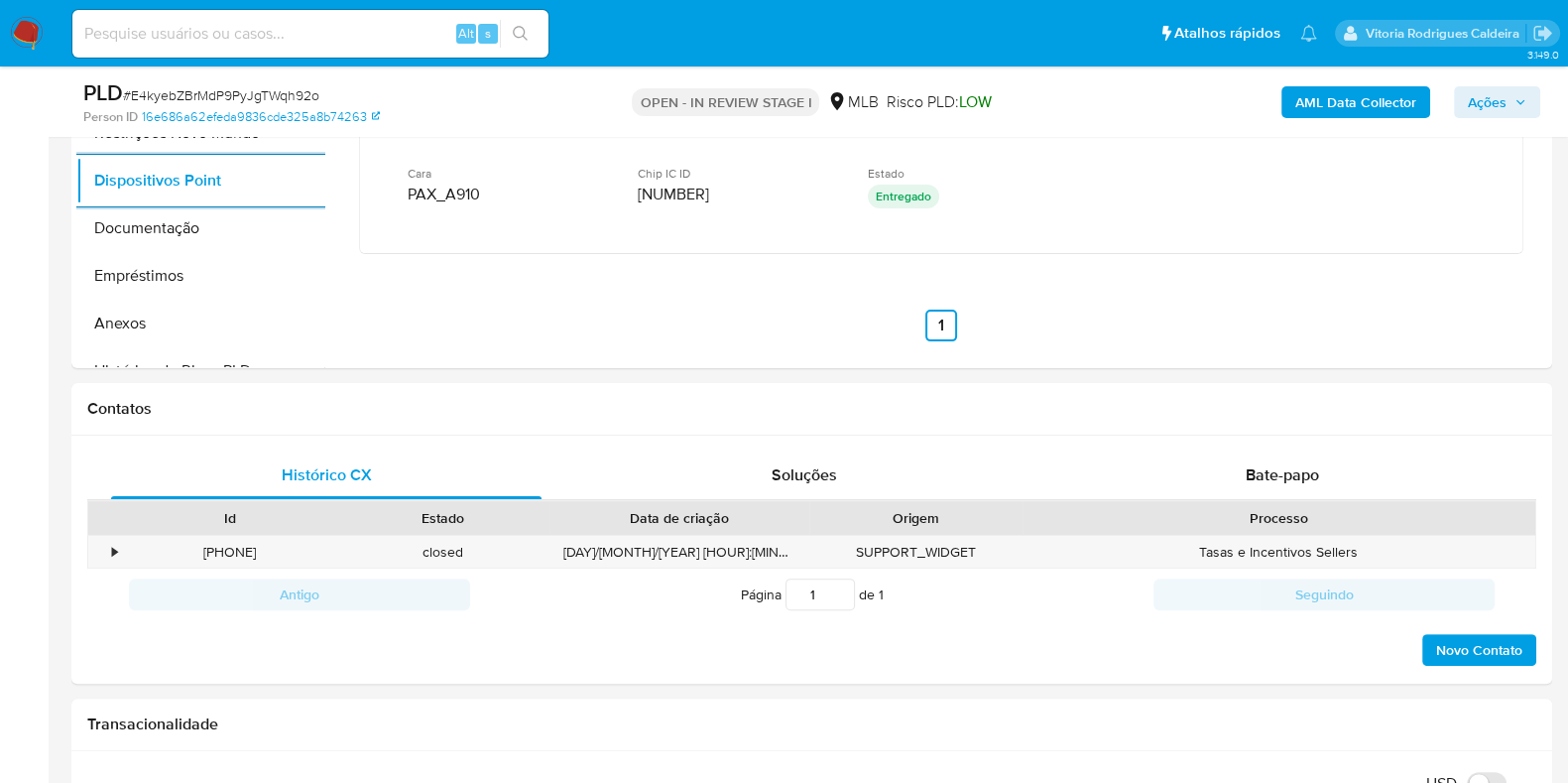 click on "Ações" at bounding box center (1487, 102) 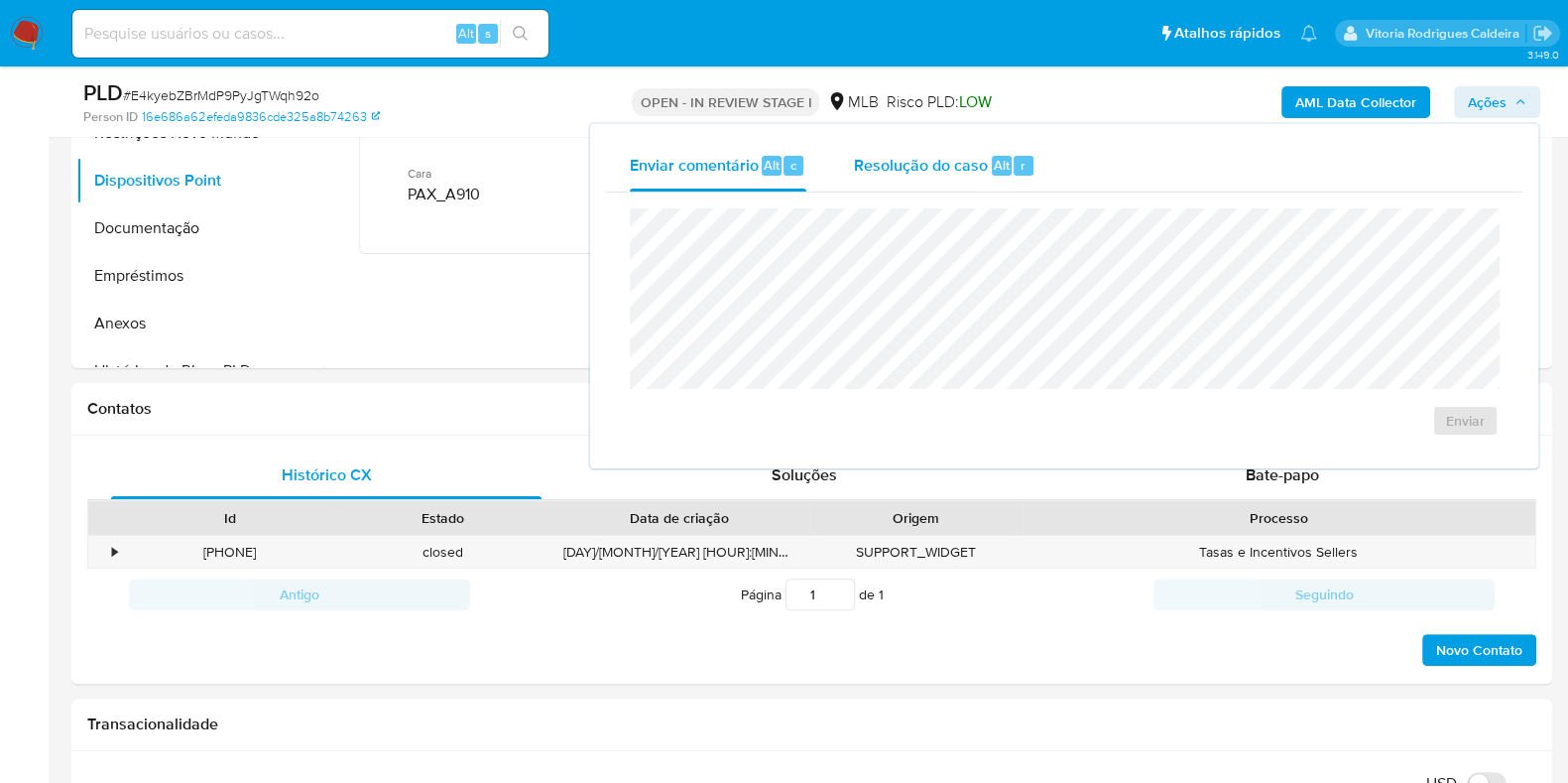 click on "Resolução do caso" at bounding box center (920, 164) 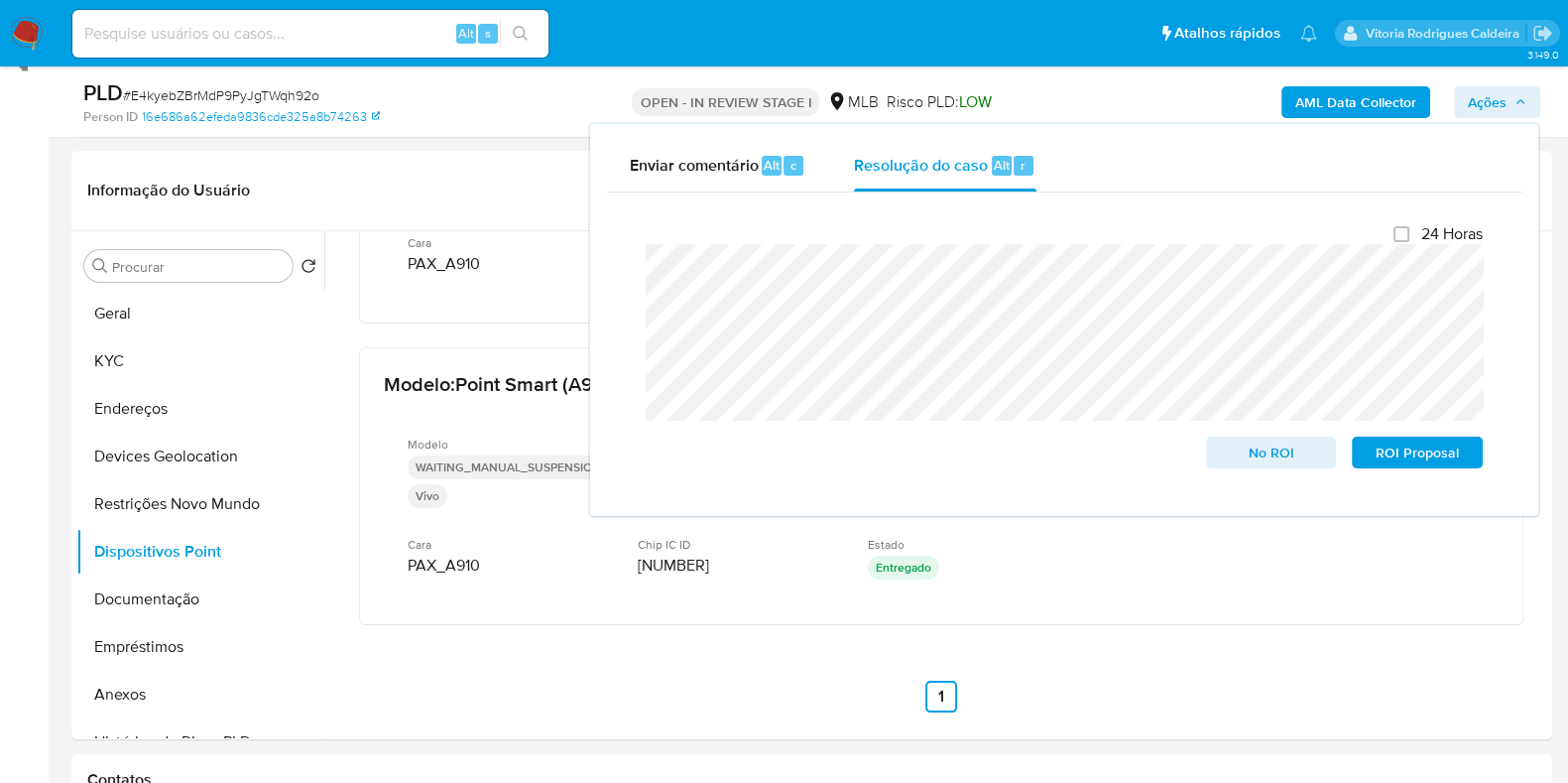 scroll, scrollTop: 283, scrollLeft: 0, axis: vertical 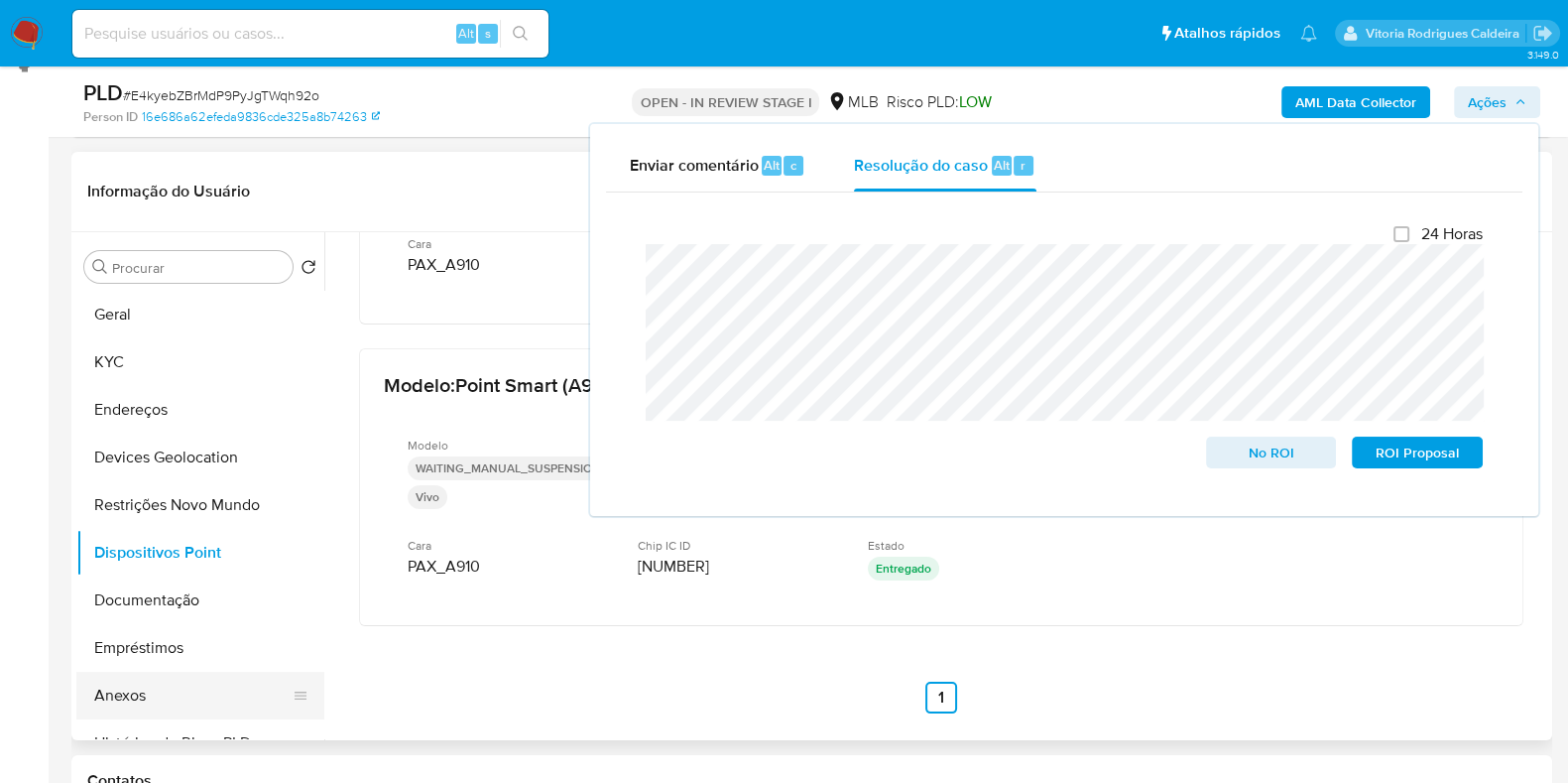 click on "Anexos" at bounding box center (192, 696) 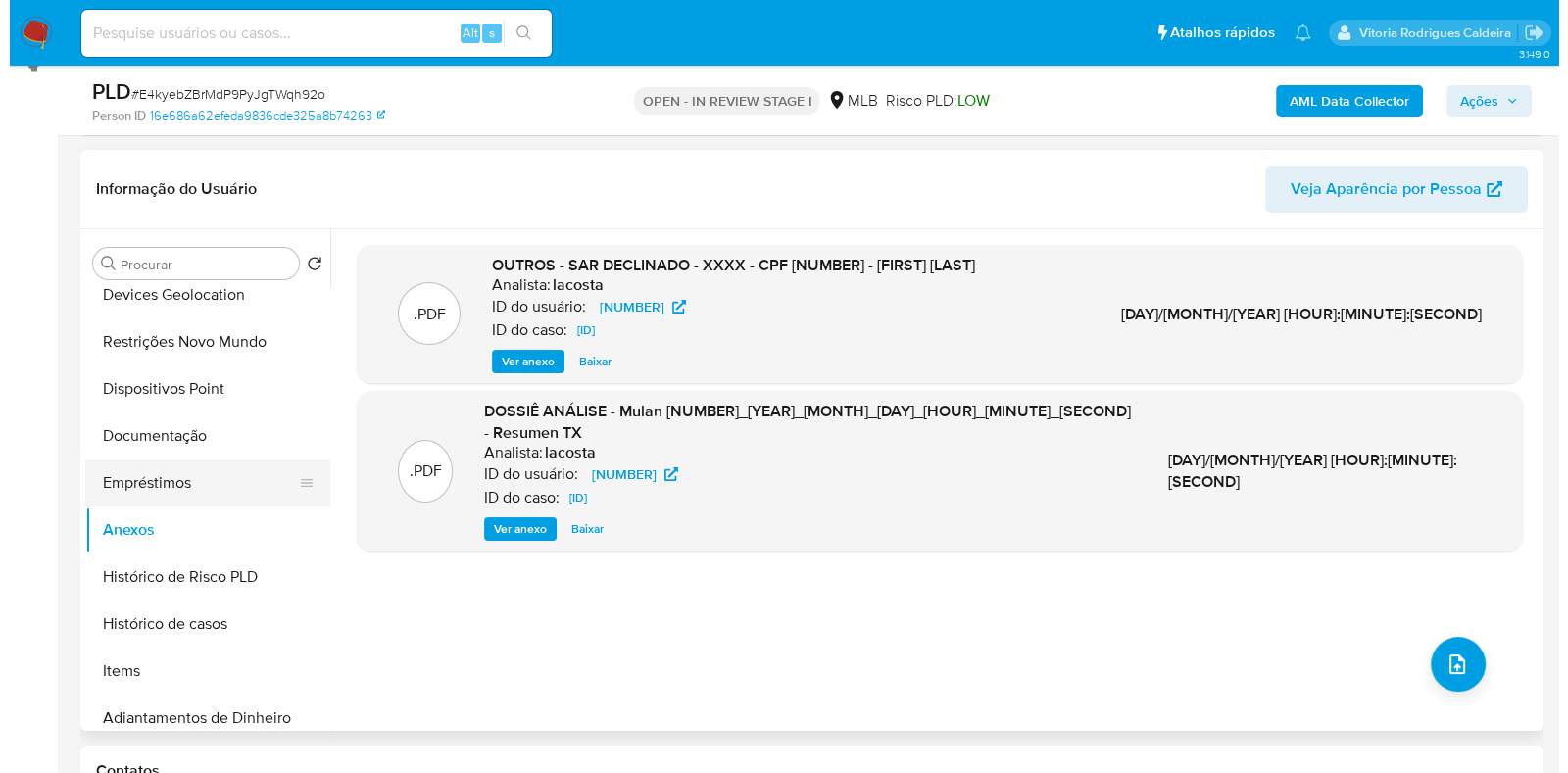 scroll, scrollTop: 244, scrollLeft: 0, axis: vertical 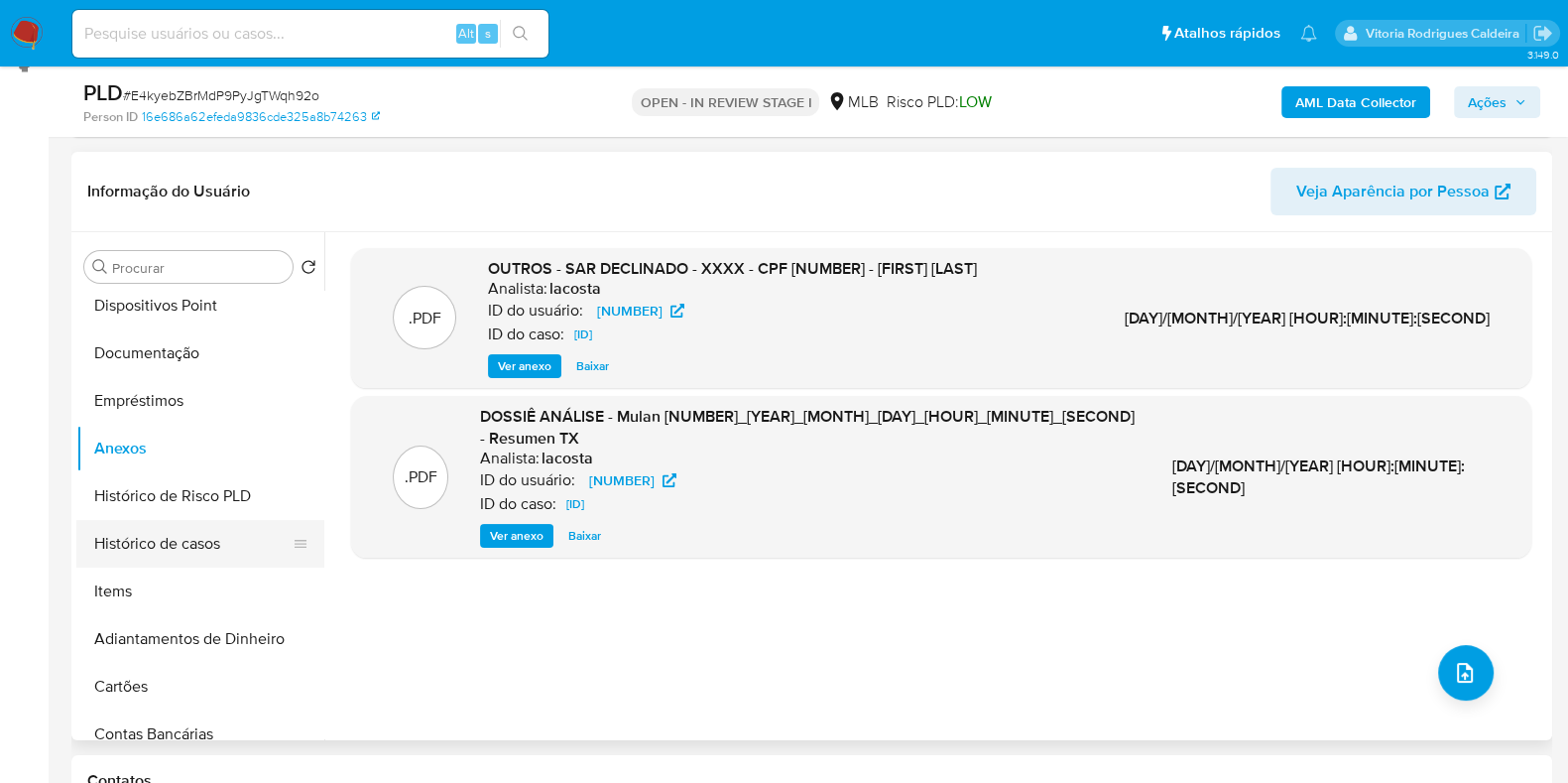 click on "Histórico de casos" at bounding box center [192, 544] 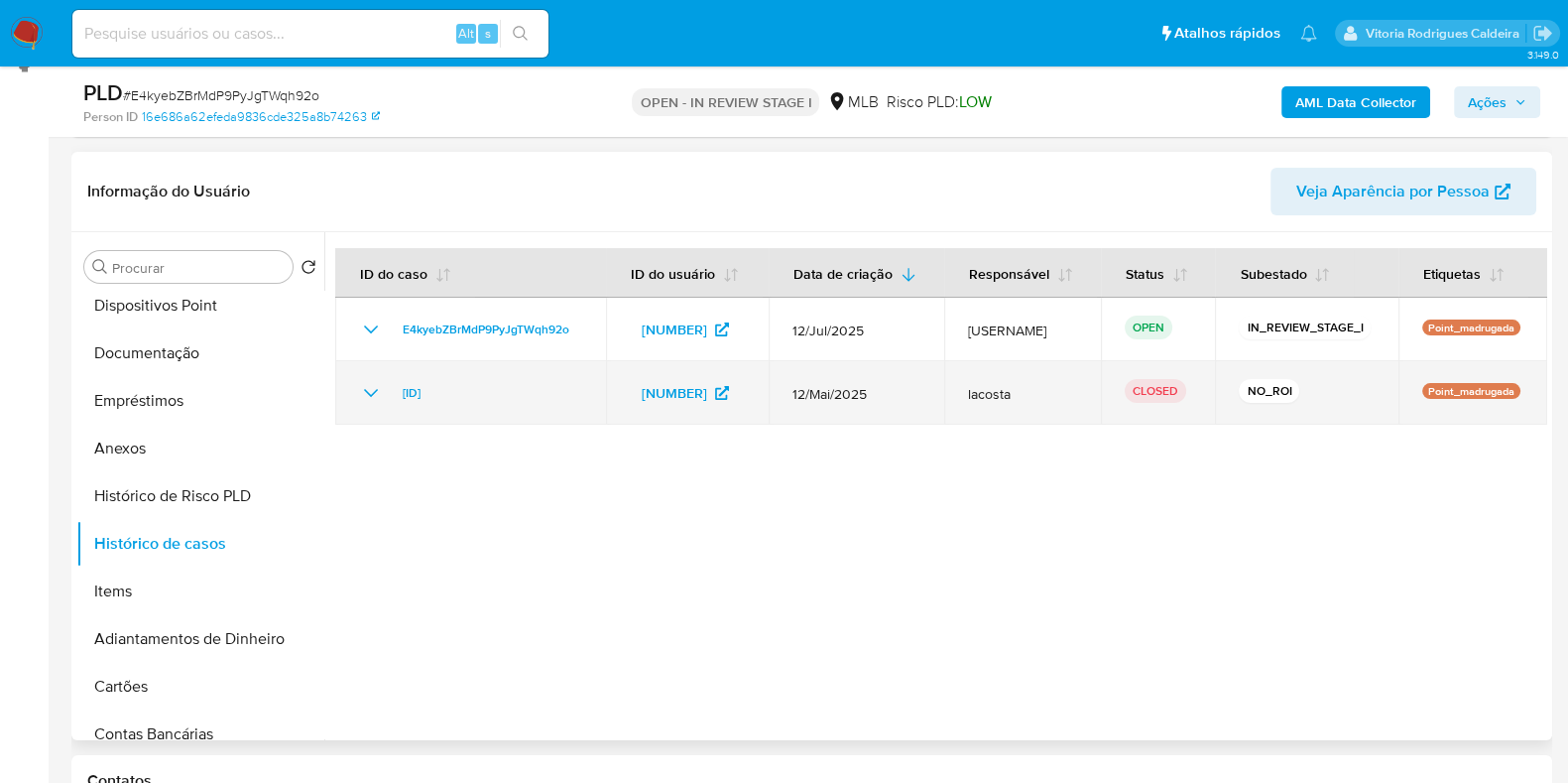 click 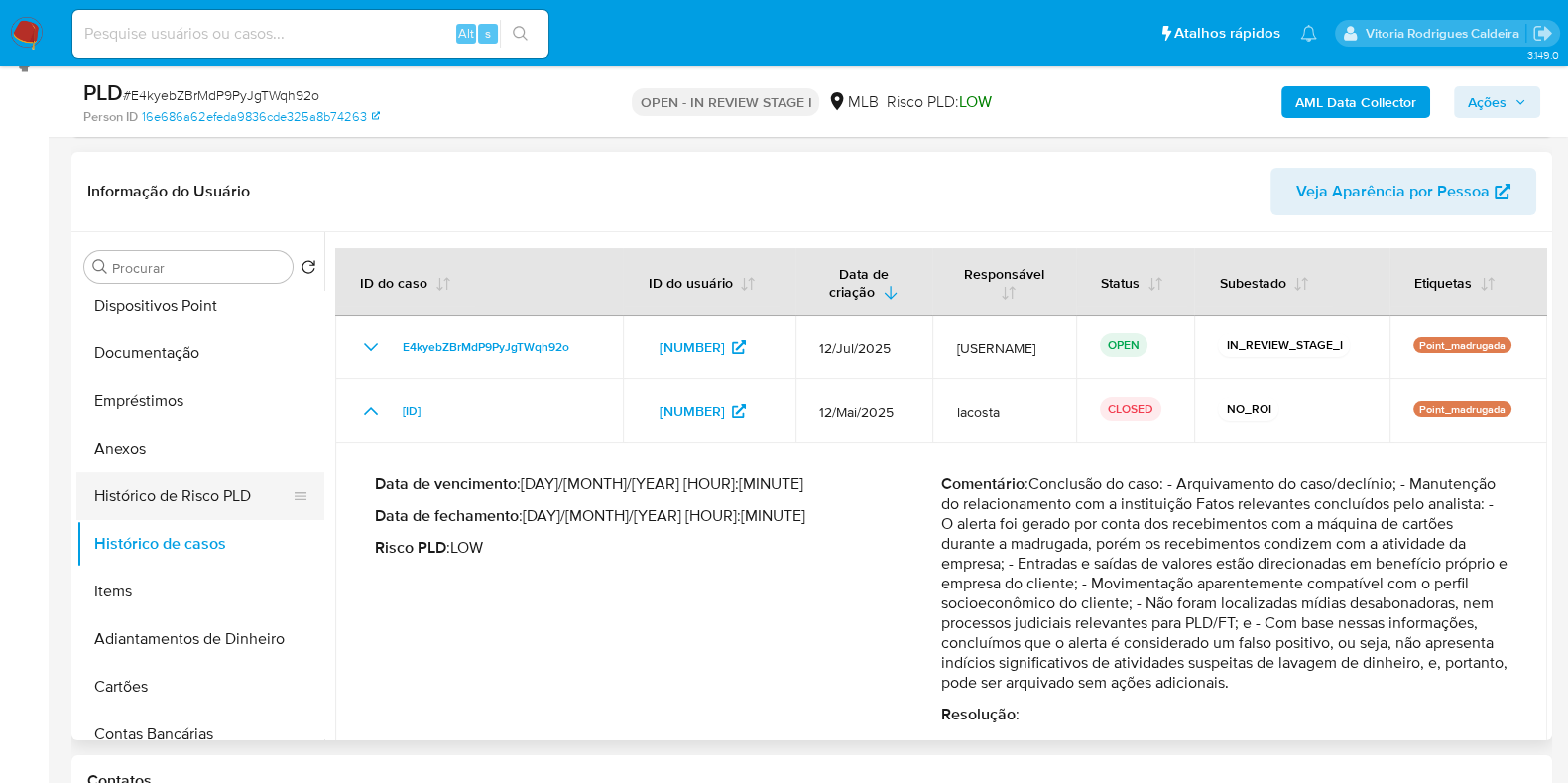 click on "Histórico de Risco PLD" at bounding box center [192, 496] 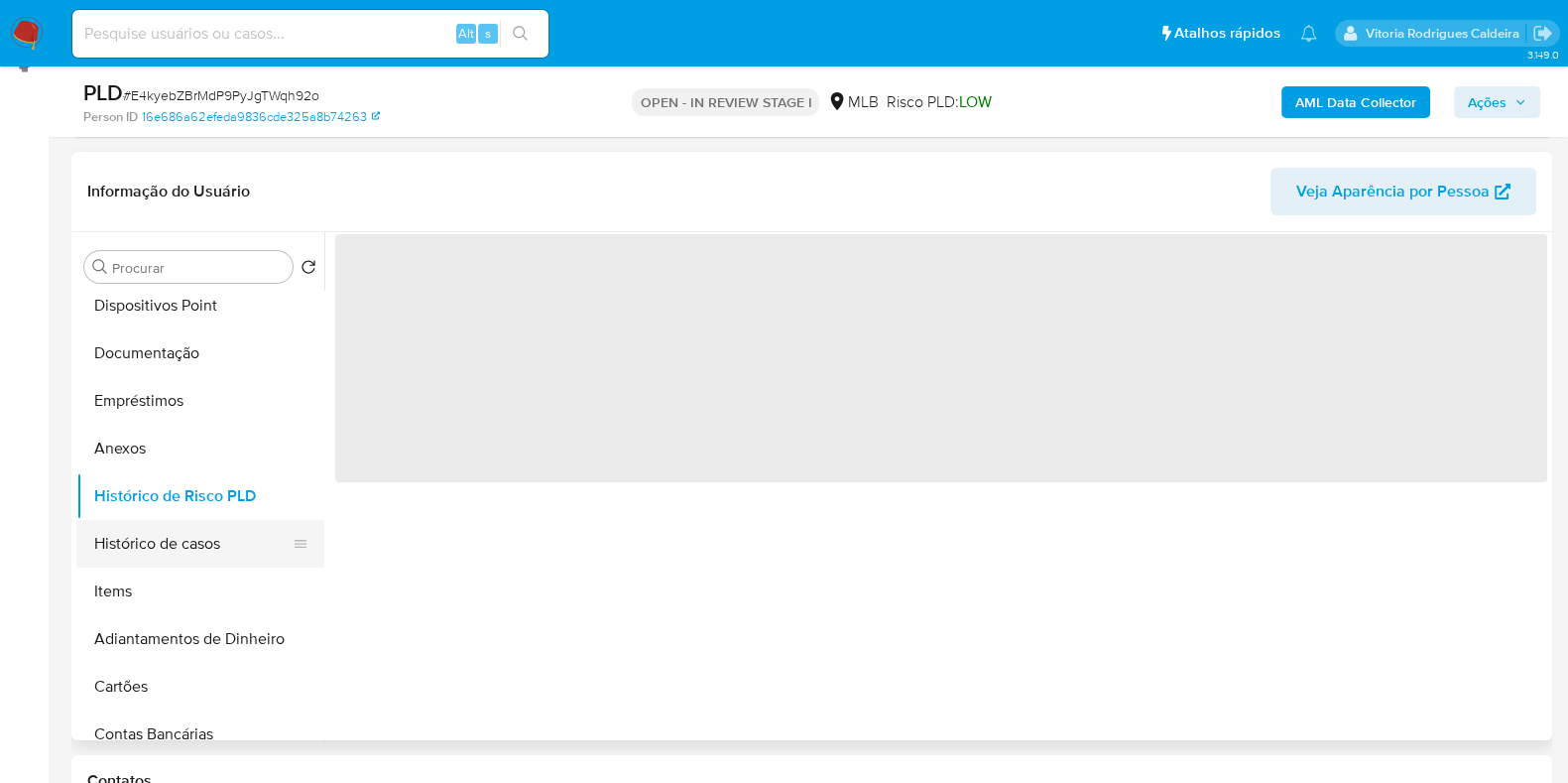 click on "Histórico de casos" at bounding box center (192, 544) 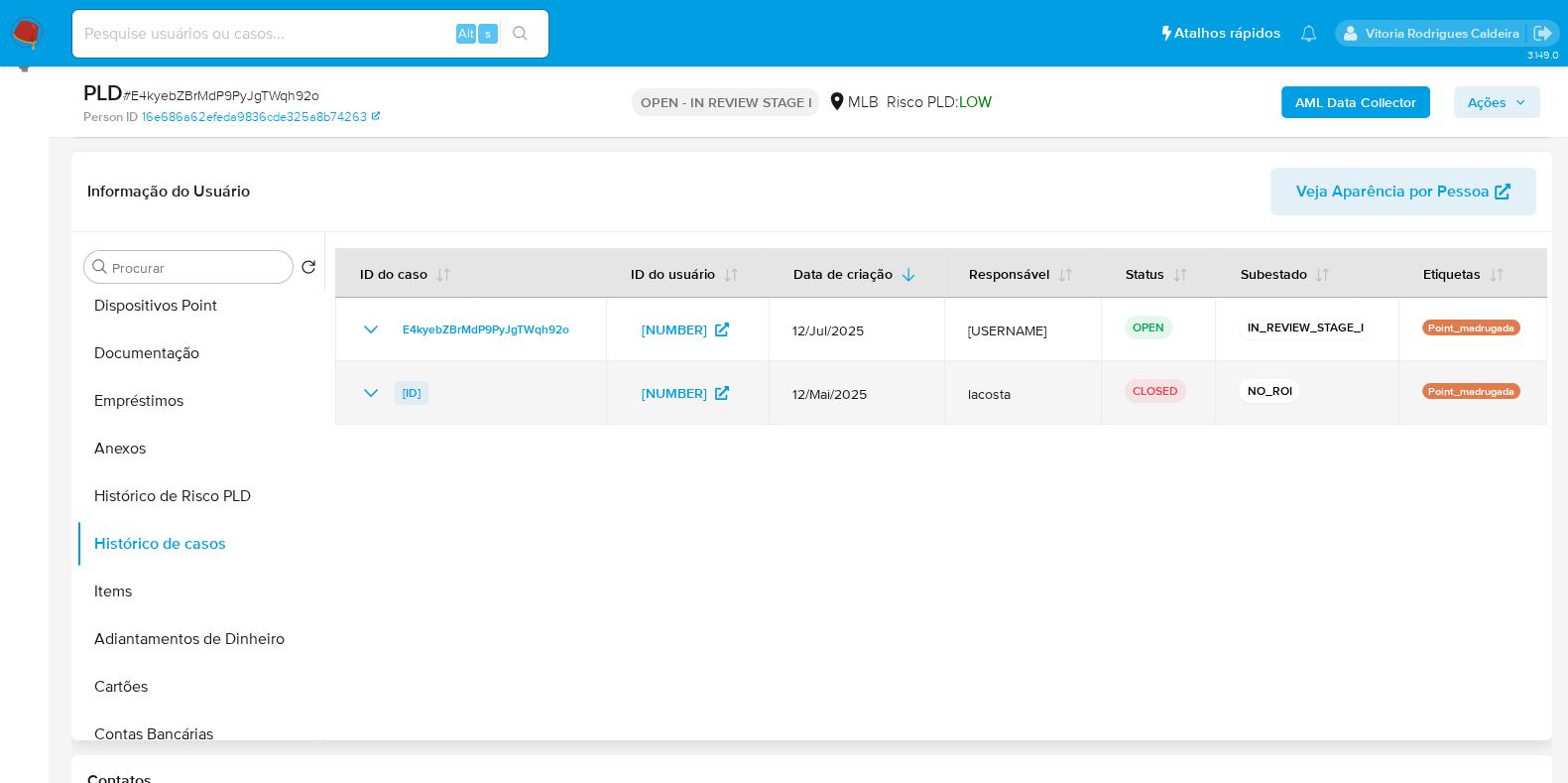 click on "[ID]" at bounding box center [412, 393] 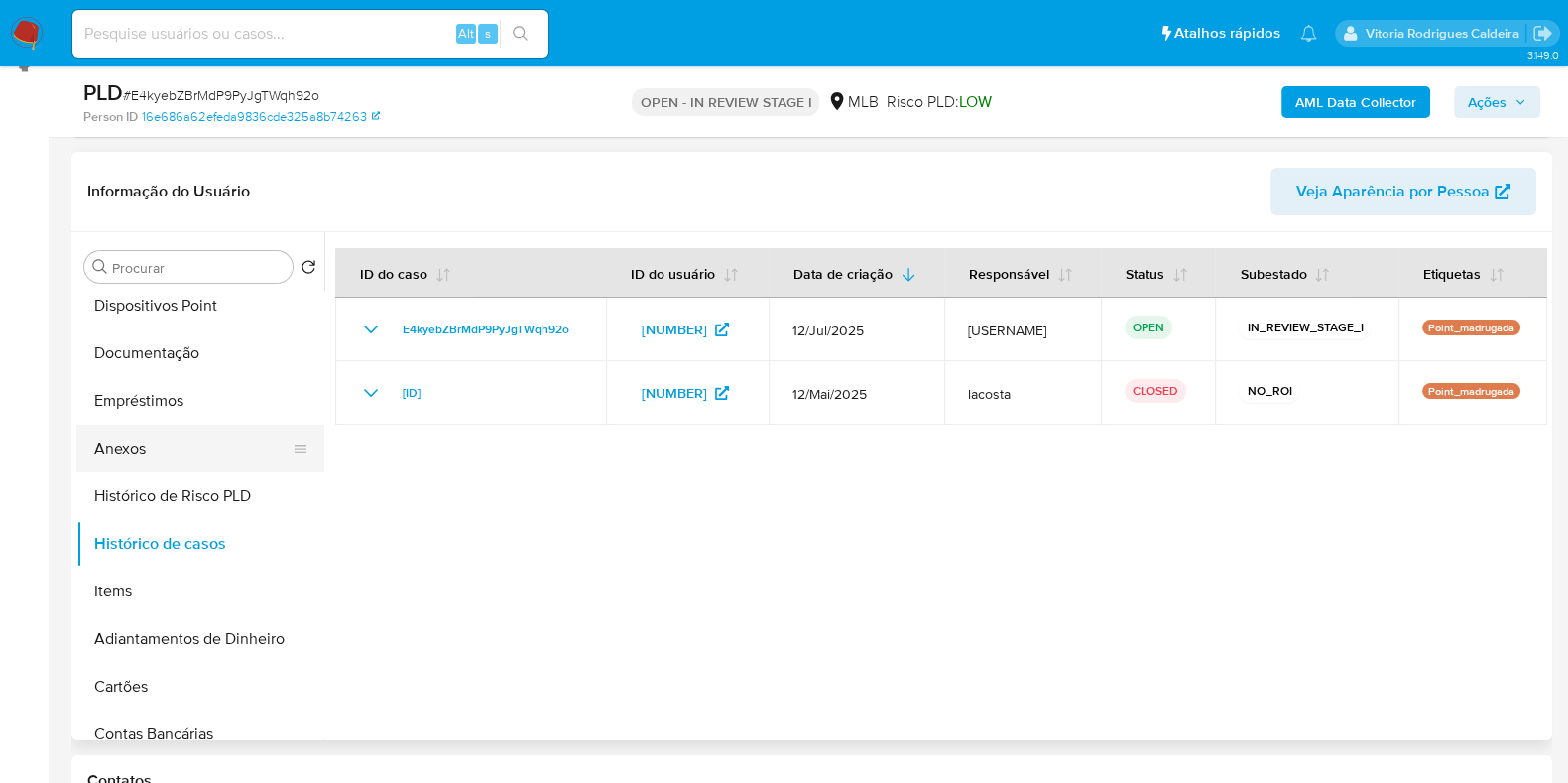 click on "Anexos" at bounding box center (192, 449) 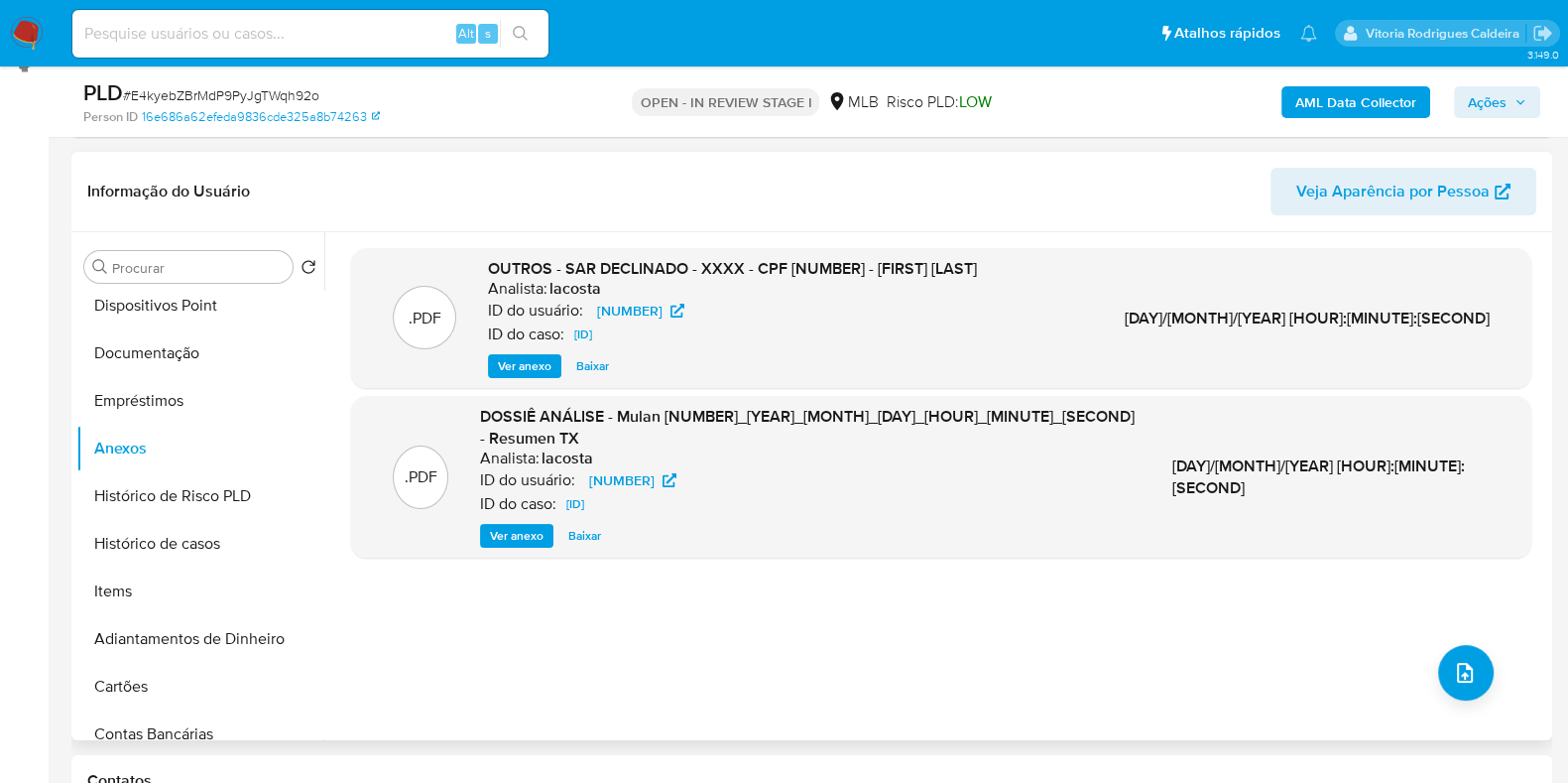 click on "Ver anexo" at bounding box center (525, 366) 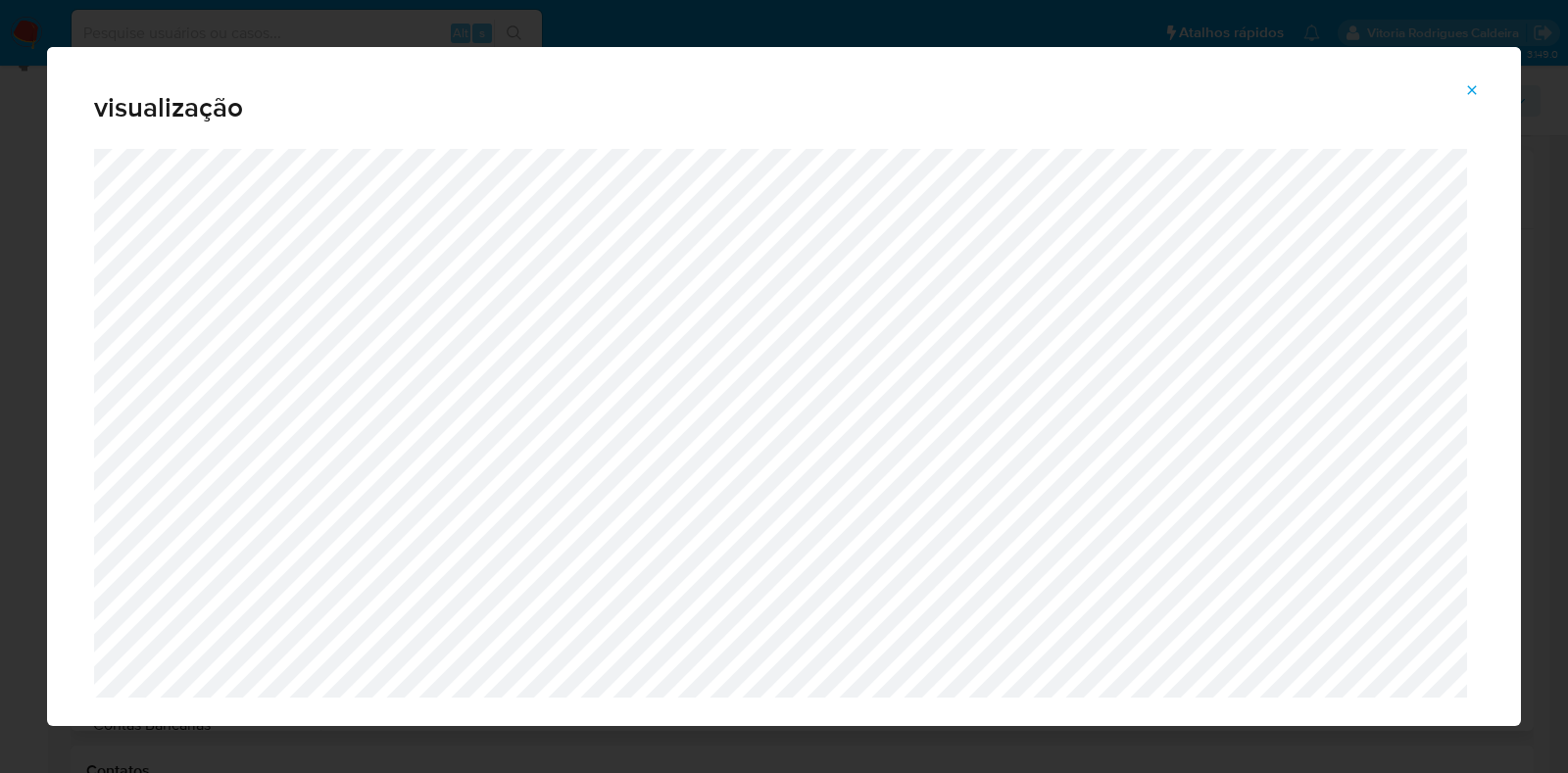 click 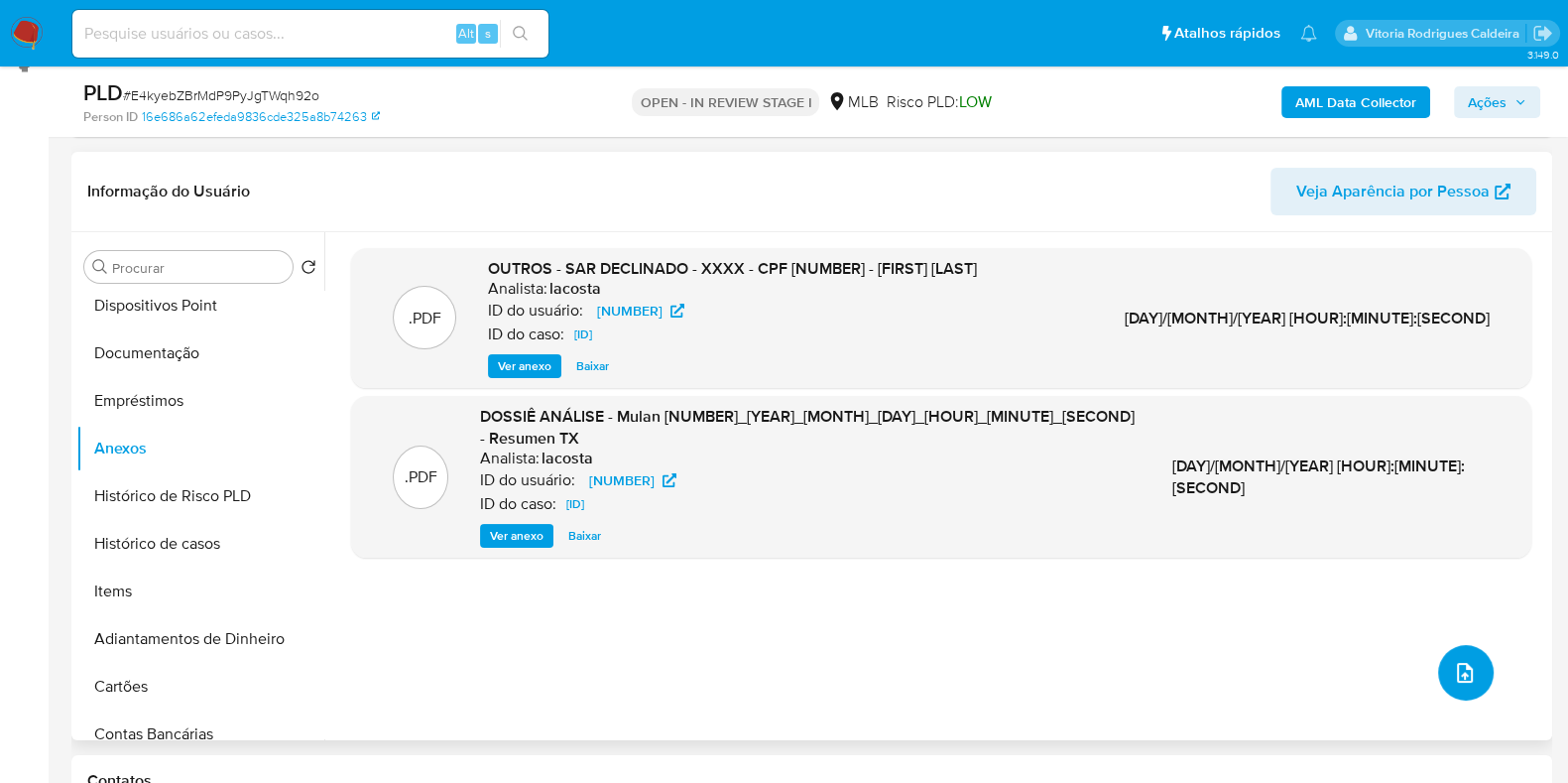 click at bounding box center [1466, 673] 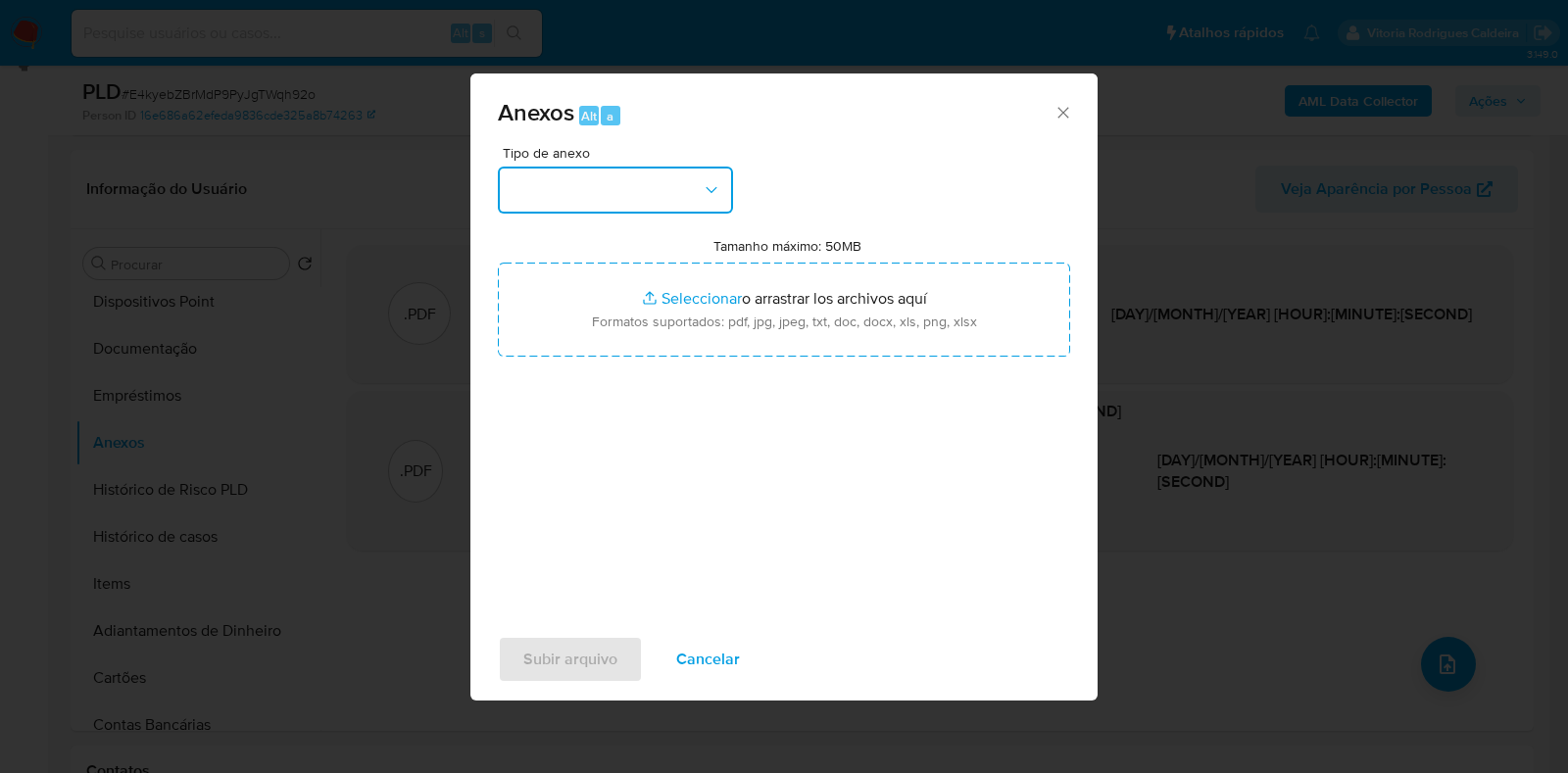 click at bounding box center (615, 190) 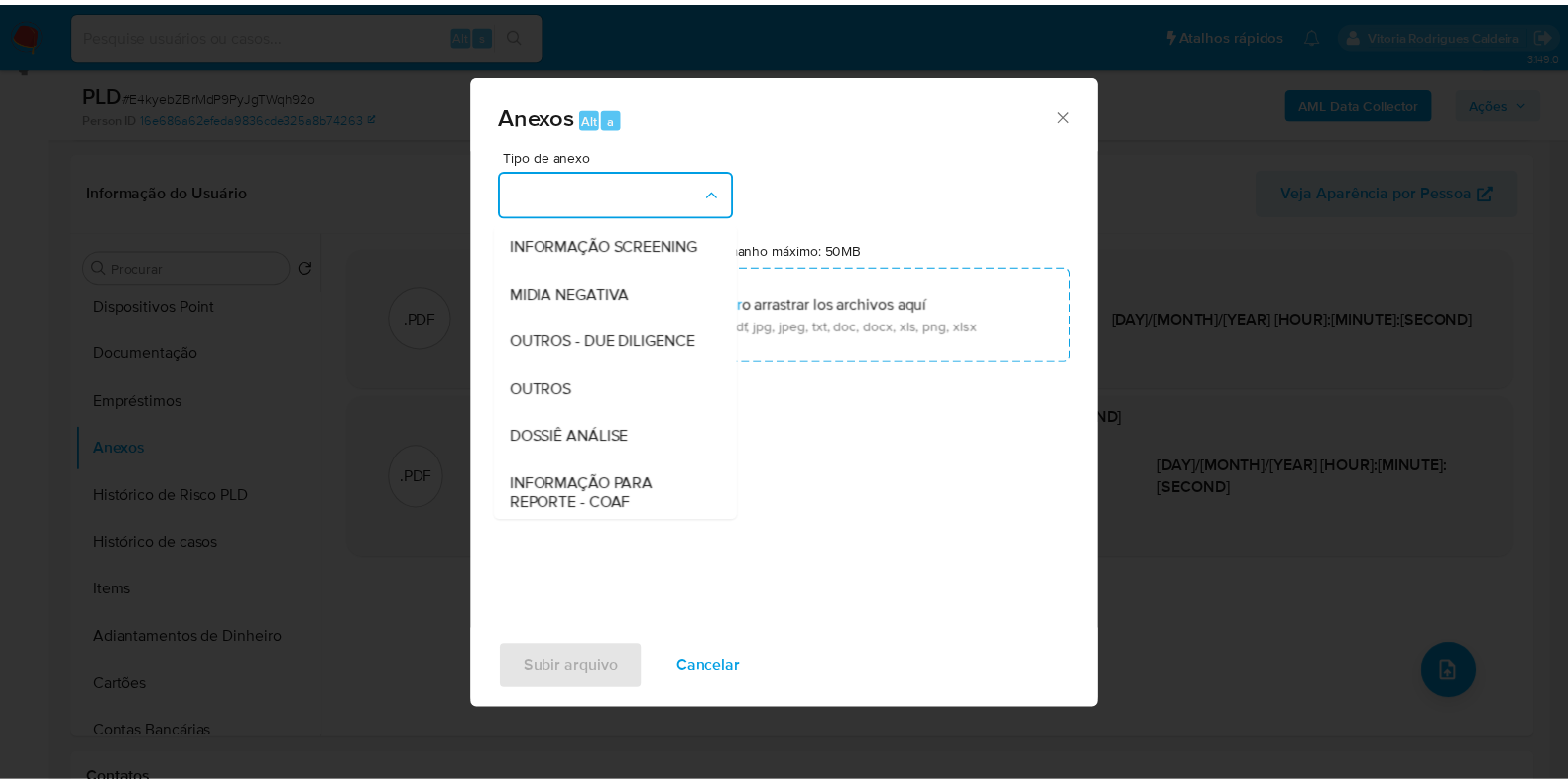 scroll, scrollTop: 247, scrollLeft: 0, axis: vertical 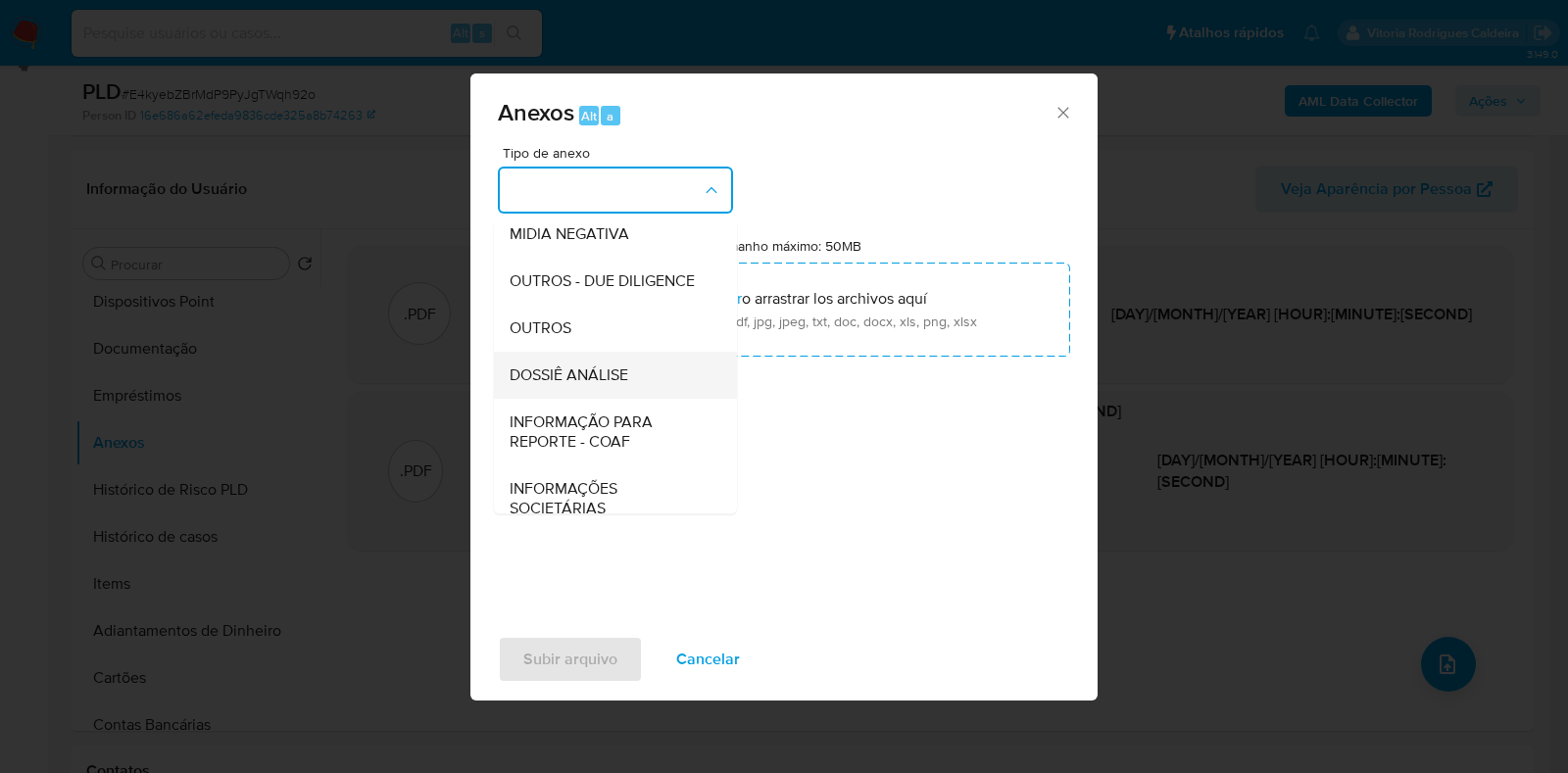 click on "DOSSIÊ ANÁLISE" at bounding box center [568, 375] 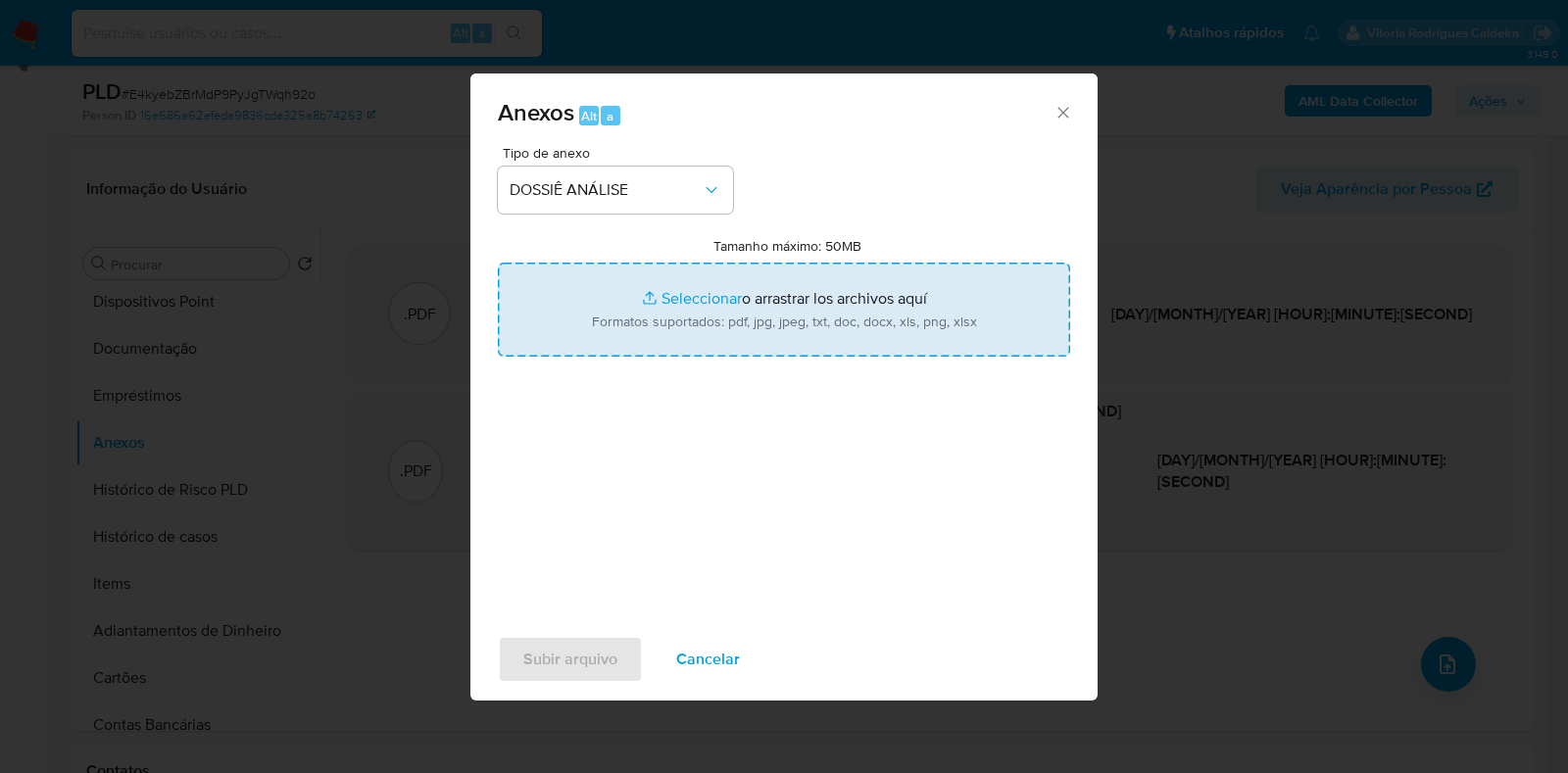type on "C:\fakepath\Mulan [NUMBER]_[YEAR]_[MONTH]_[DAY]_[HOUR]_[MINUTE]_[SECOND].pdf" 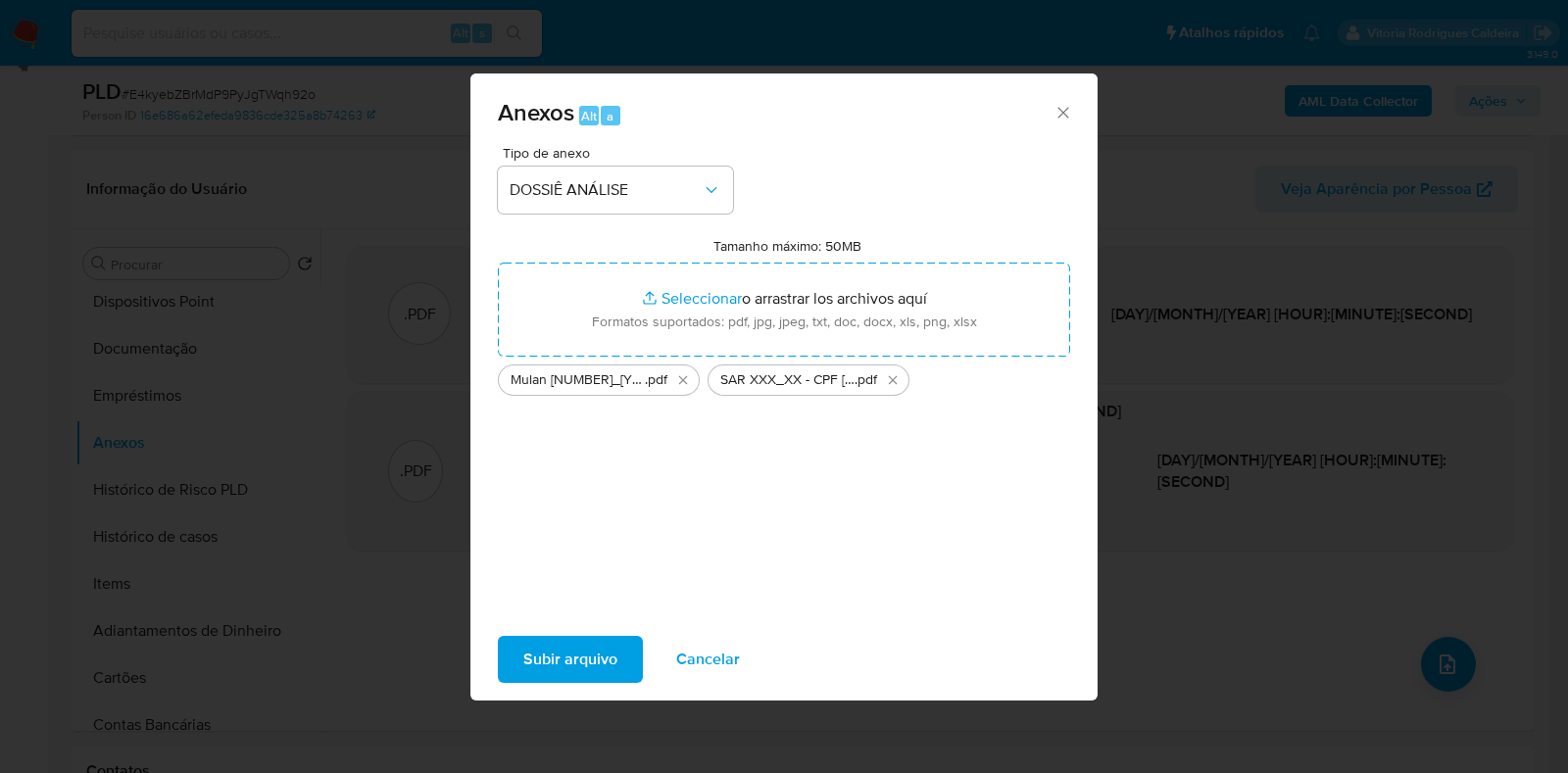 click on "Subir arquivo" at bounding box center (570, 659) 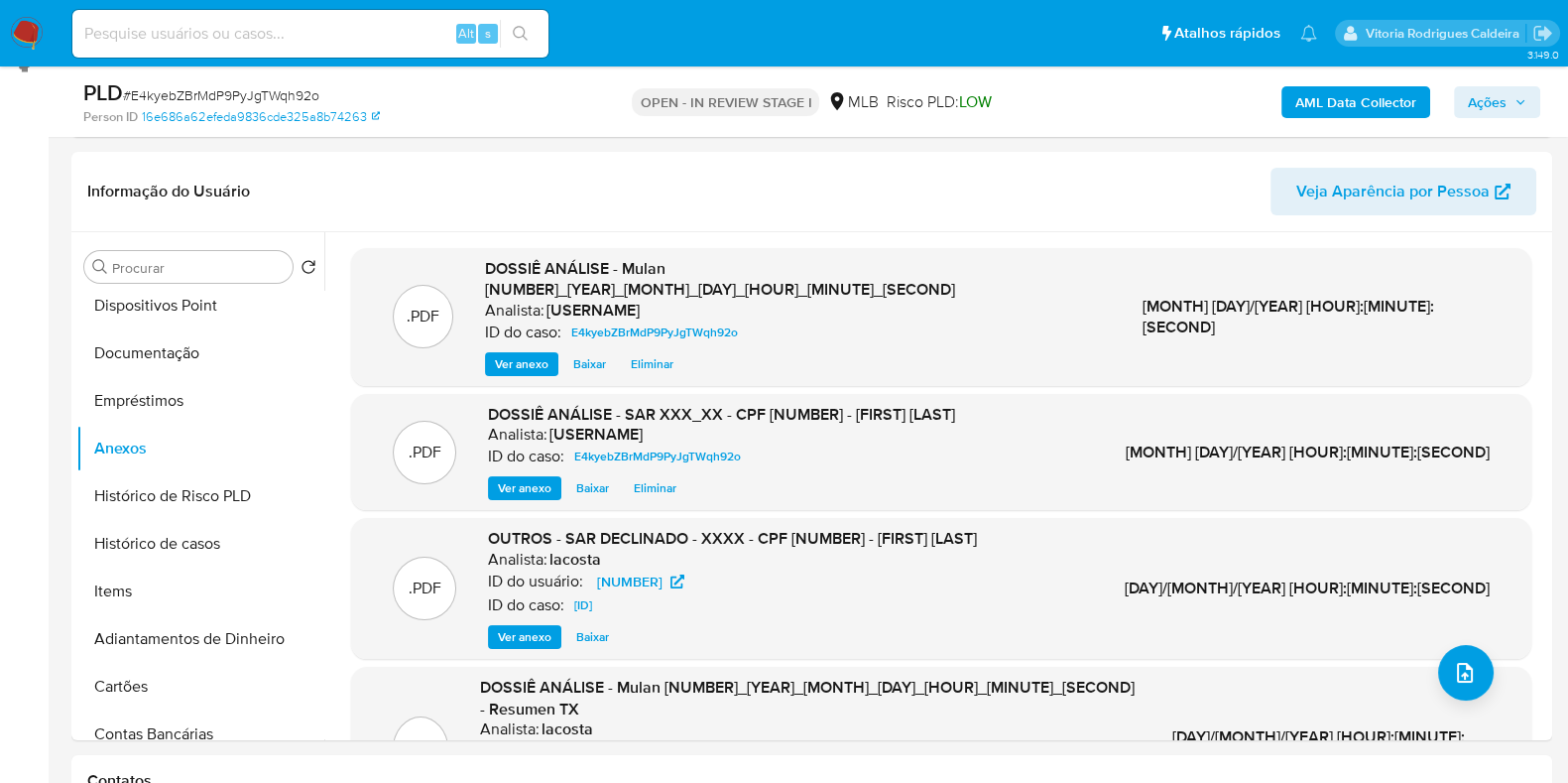 click on "Ações" at bounding box center (1497, 102) 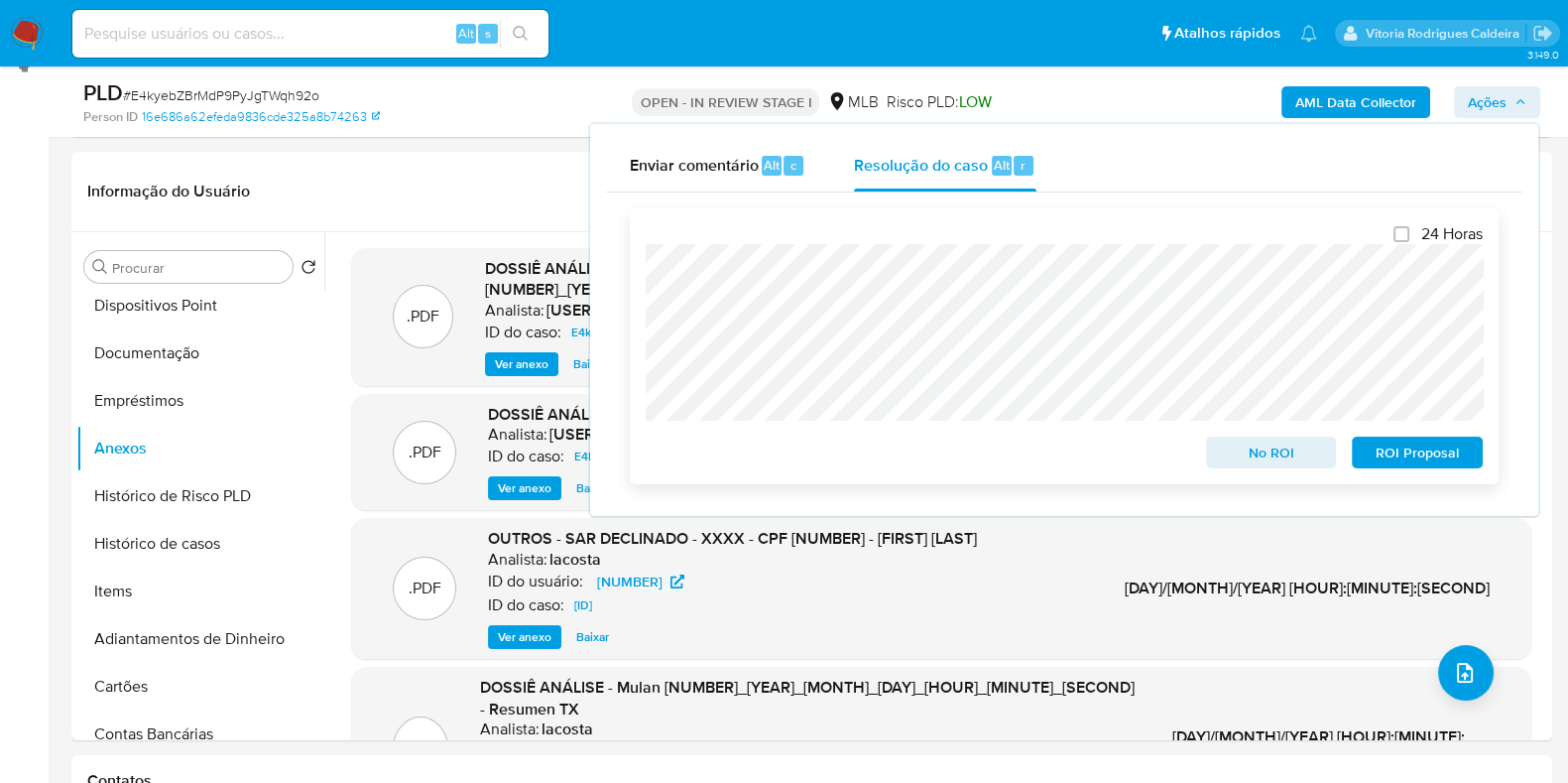 click on "ROI Proposal" at bounding box center (1417, 453) 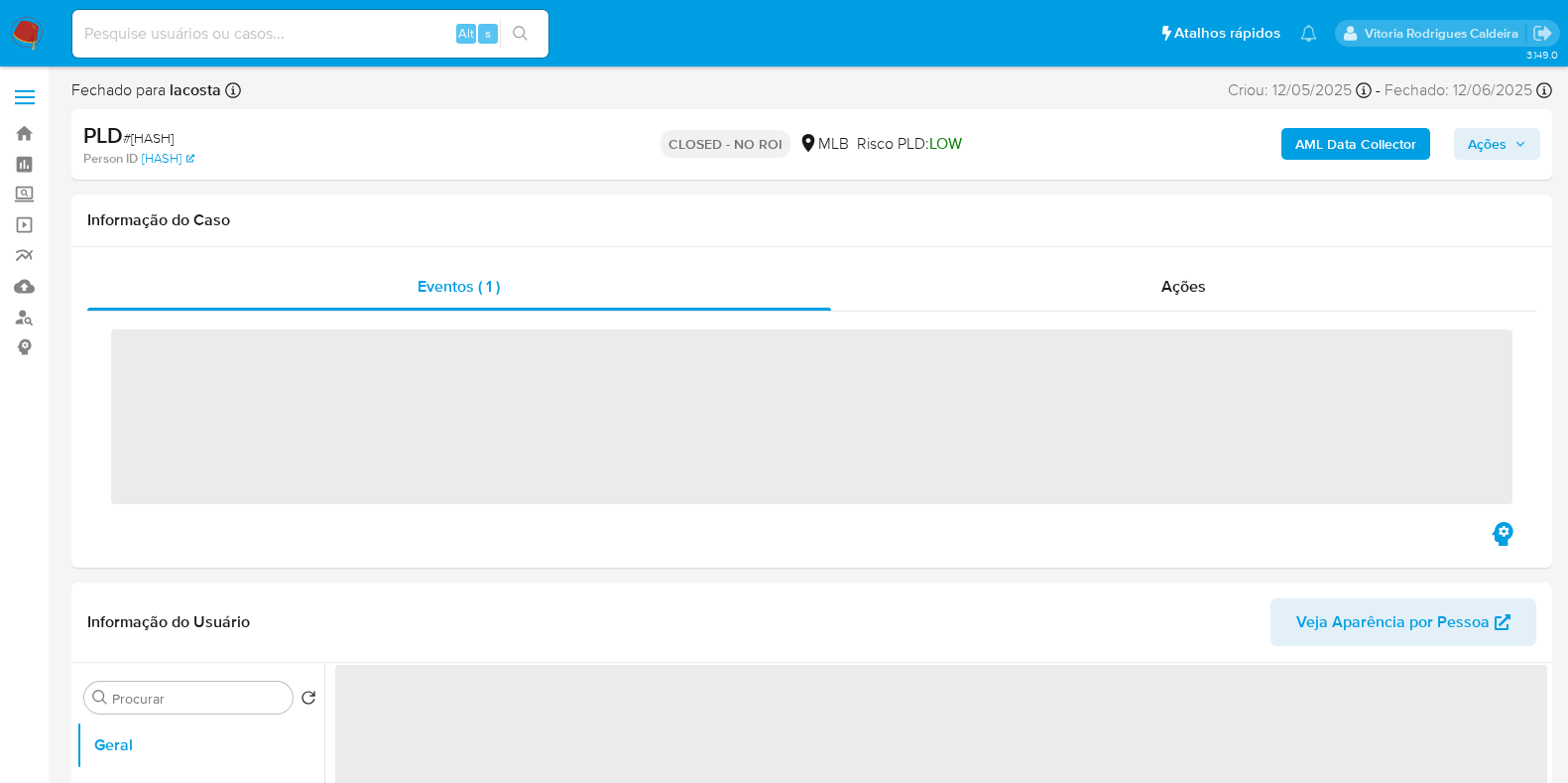 scroll, scrollTop: 0, scrollLeft: 0, axis: both 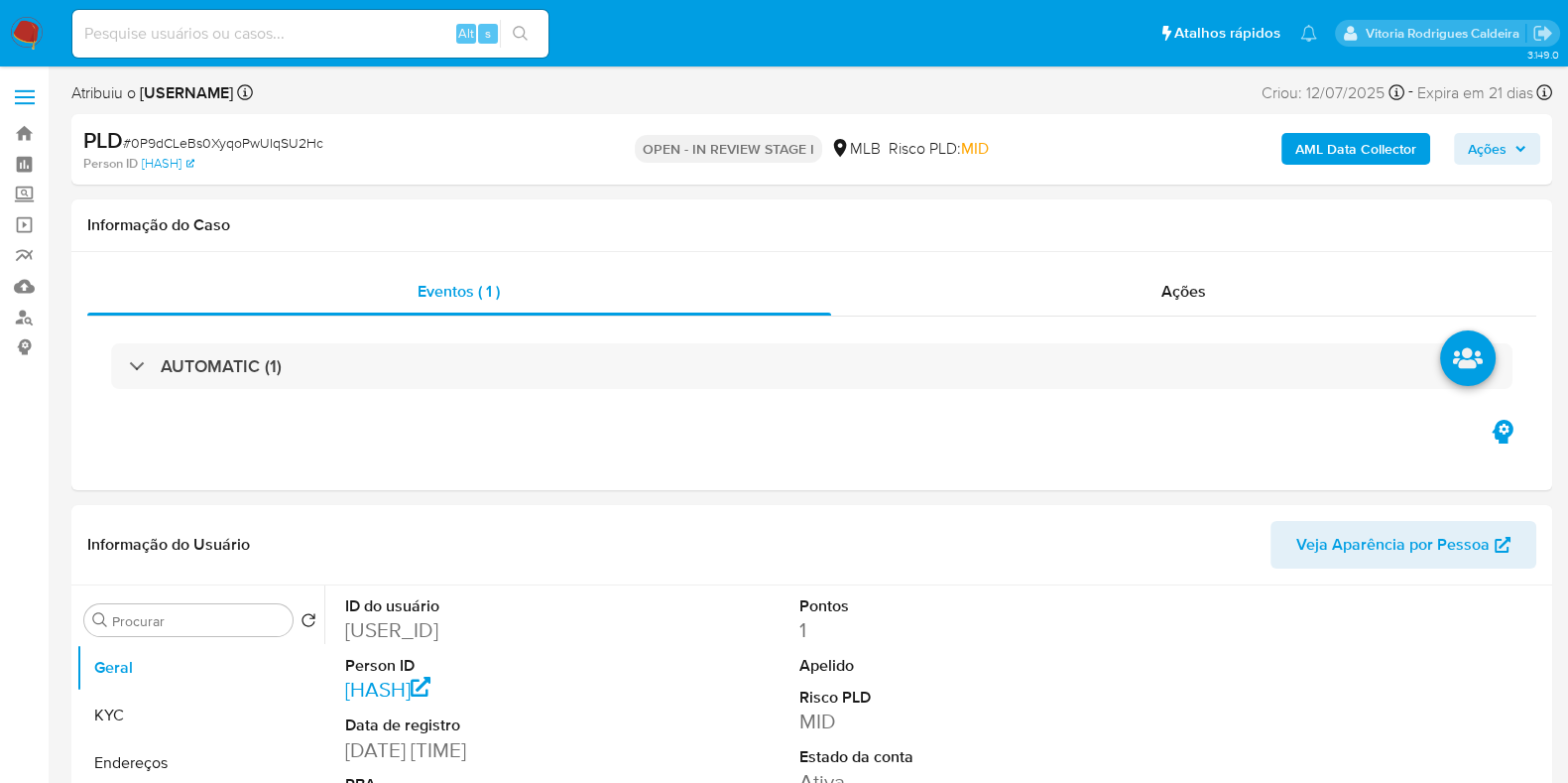 select on "10" 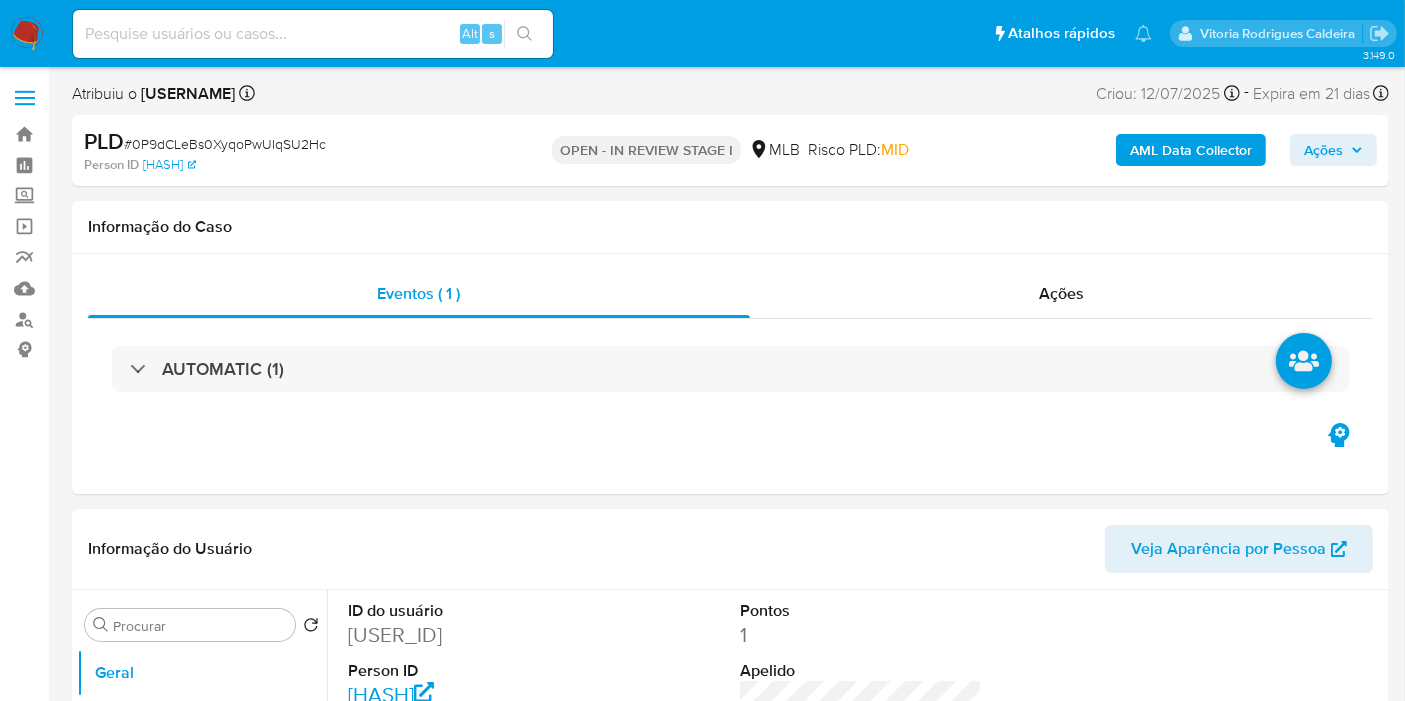 click on "ID do usuário 698475943 Person ID 023663821d38d8068040527cfe9d8306 Data de registro 07/01/2021 14:53:48 RBA Número da conta 000173577449755   Data de abertura 08/01/2021 12:35 Status ACTIVE" at bounding box center [469, 745] 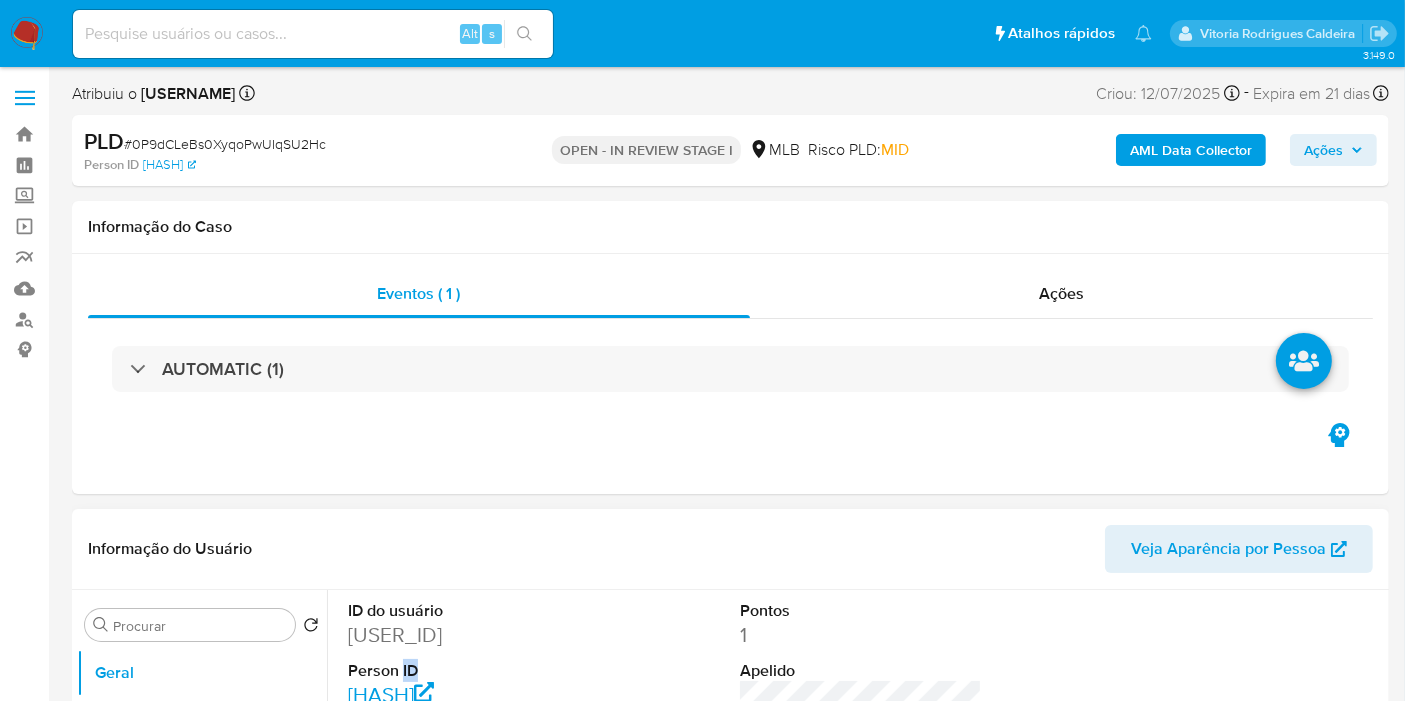 click on "ID do usuário 698475943 Person ID 023663821d38d8068040527cfe9d8306 Data de registro 07/01/2021 14:53:48 RBA Número da conta 000173577449755   Data de abertura 08/01/2021 12:35 Status ACTIVE" at bounding box center [469, 745] 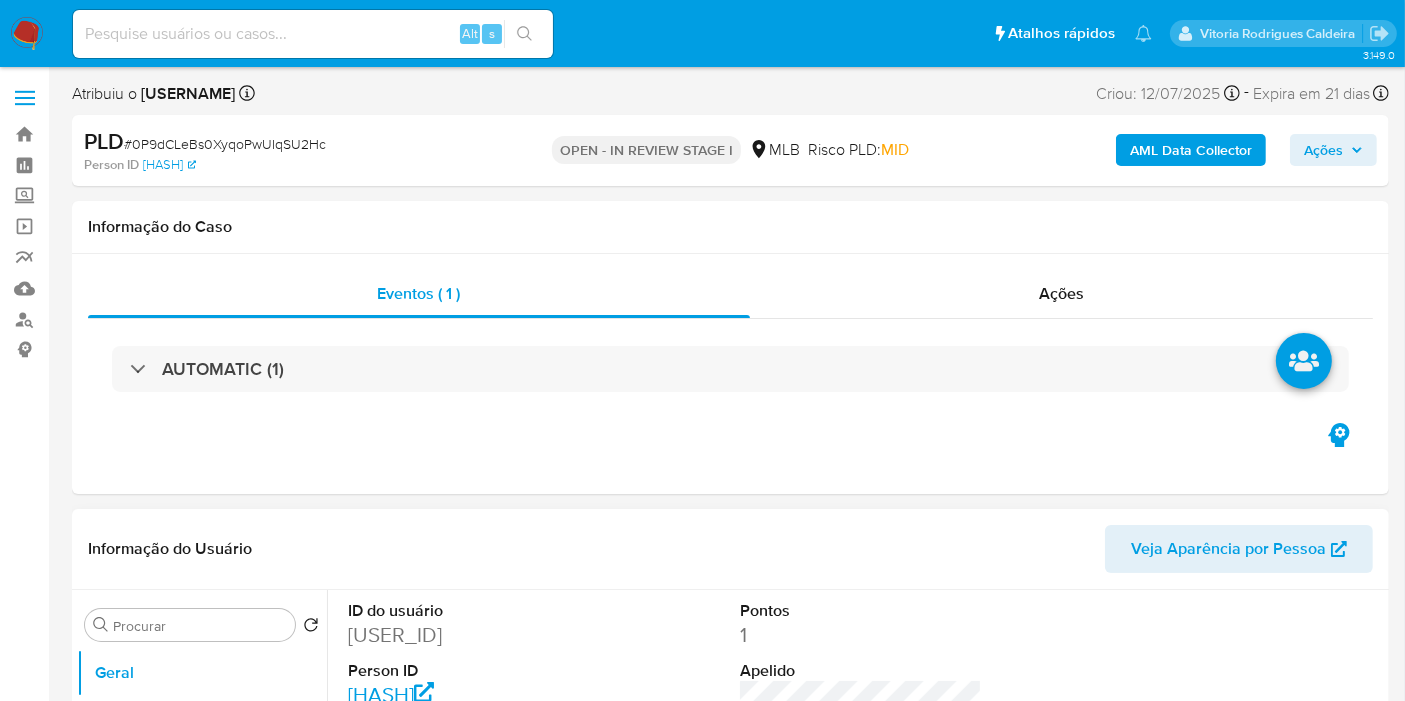 click on "698475943" at bounding box center (469, 635) 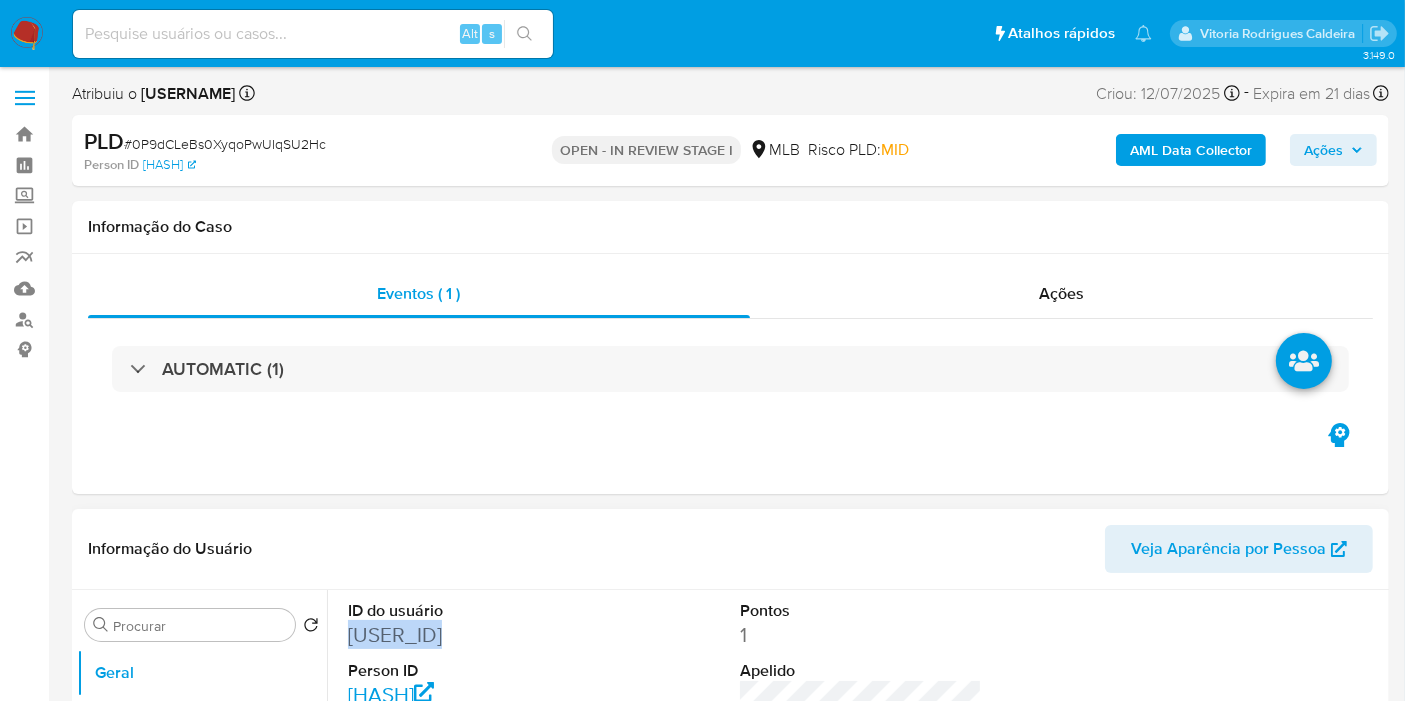 click on "698475943" at bounding box center (469, 635) 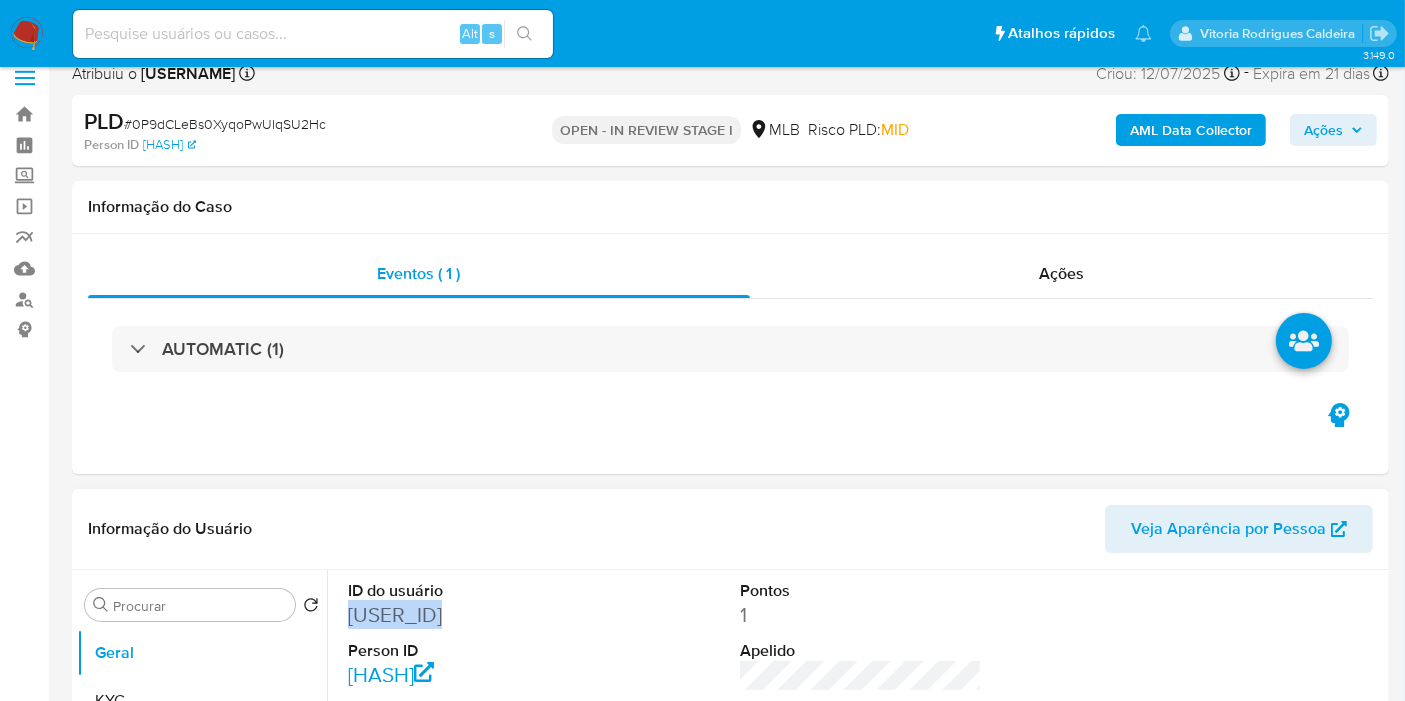 scroll, scrollTop: 444, scrollLeft: 0, axis: vertical 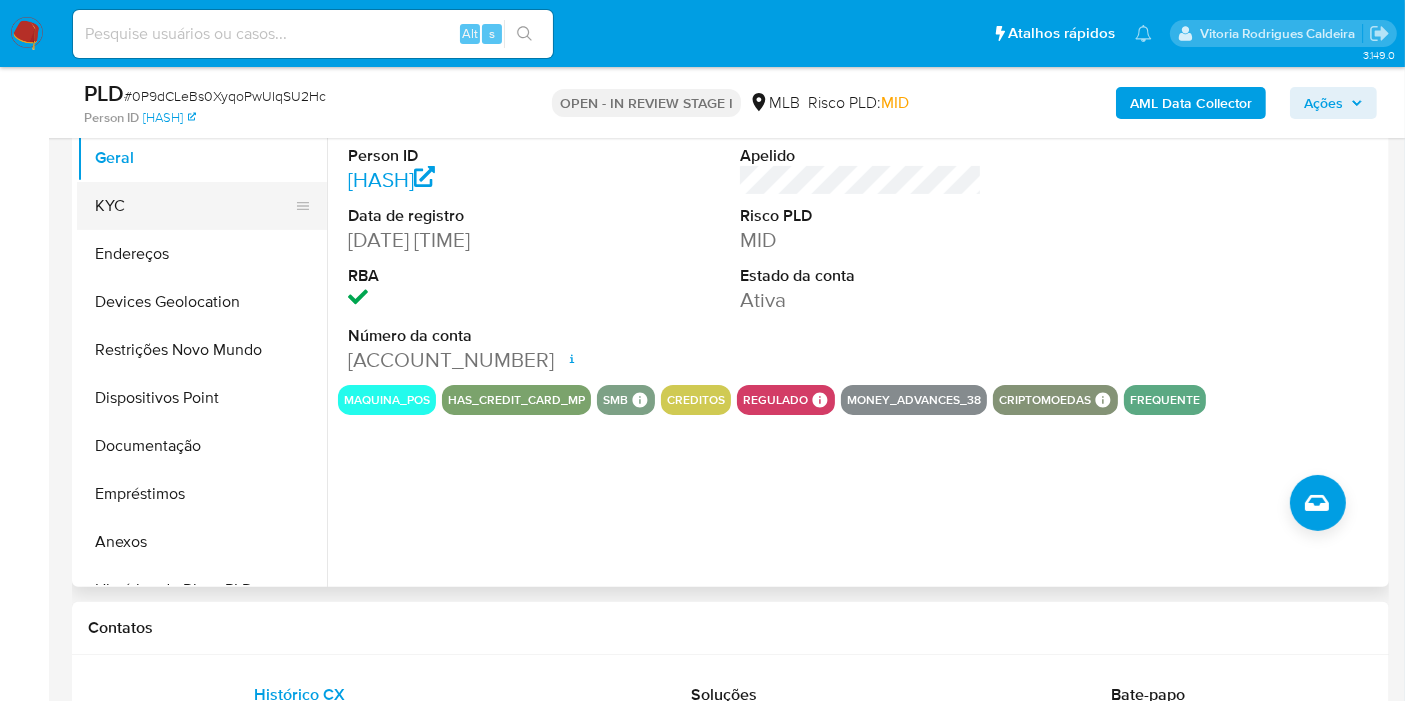 click on "KYC" at bounding box center [194, 206] 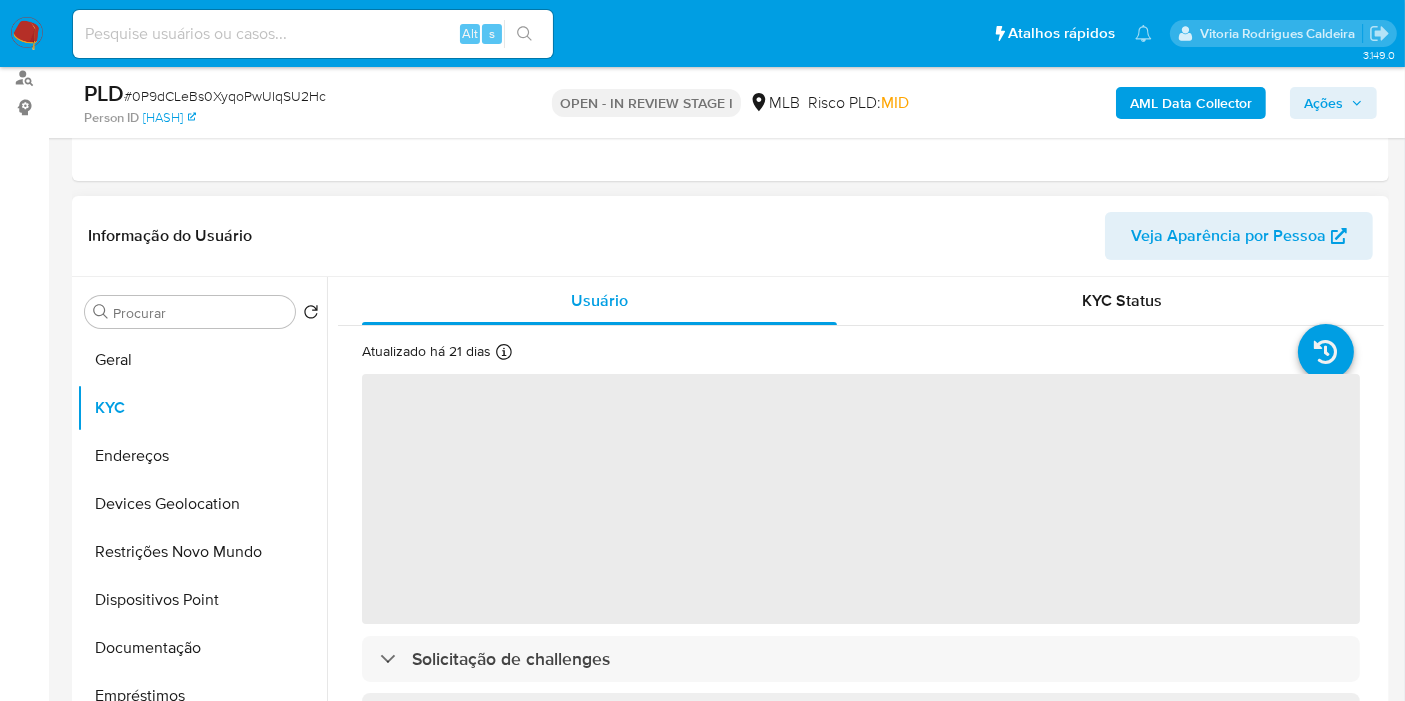 scroll, scrollTop: 222, scrollLeft: 0, axis: vertical 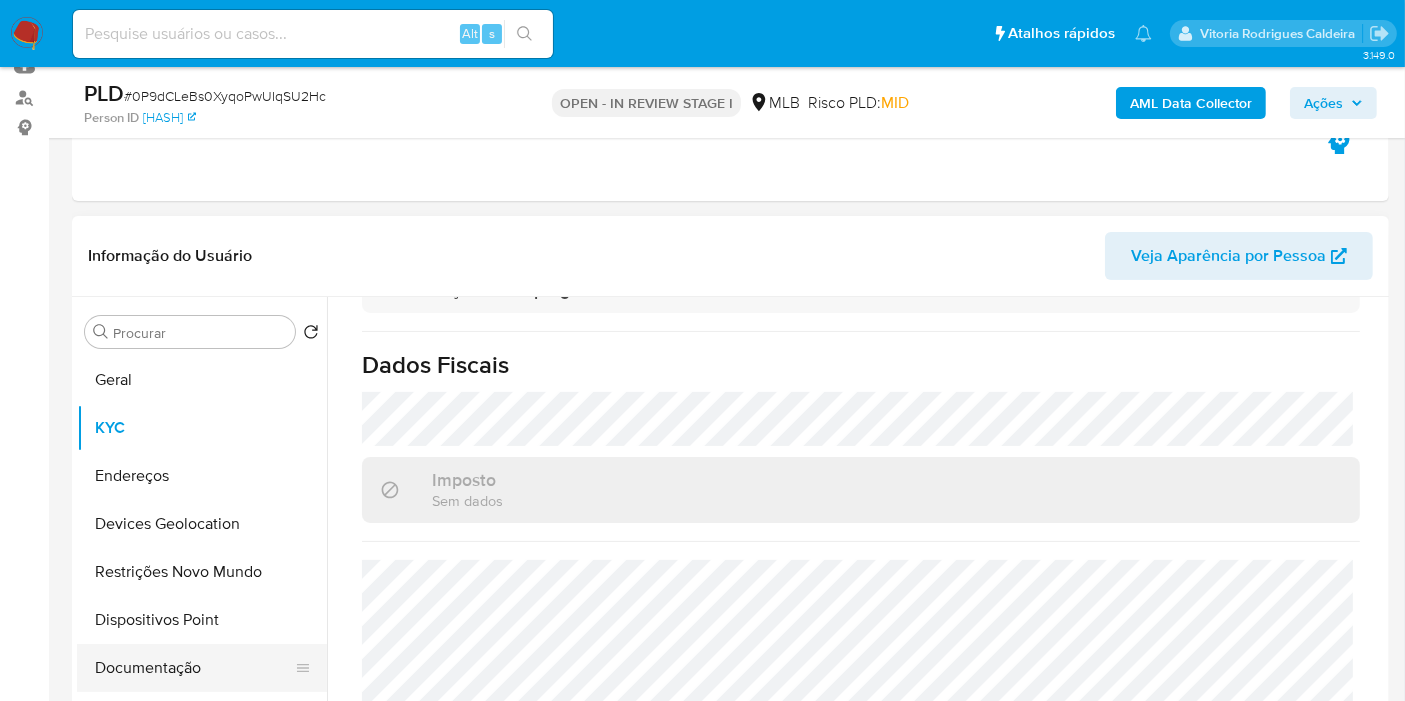 click on "Documentação" at bounding box center [194, 668] 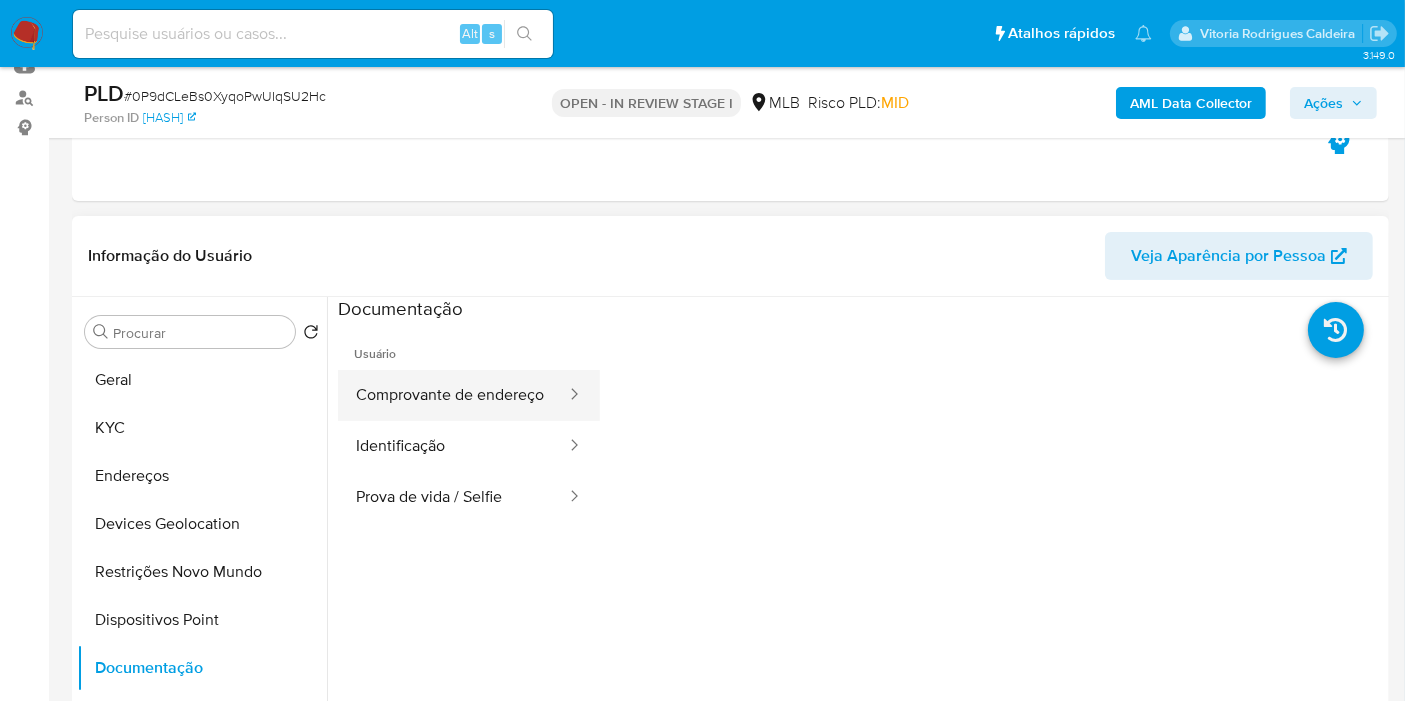click on "Comprovante de endereço" at bounding box center (453, 395) 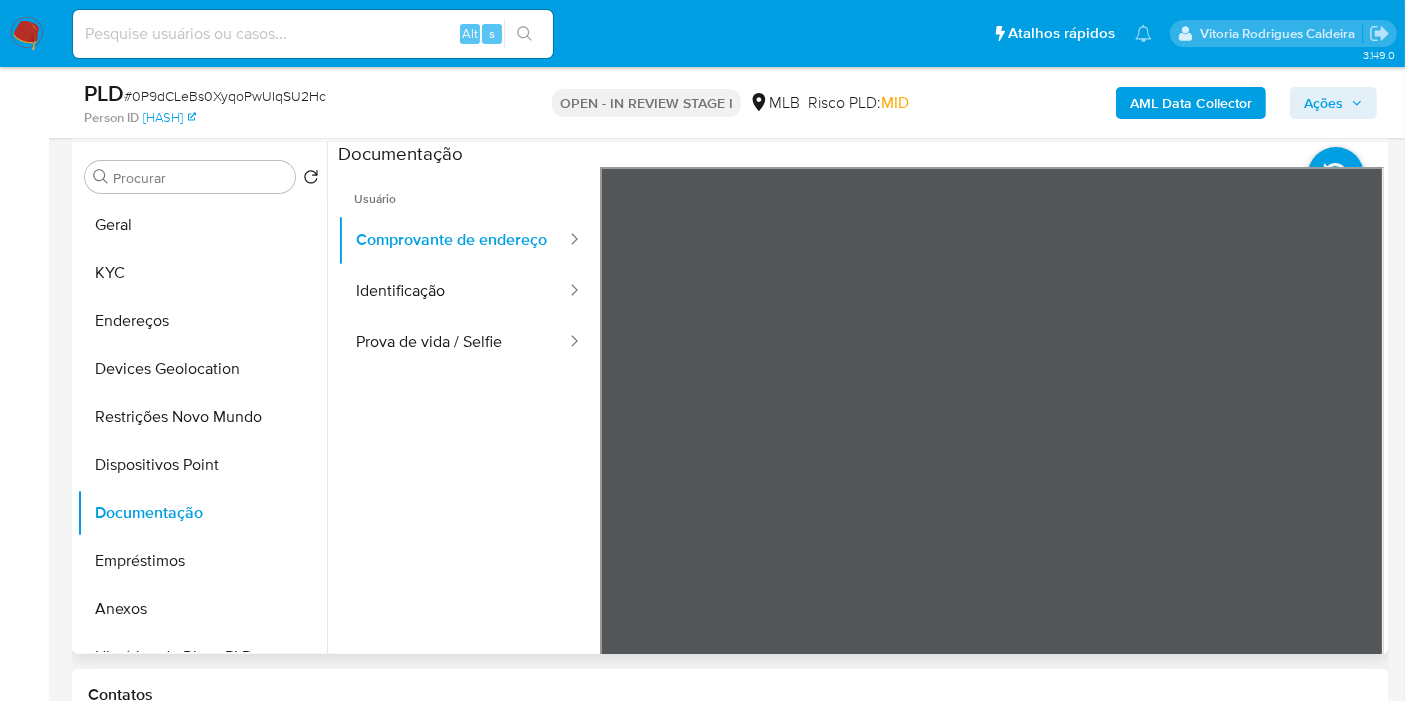 scroll, scrollTop: 333, scrollLeft: 0, axis: vertical 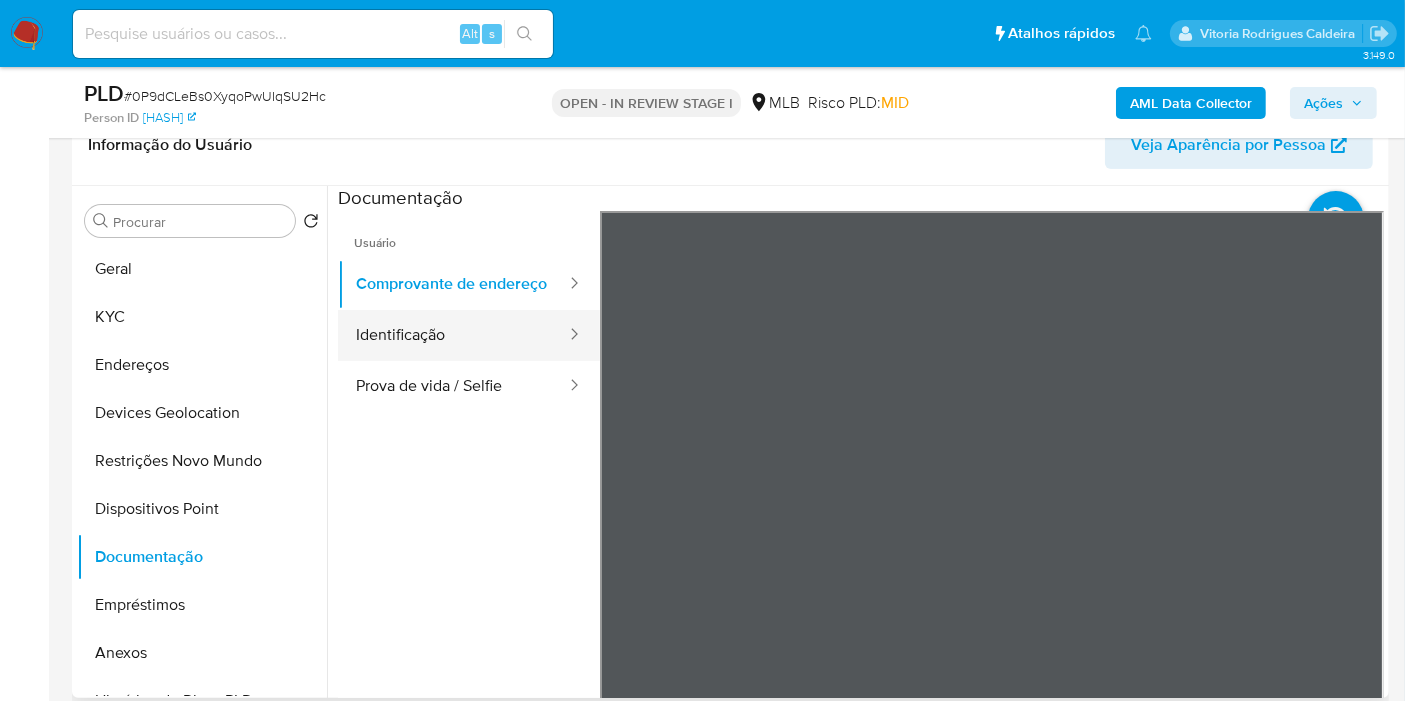 click on "Identificação" at bounding box center (453, 335) 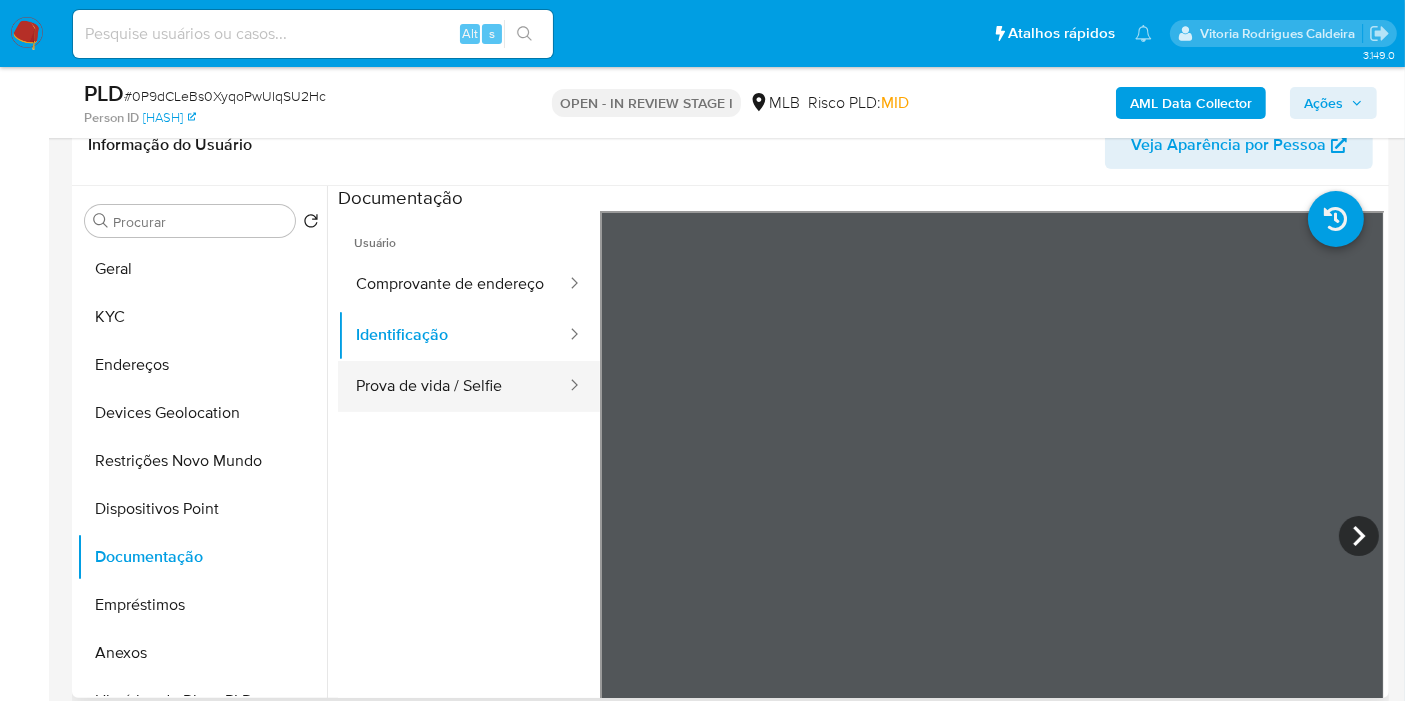 click on "Prova de vida / Selfie" at bounding box center (453, 386) 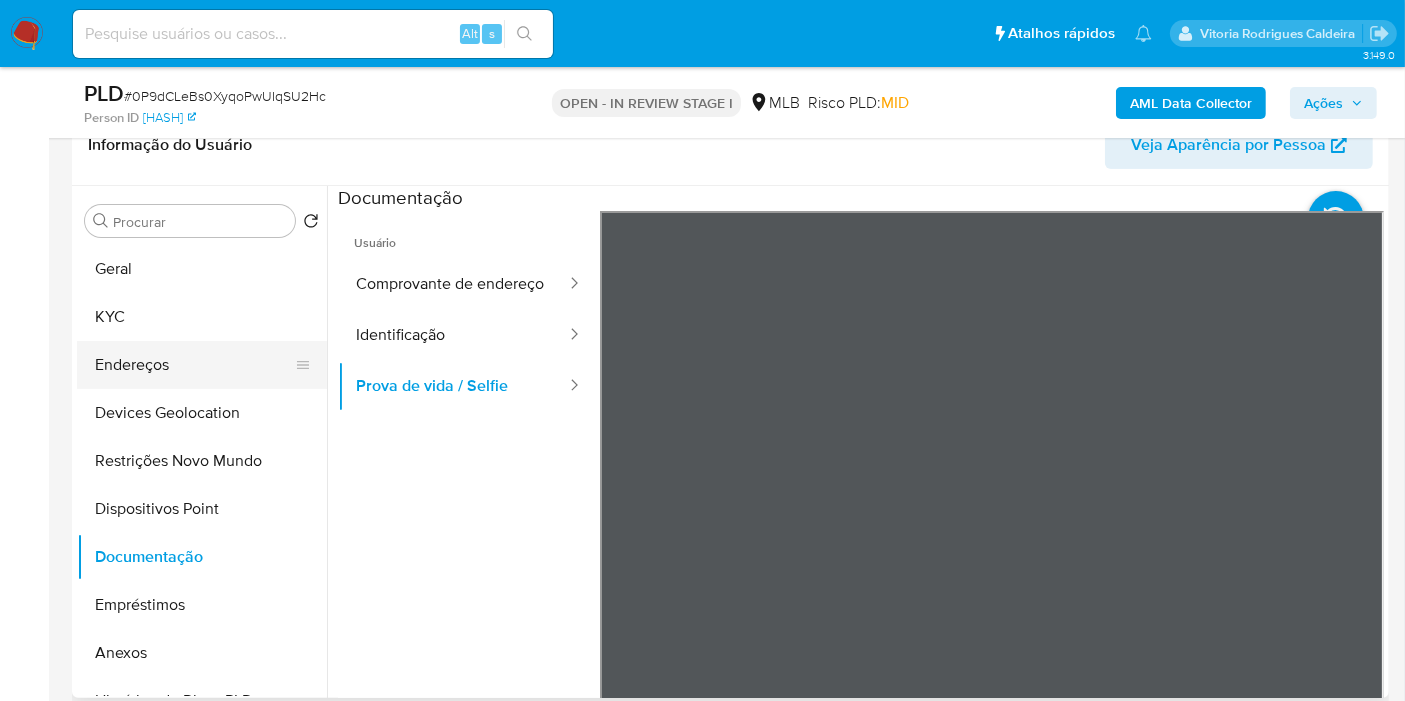 click on "Endereços" at bounding box center [194, 365] 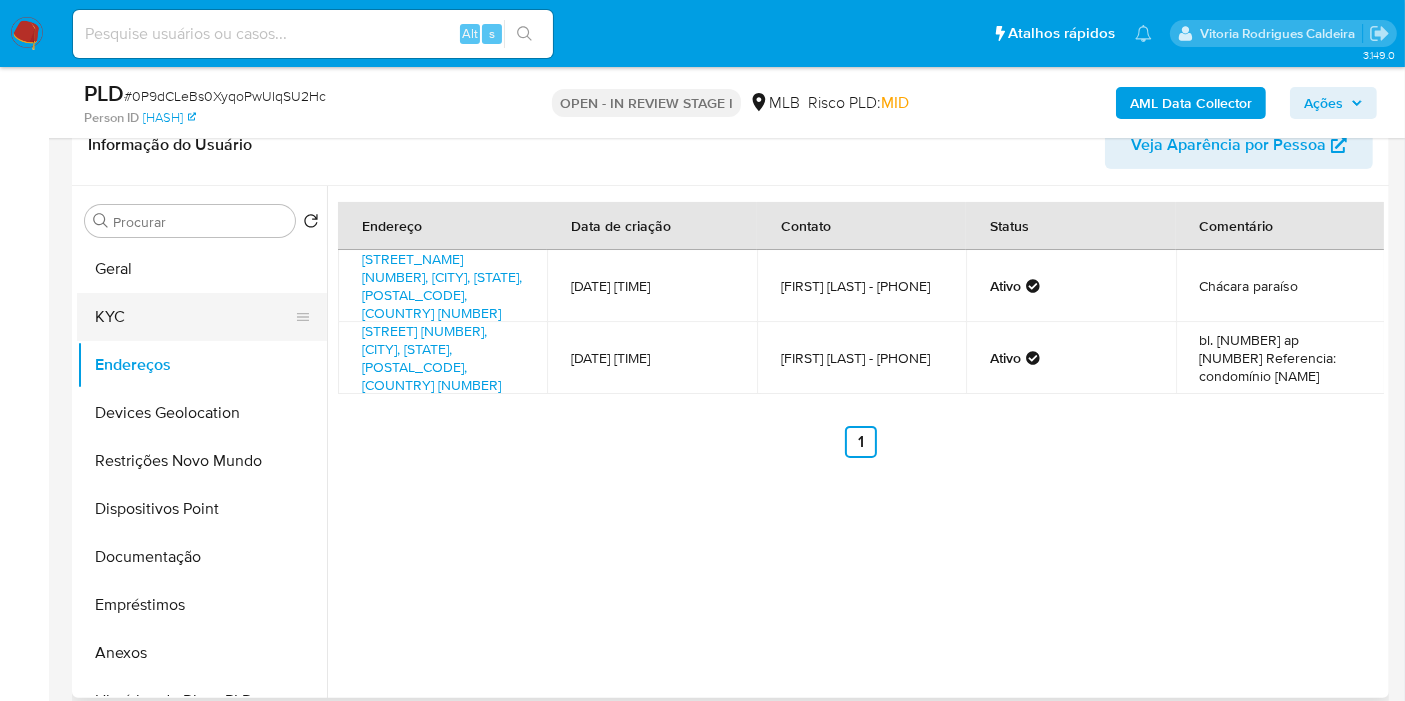 click on "KYC" at bounding box center [194, 317] 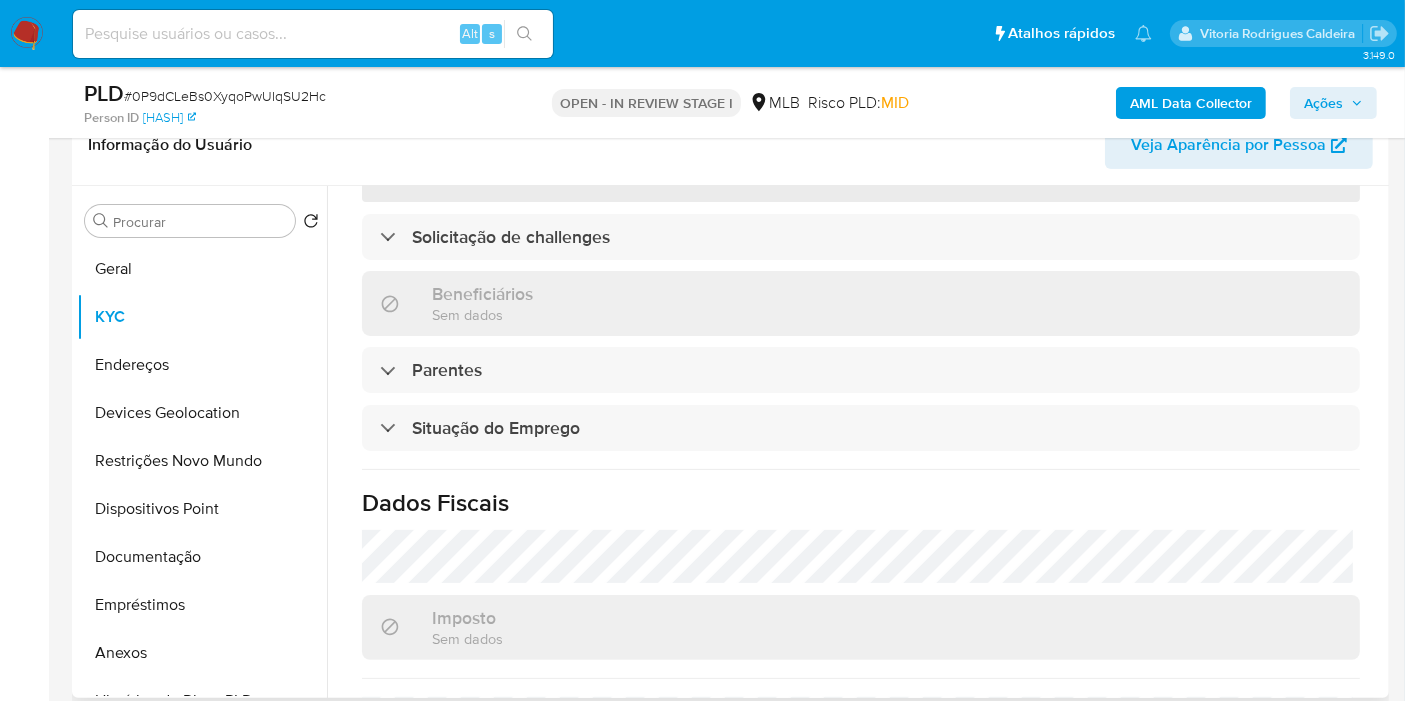 scroll, scrollTop: 580, scrollLeft: 0, axis: vertical 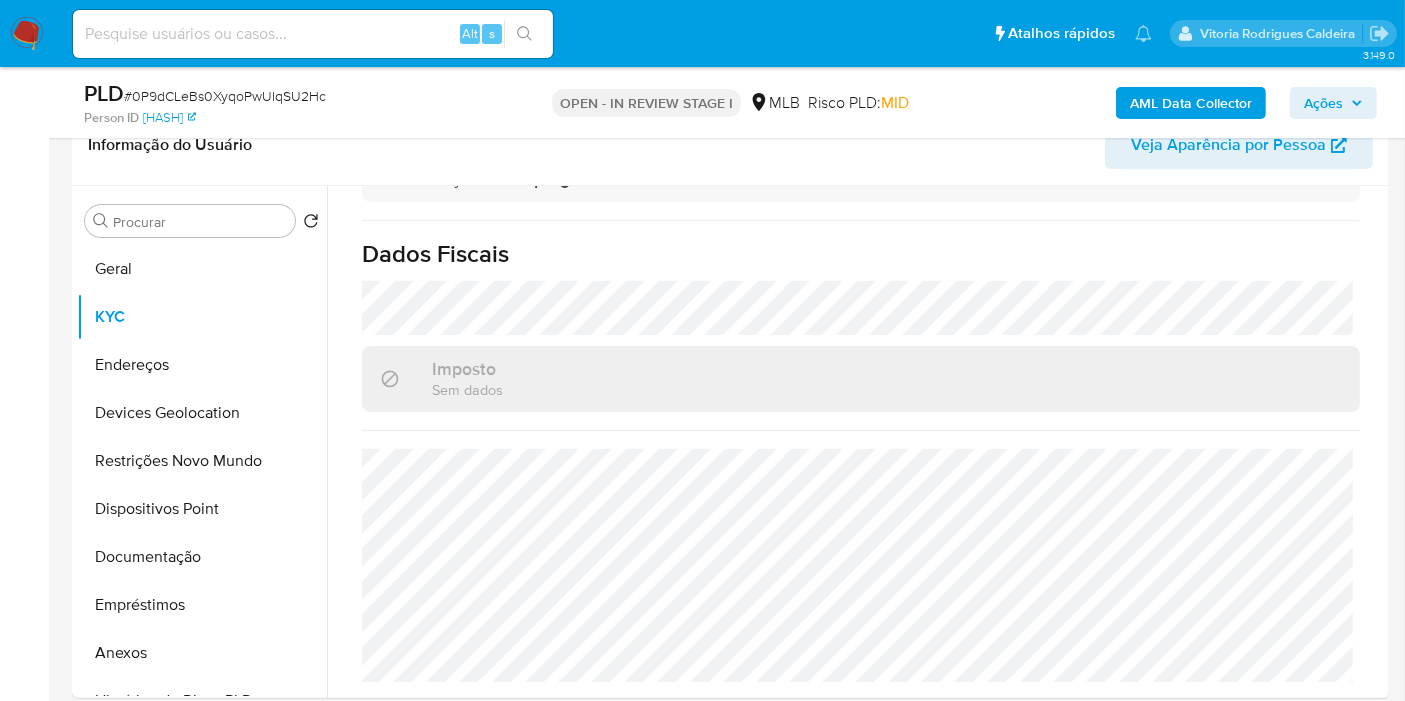 click on "AML Data Collector" at bounding box center (1191, 103) 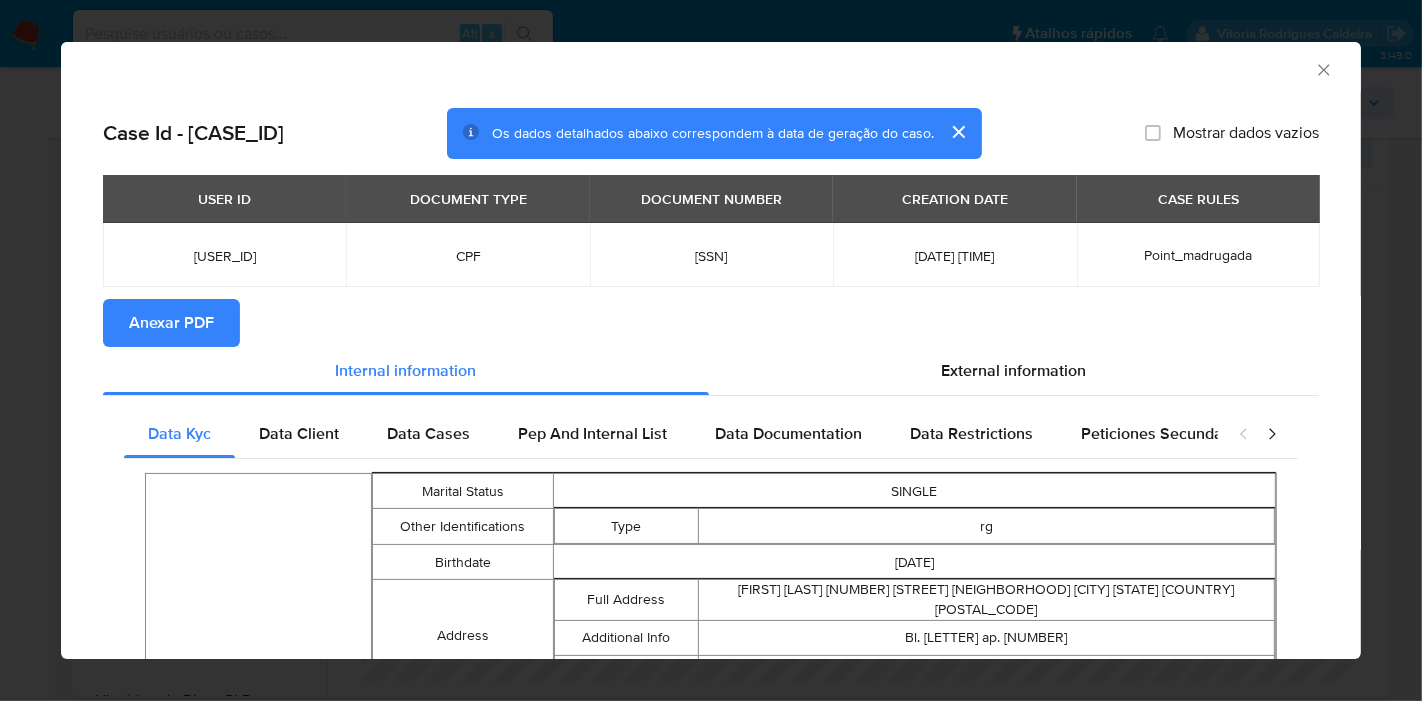 click on "Anexar PDF" at bounding box center (711, 323) 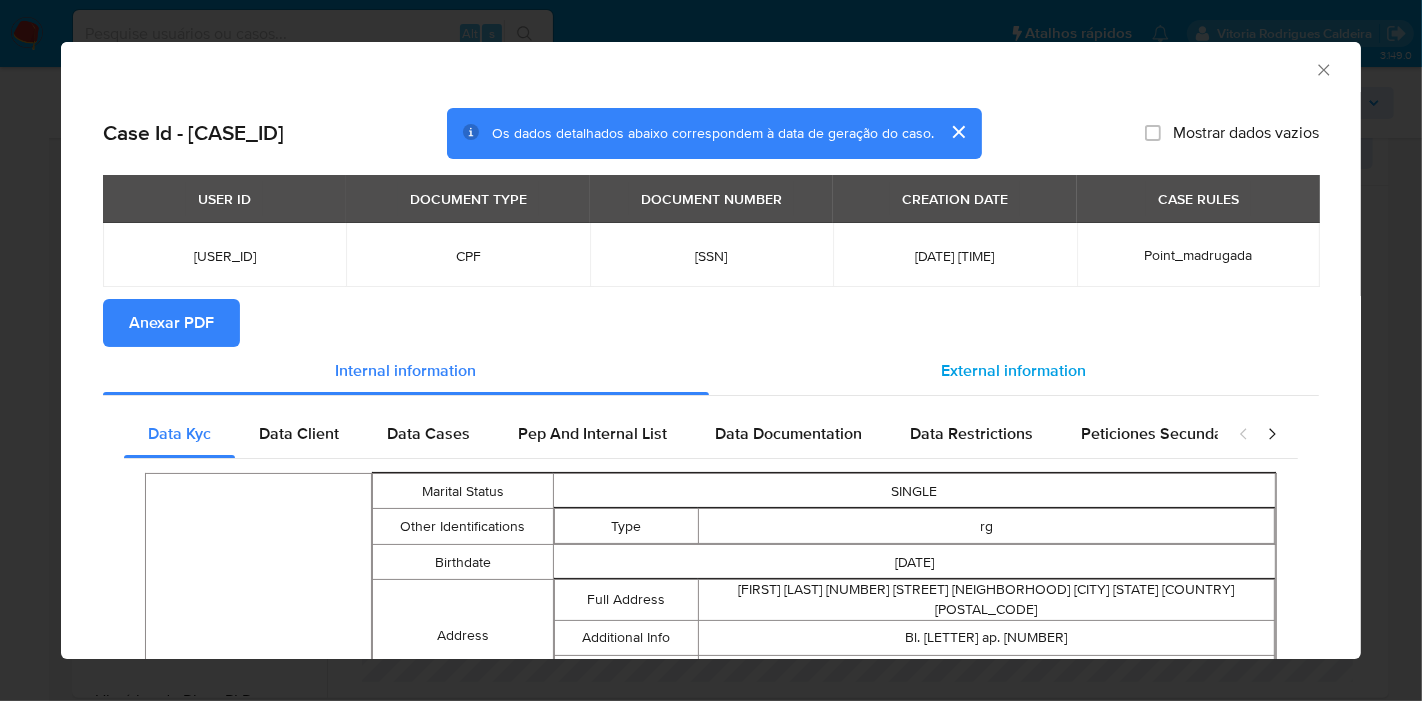 click on "External information" at bounding box center [1014, 370] 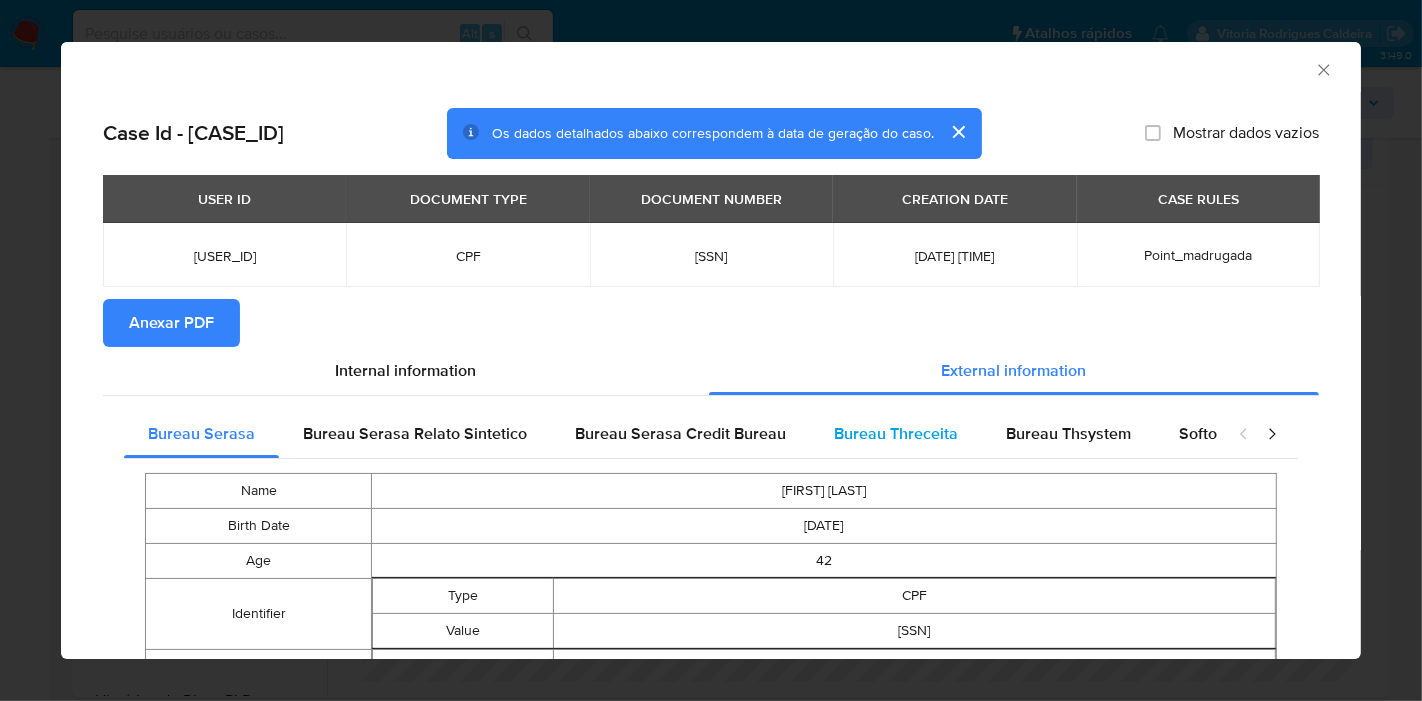 type 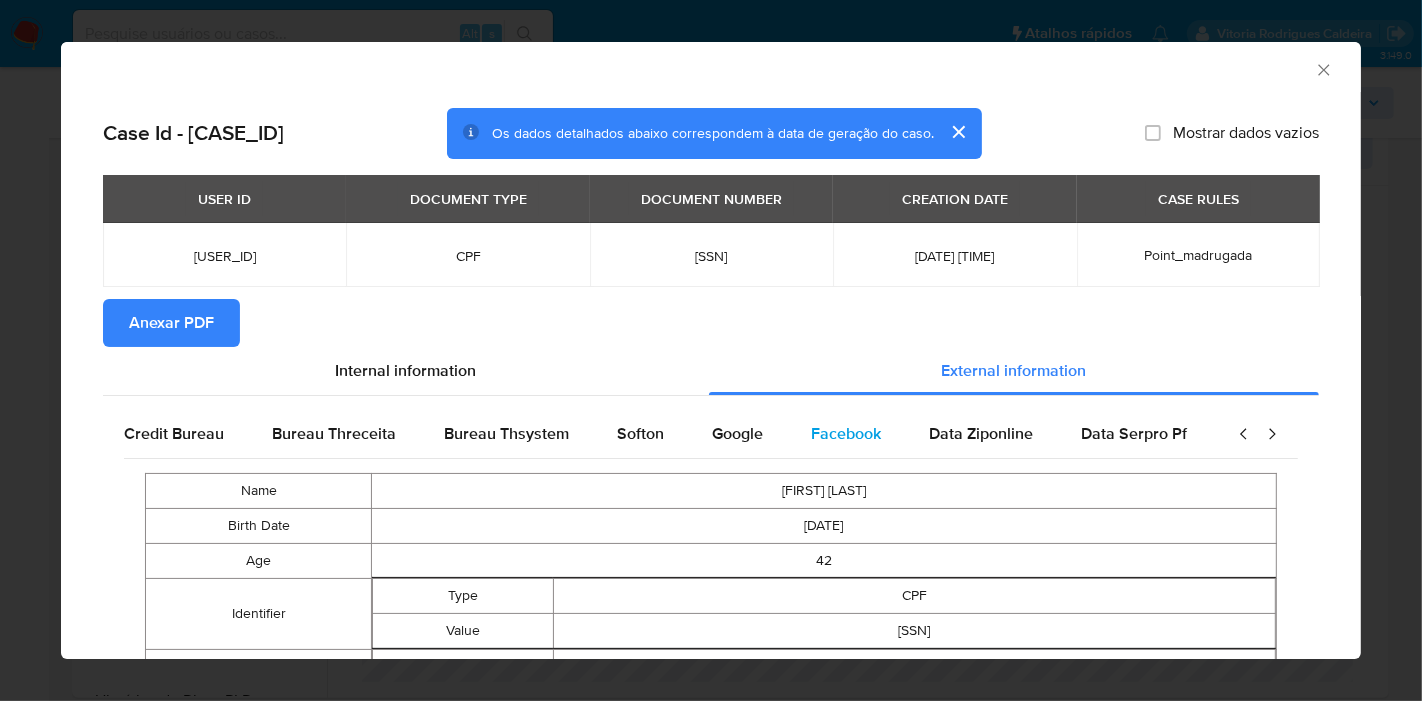 scroll, scrollTop: 0, scrollLeft: 676, axis: horizontal 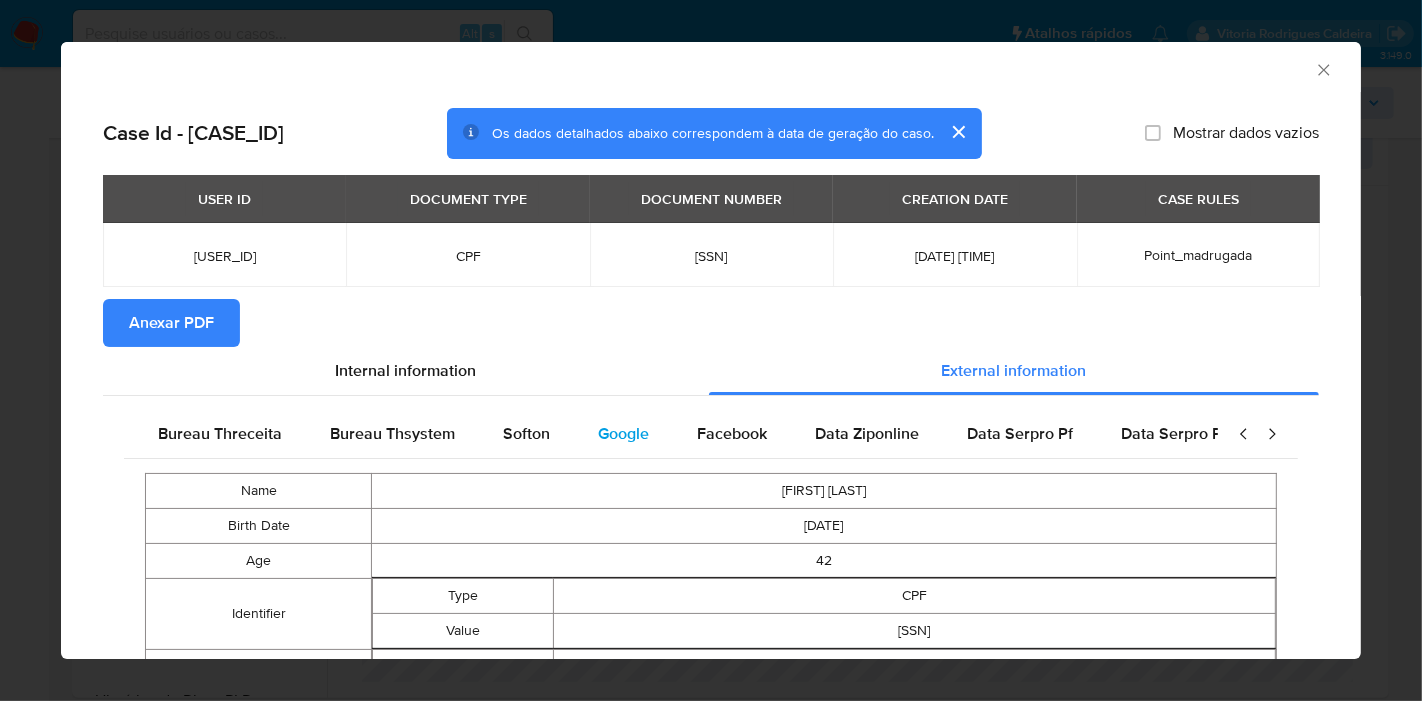 click on "Google" at bounding box center [623, 433] 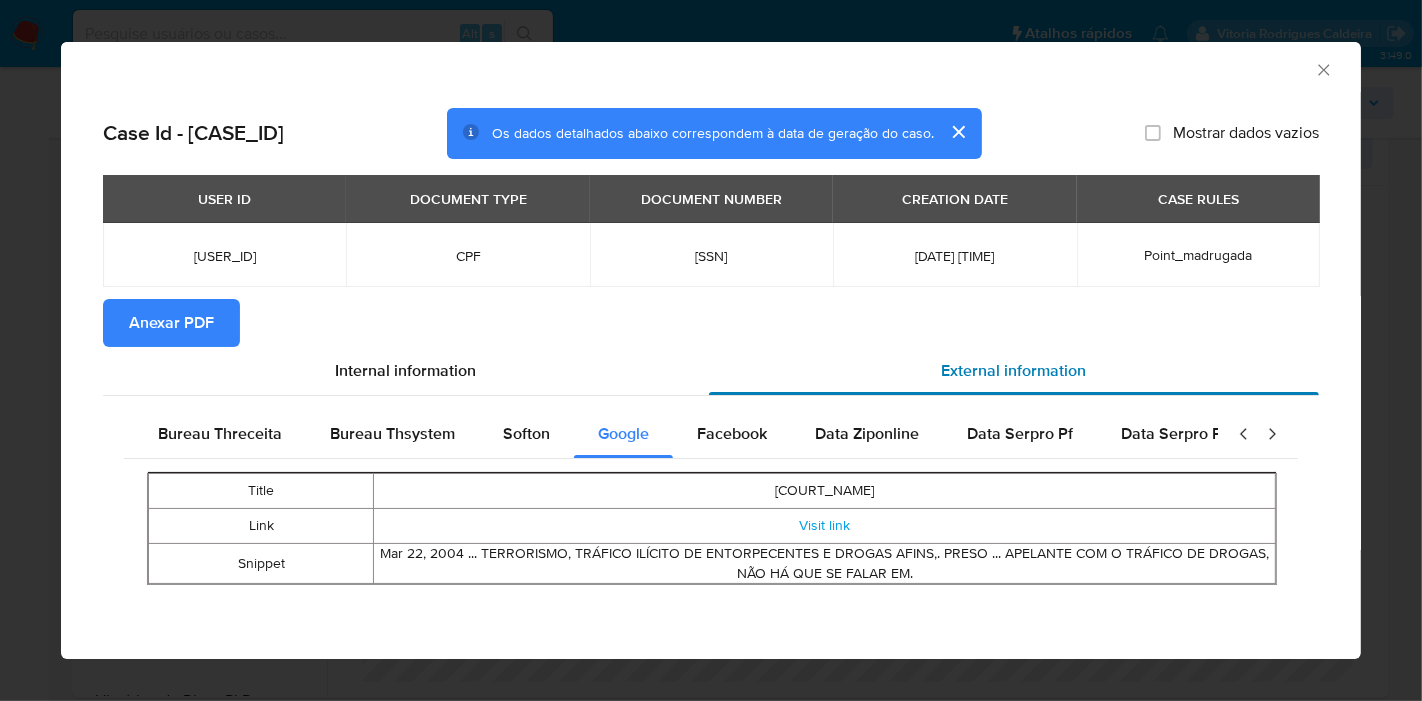 type 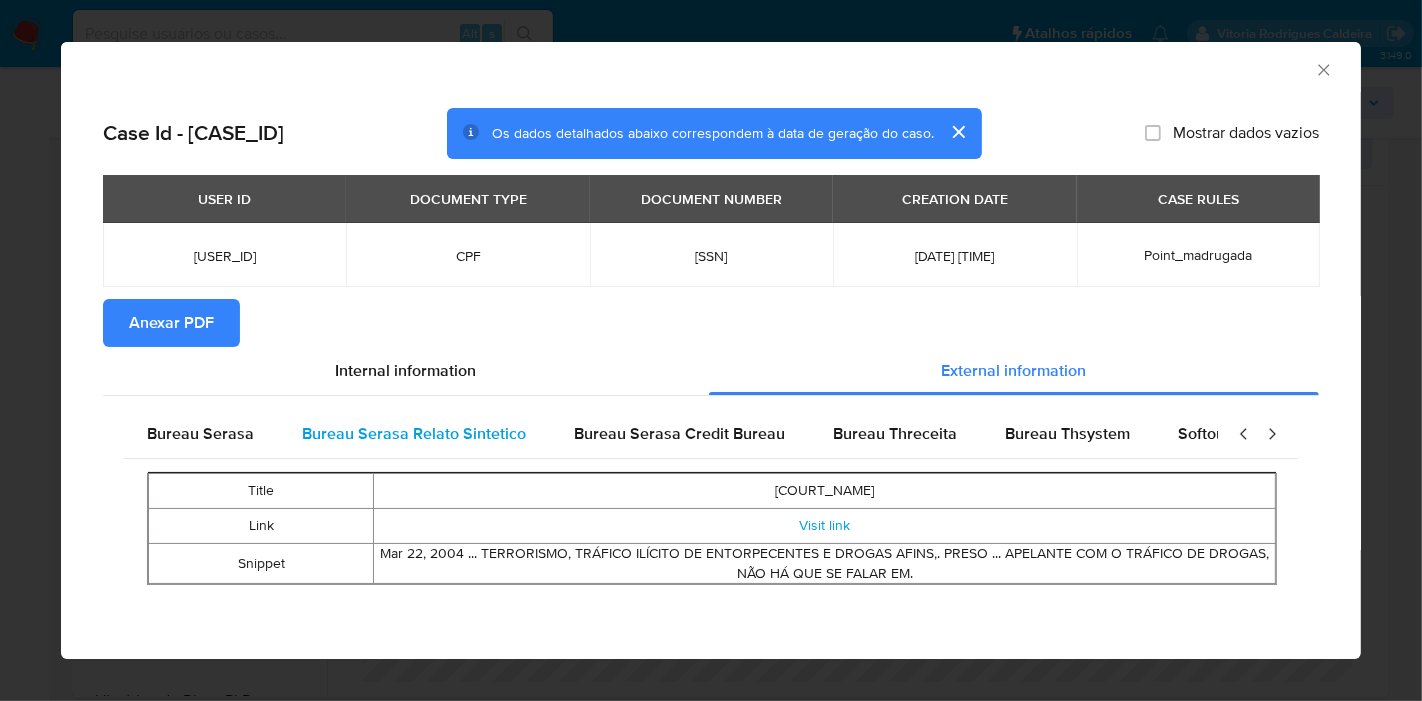 scroll, scrollTop: 0, scrollLeft: 0, axis: both 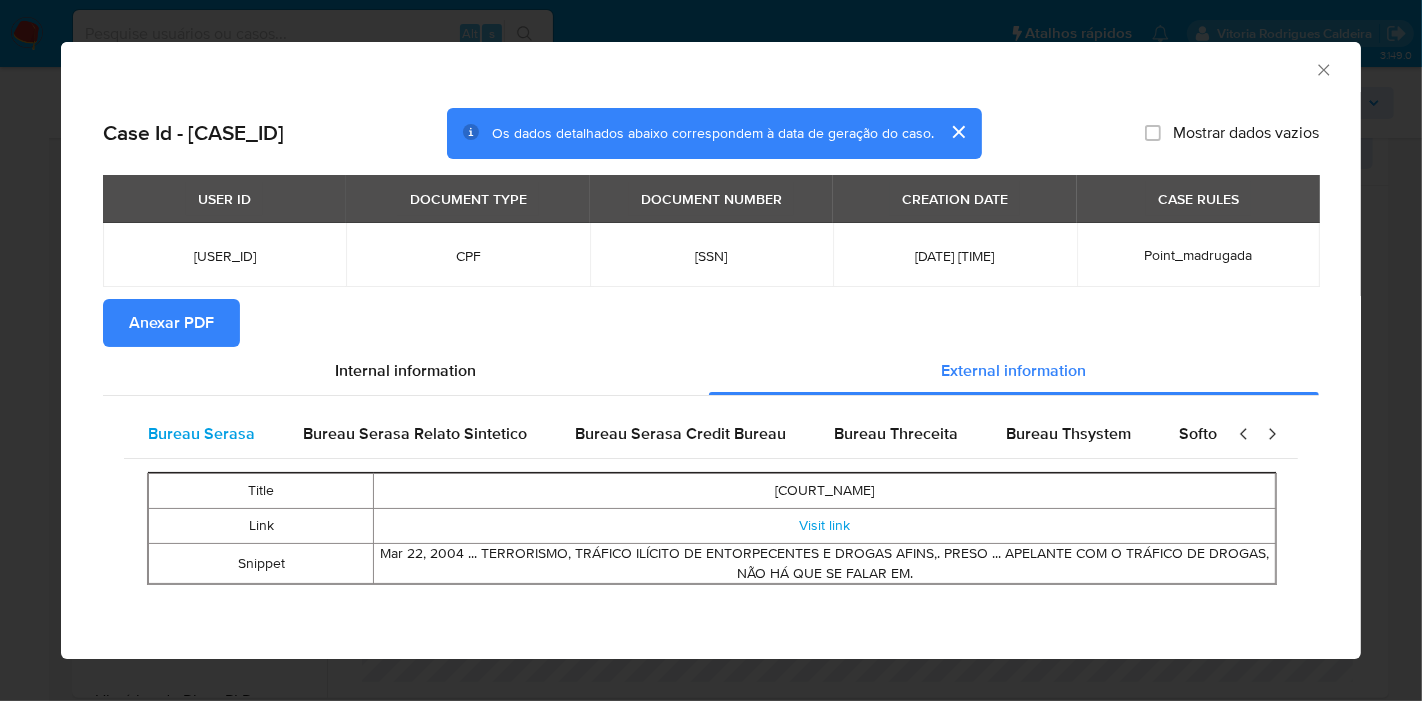 click on "Bureau Serasa" at bounding box center [201, 434] 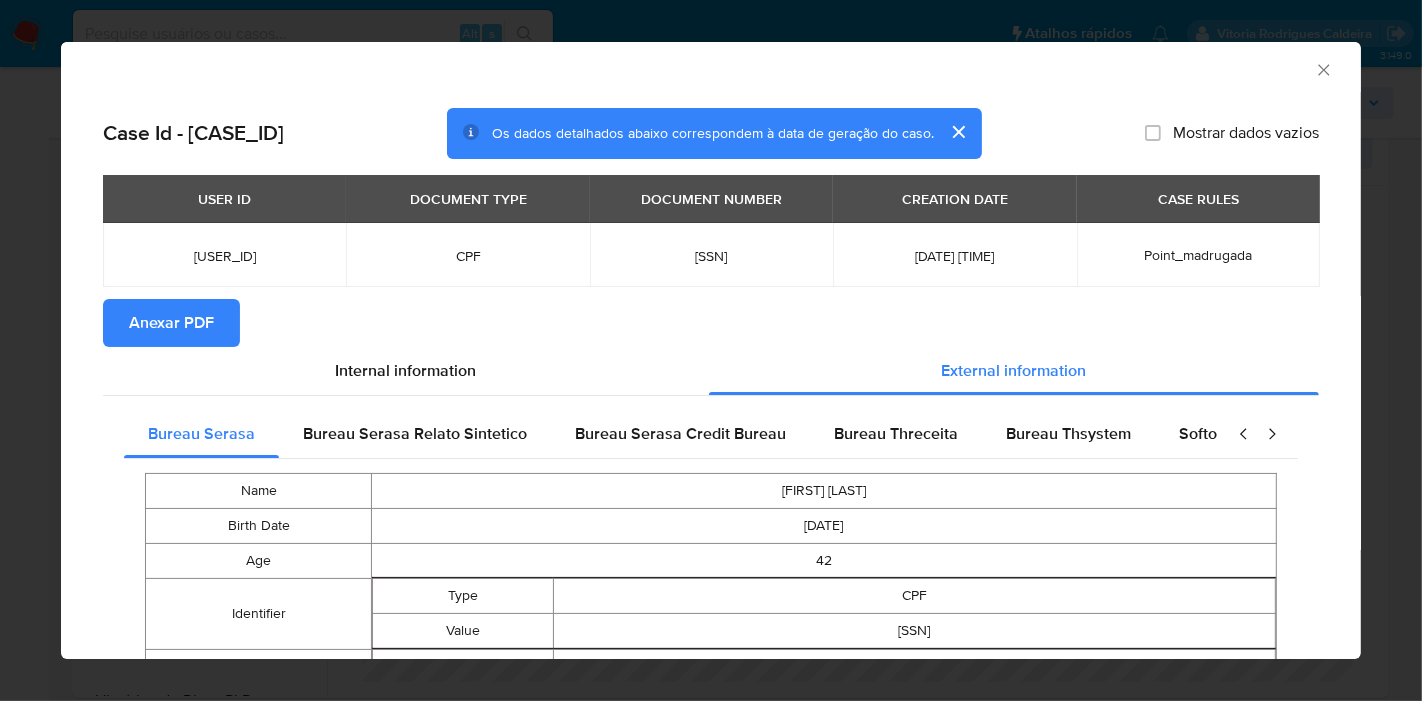 type 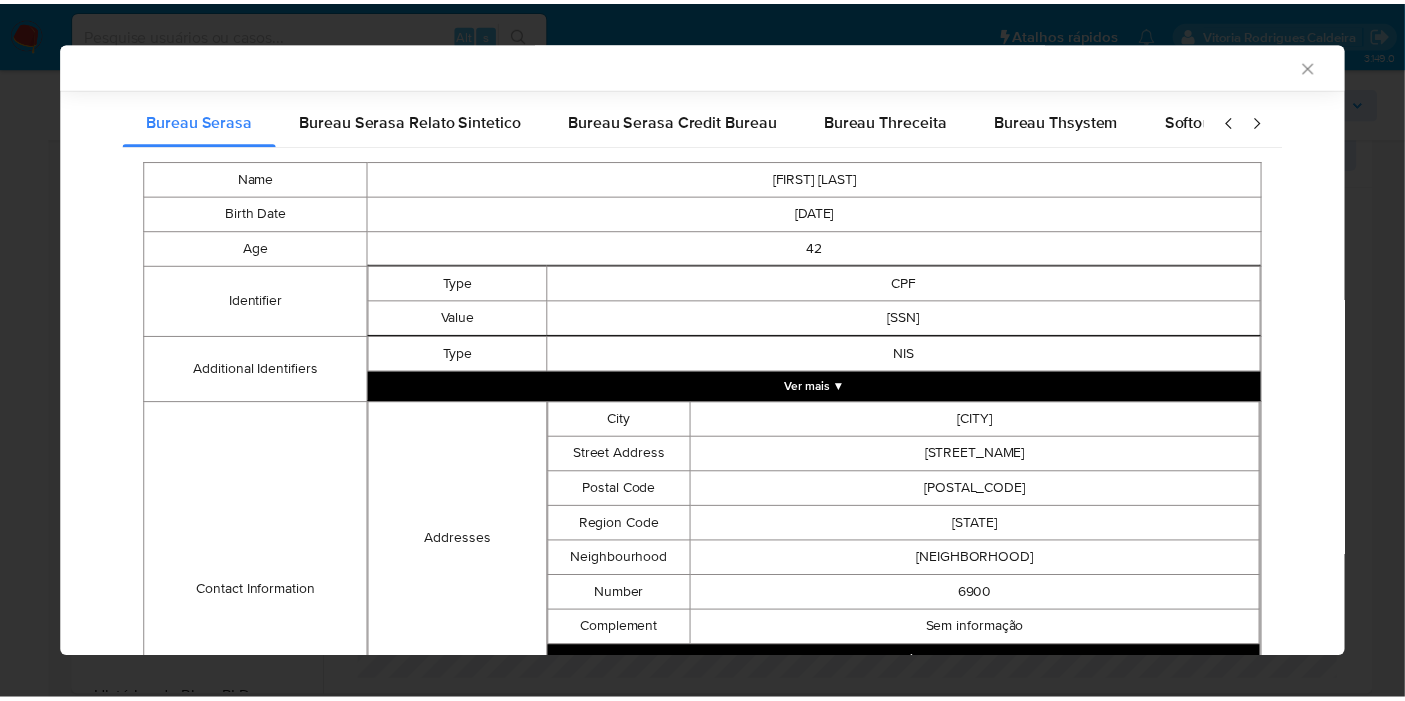scroll, scrollTop: 609, scrollLeft: 0, axis: vertical 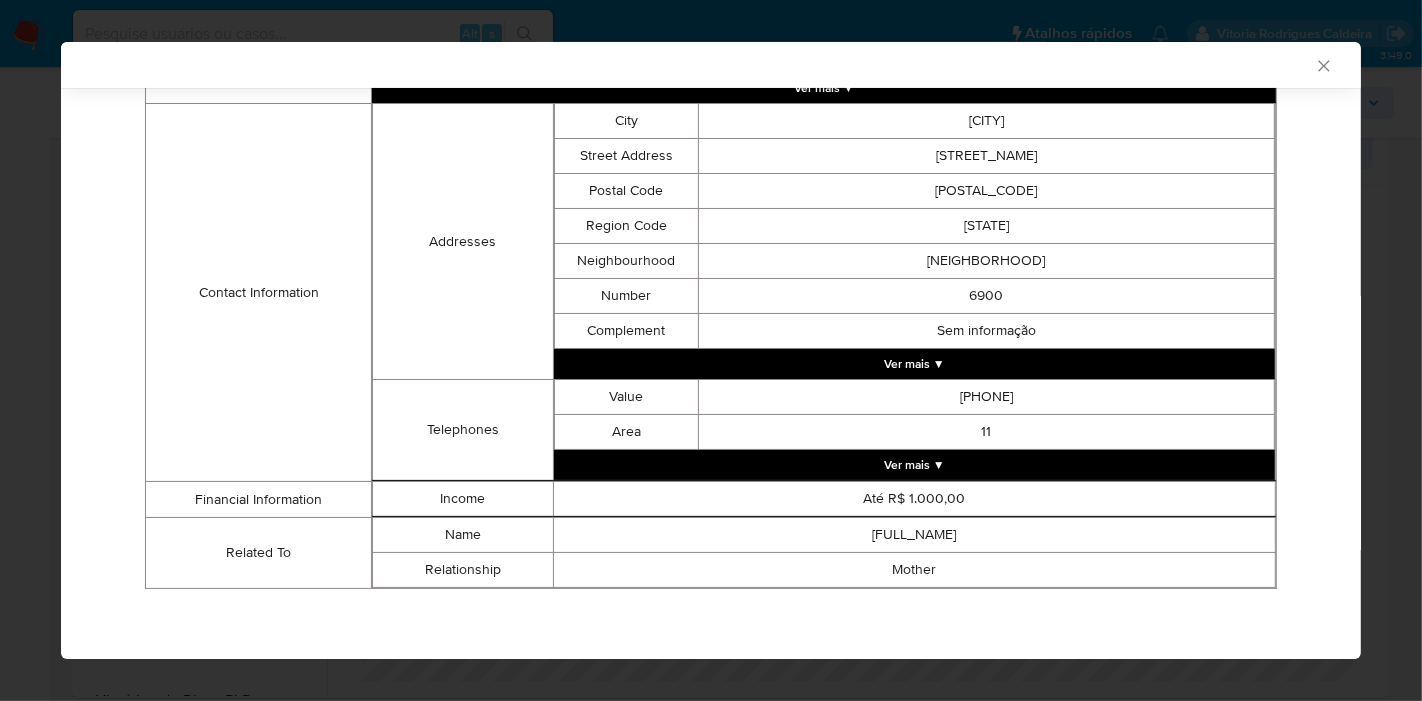 click on "13329360" at bounding box center (986, 191) 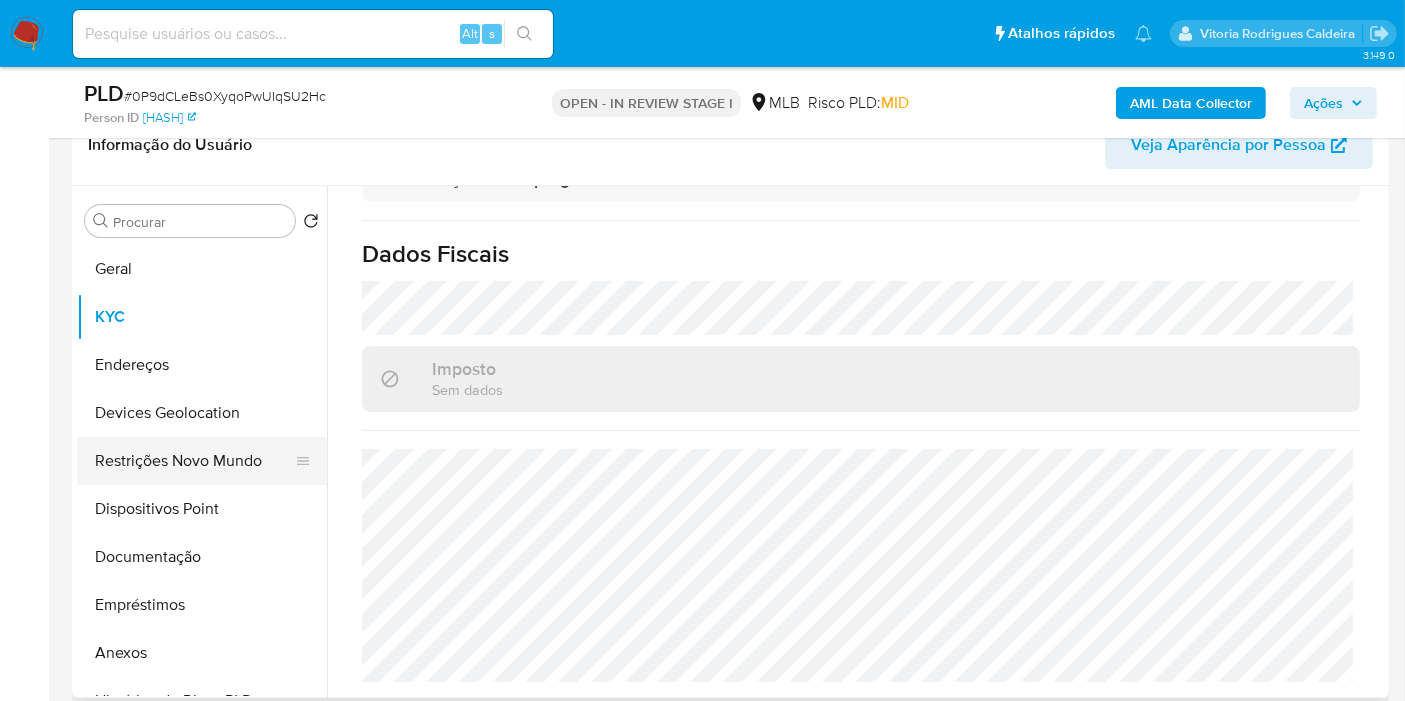 click on "Restrições Novo Mundo" at bounding box center [194, 461] 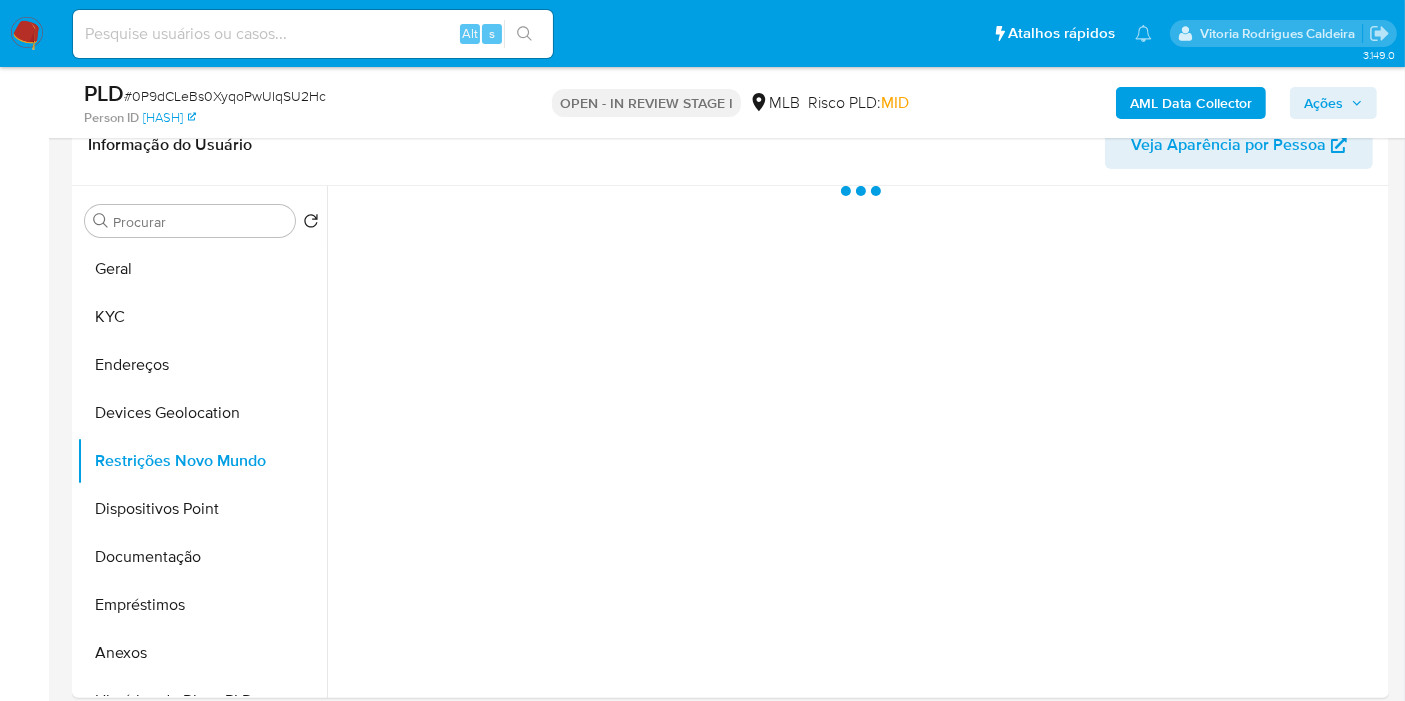scroll, scrollTop: 0, scrollLeft: 0, axis: both 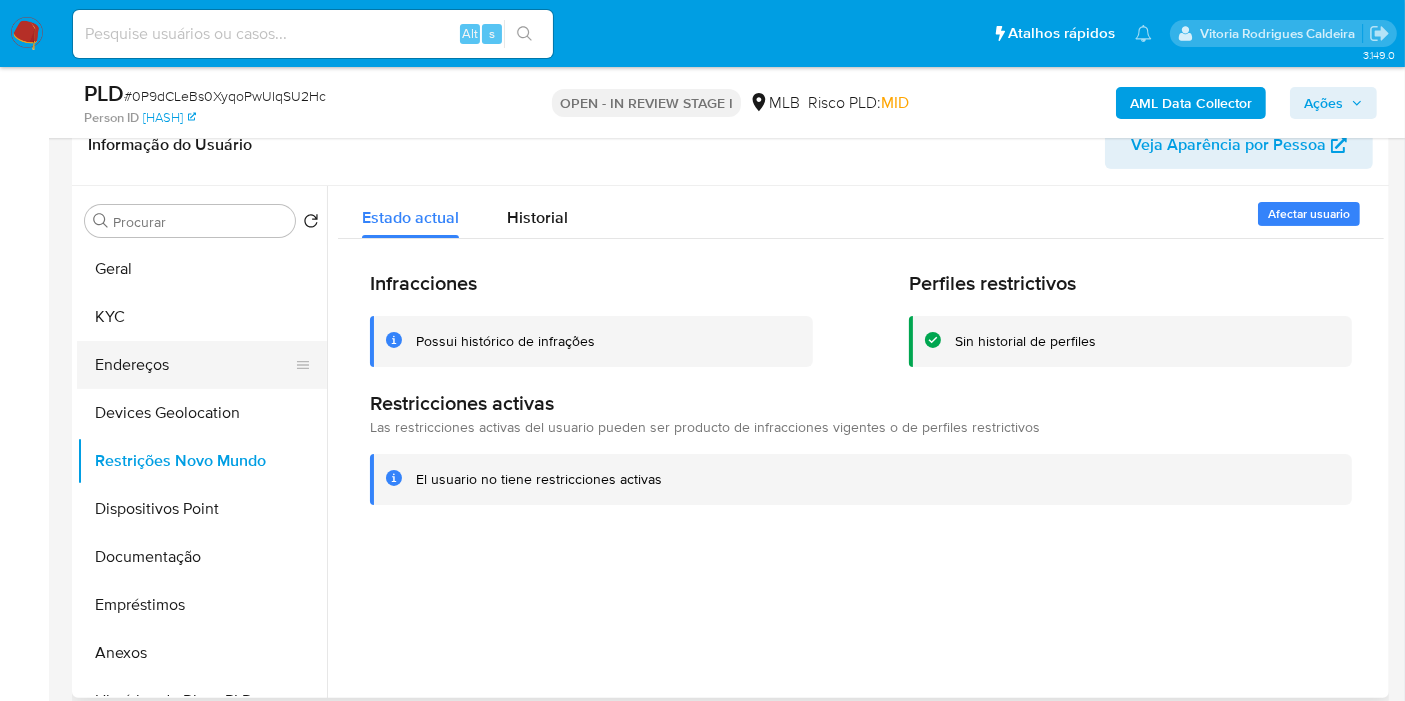 click on "Endereços" at bounding box center (194, 365) 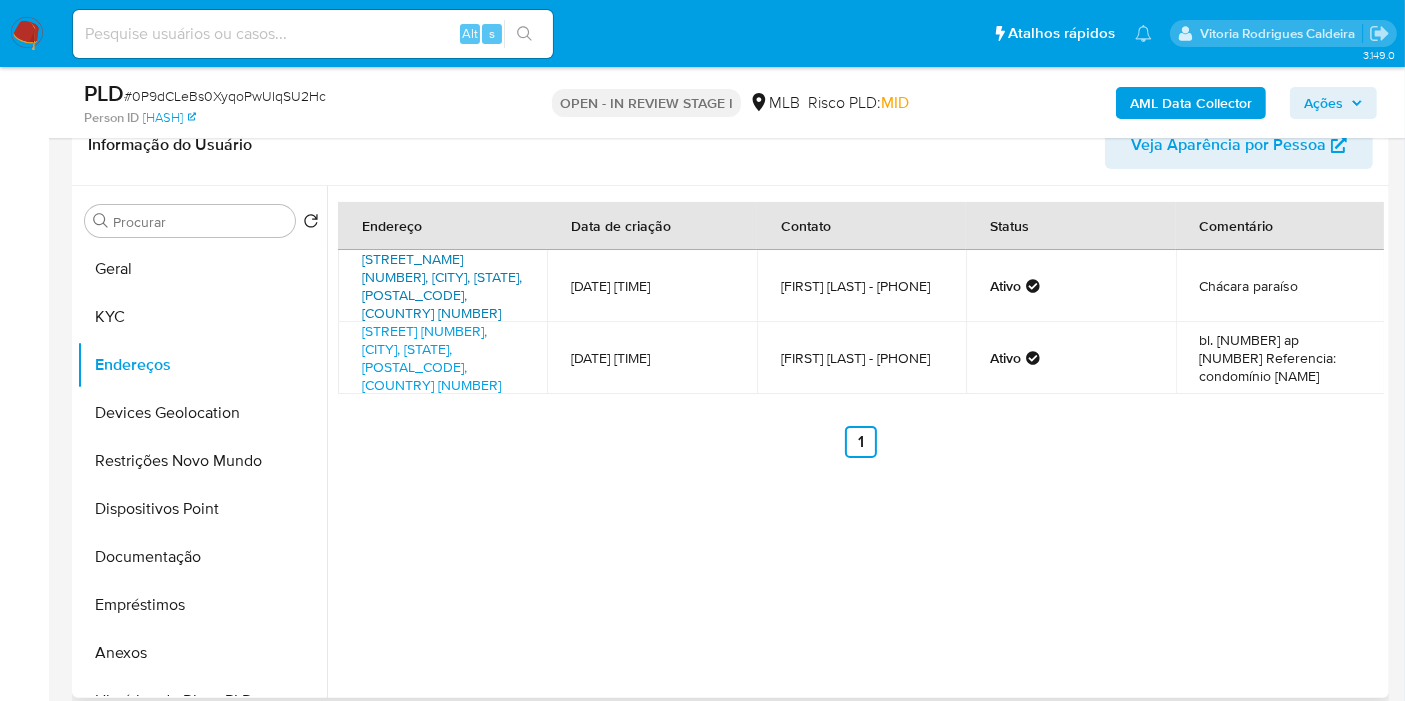 click on "Rua Batalha Do Riachuelo 6900, Salto, São Paulo, 13329360, Brasil 6900" at bounding box center (442, 286) 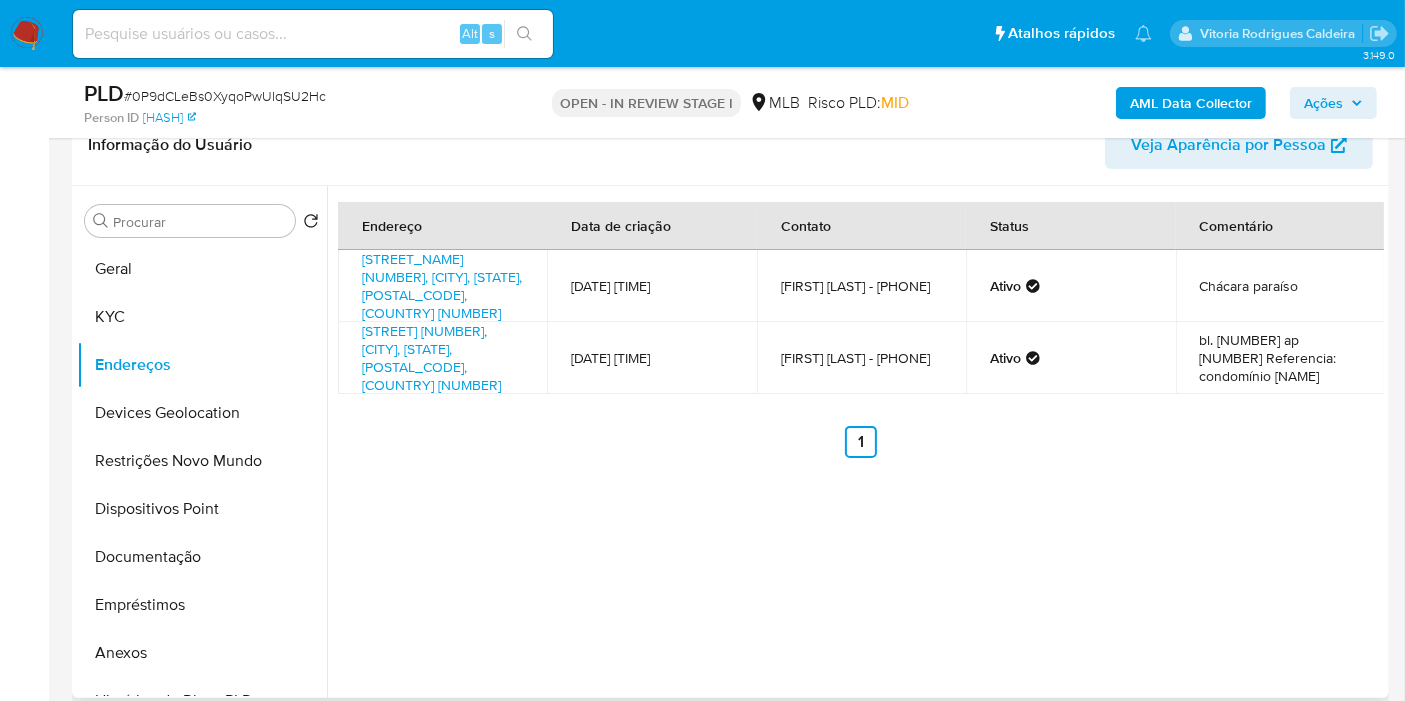 click on "Chácara paraíso" at bounding box center [1280, 286] 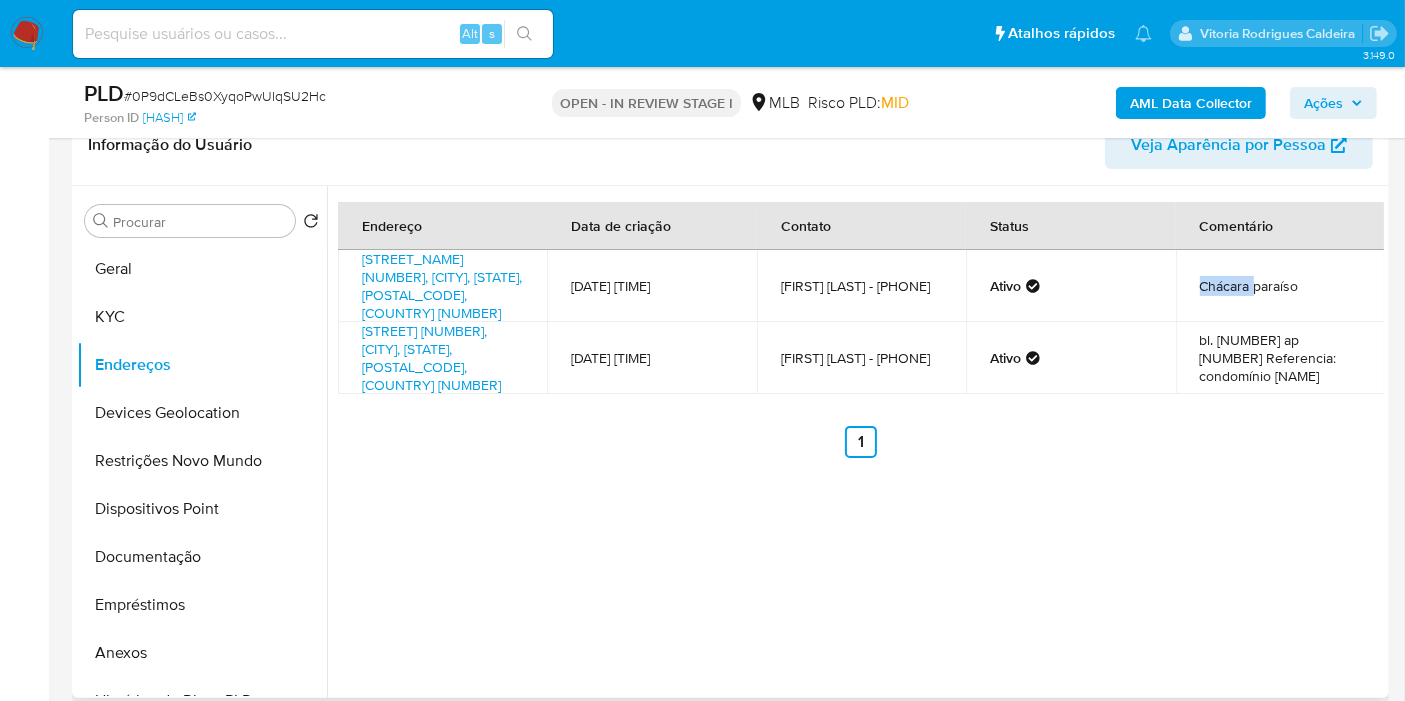 click on "Chácara paraíso" at bounding box center (1280, 286) 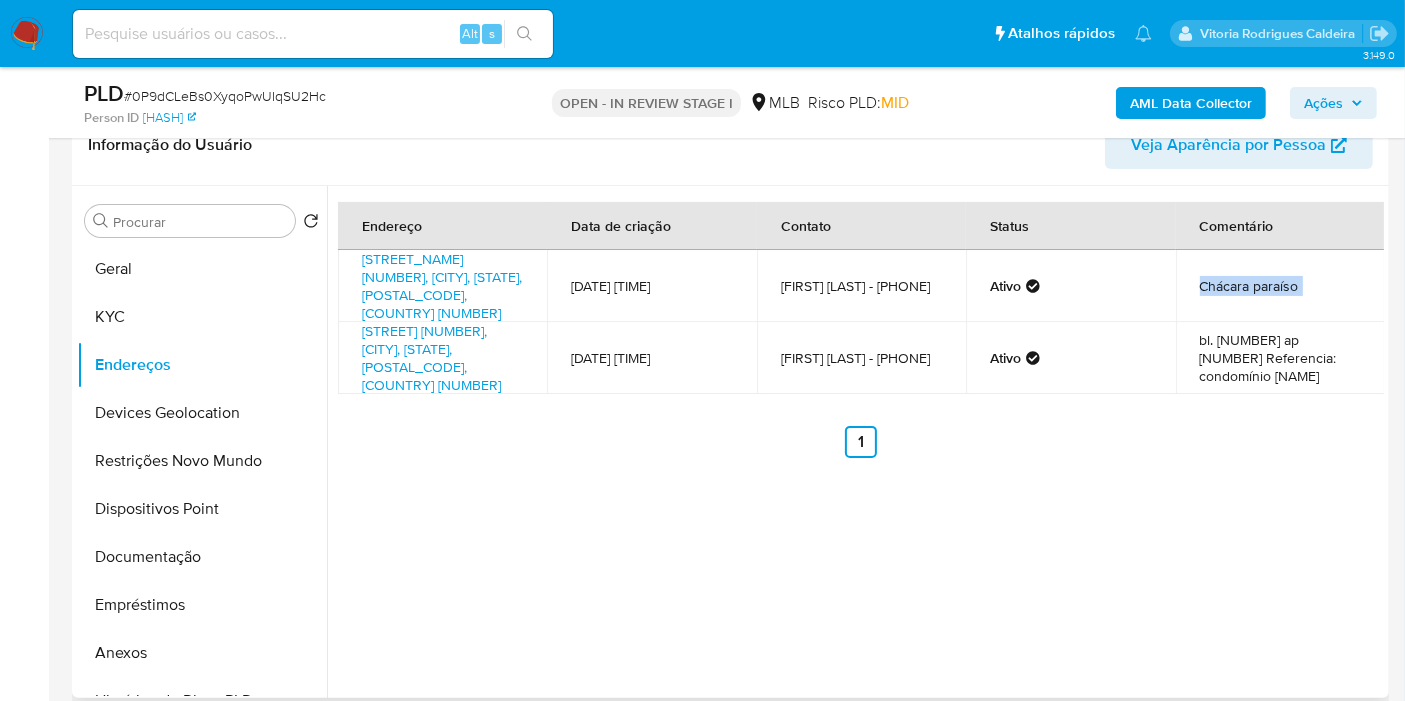 click on "Chácara paraíso" at bounding box center [1280, 286] 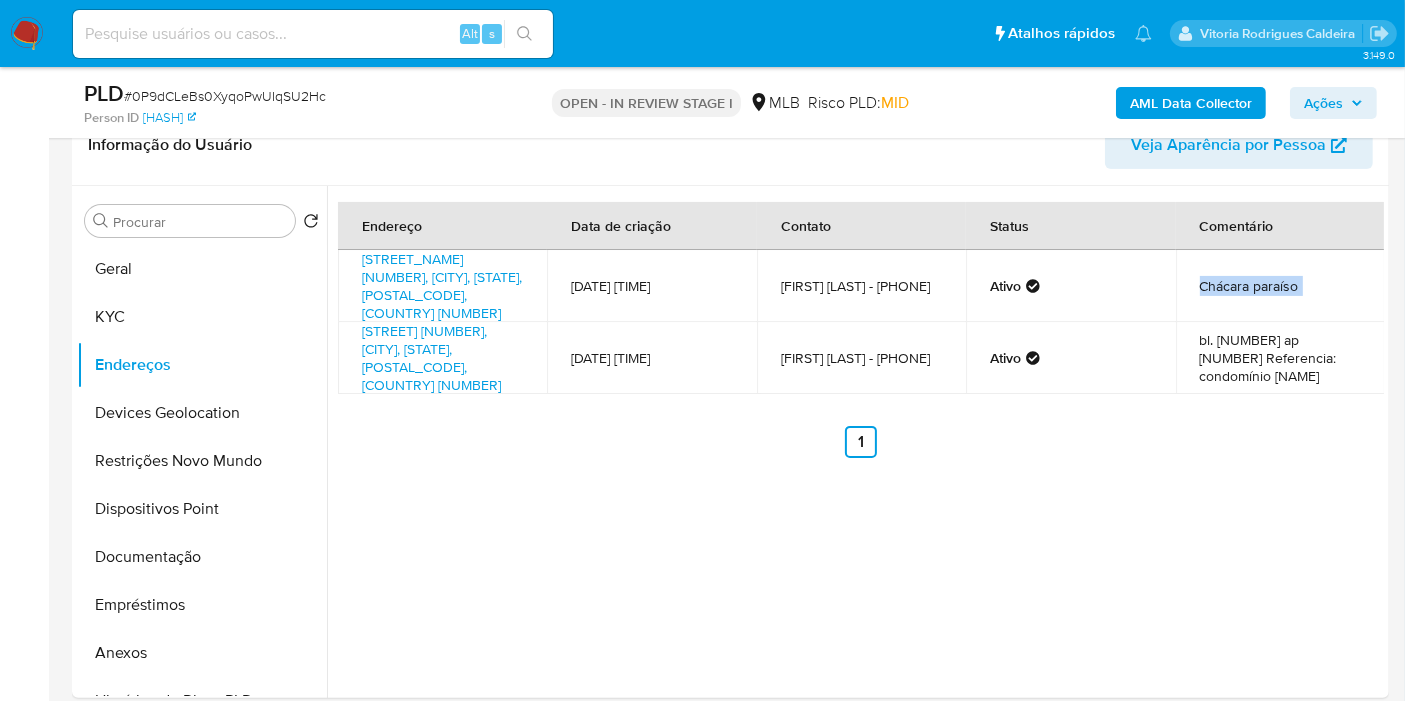 copy on "Chácara paraíso" 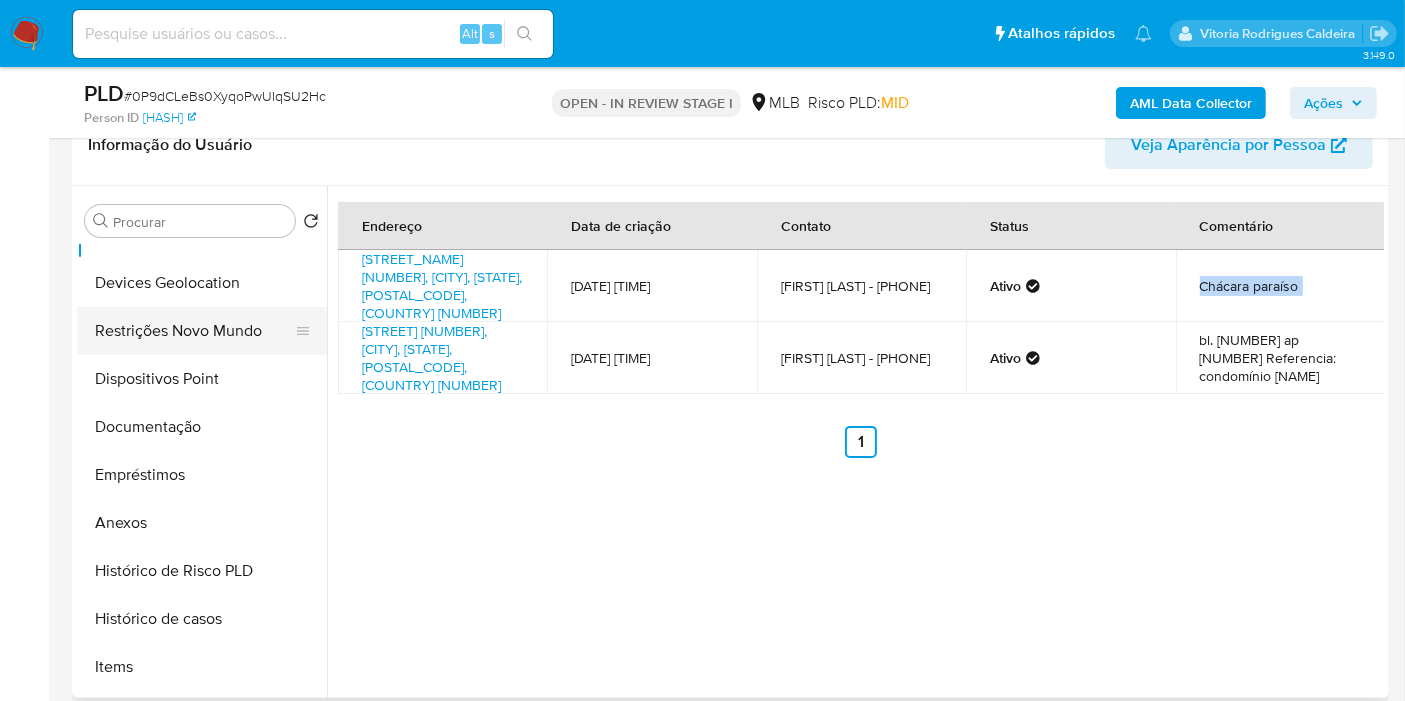 scroll, scrollTop: 222, scrollLeft: 0, axis: vertical 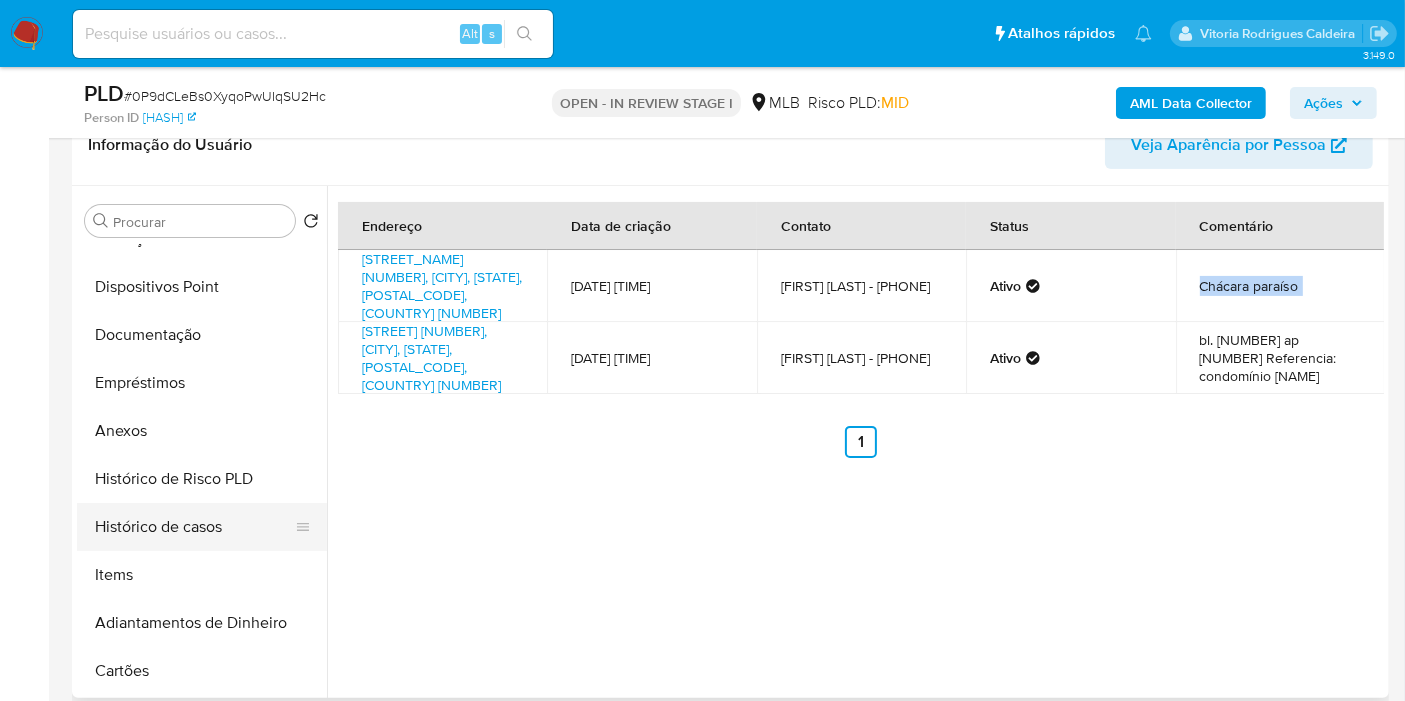 click on "Histórico de casos" at bounding box center [194, 527] 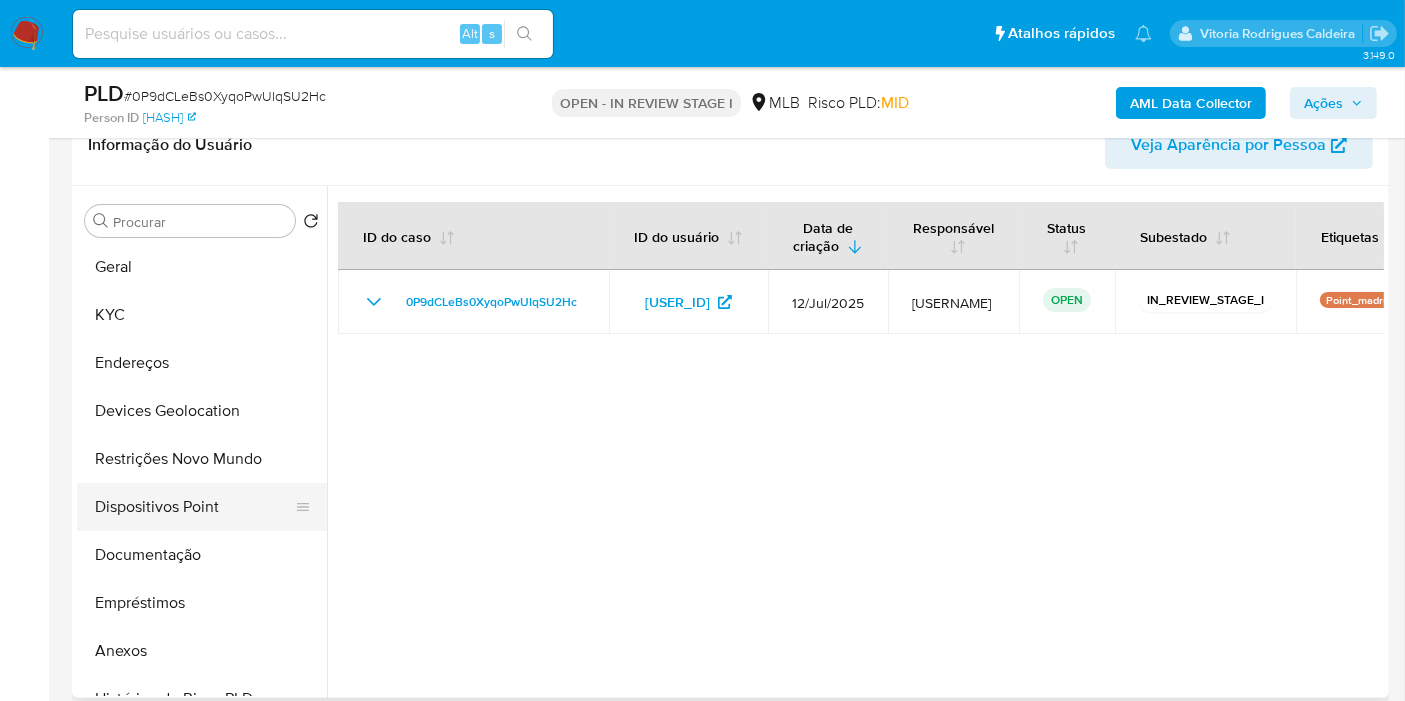 scroll, scrollTop: 0, scrollLeft: 0, axis: both 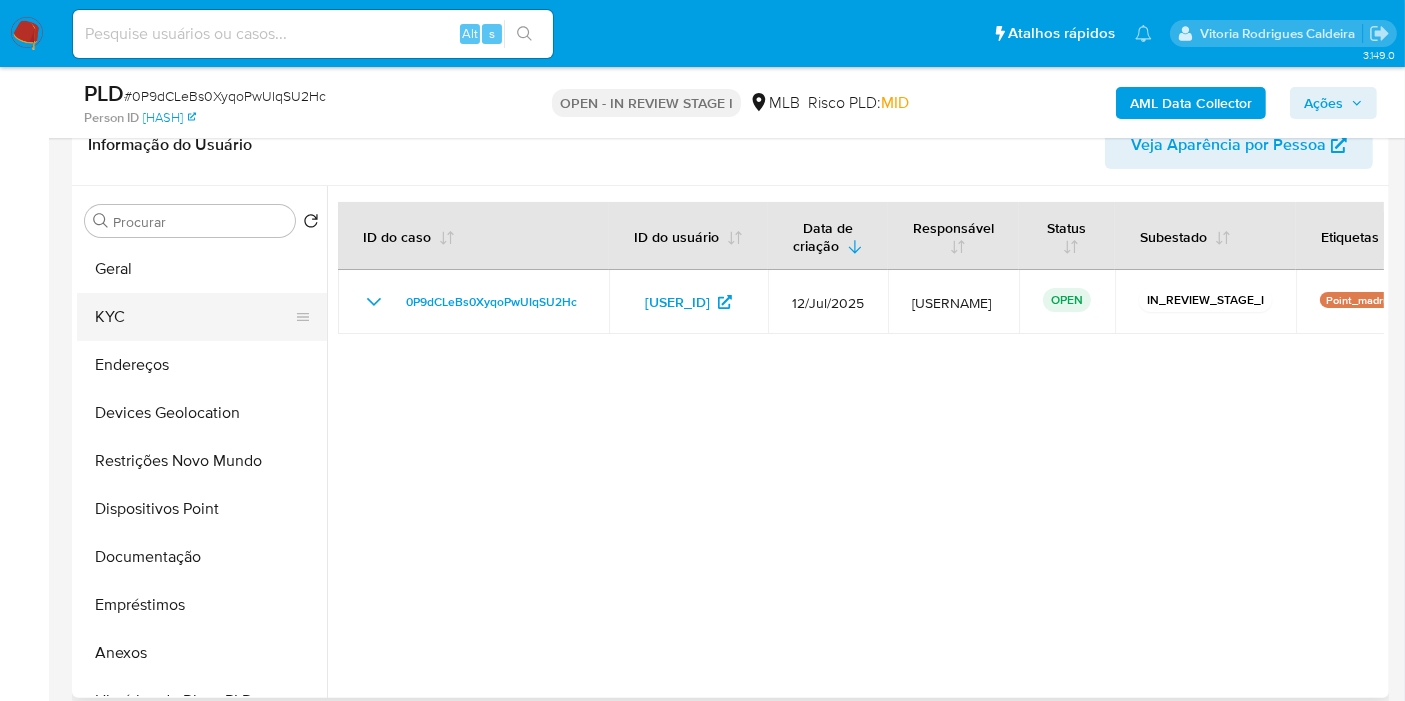 click on "KYC" at bounding box center (194, 317) 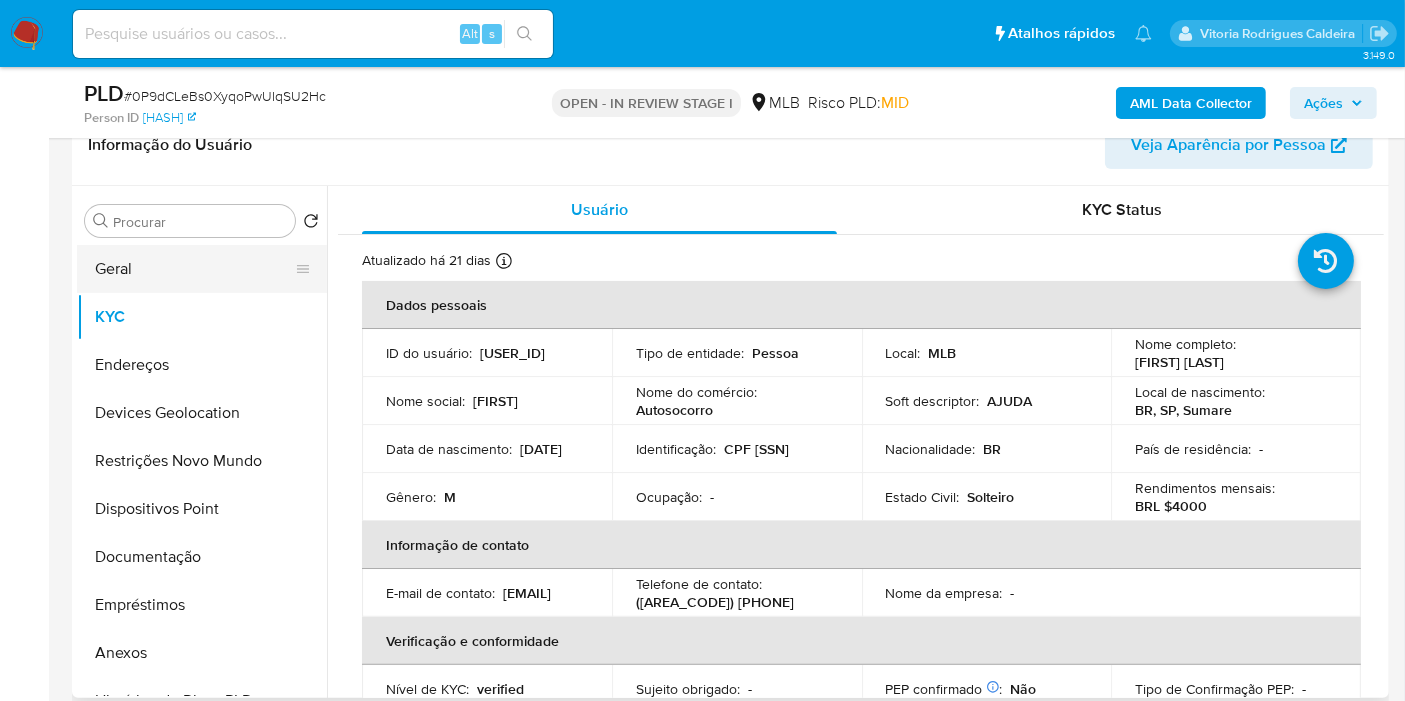 click on "Geral" at bounding box center (194, 269) 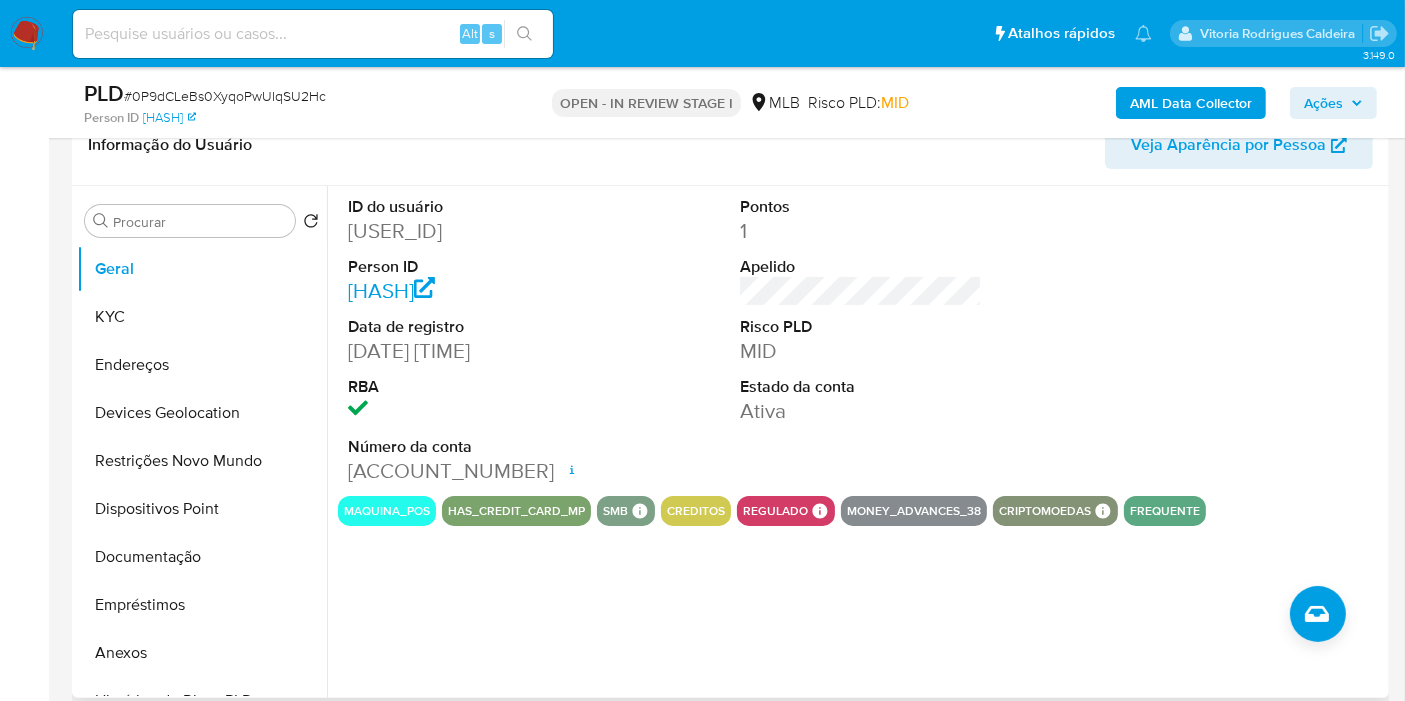 type 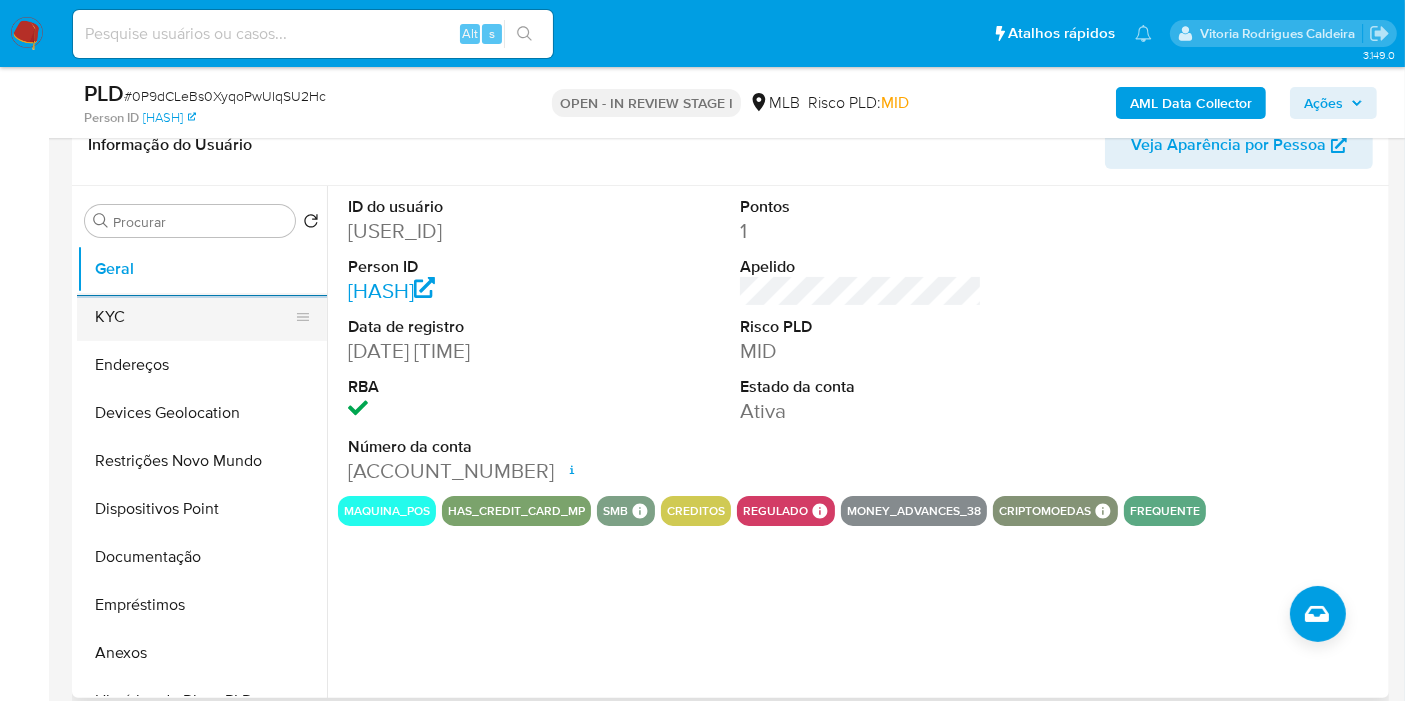 click on "KYC" at bounding box center [194, 317] 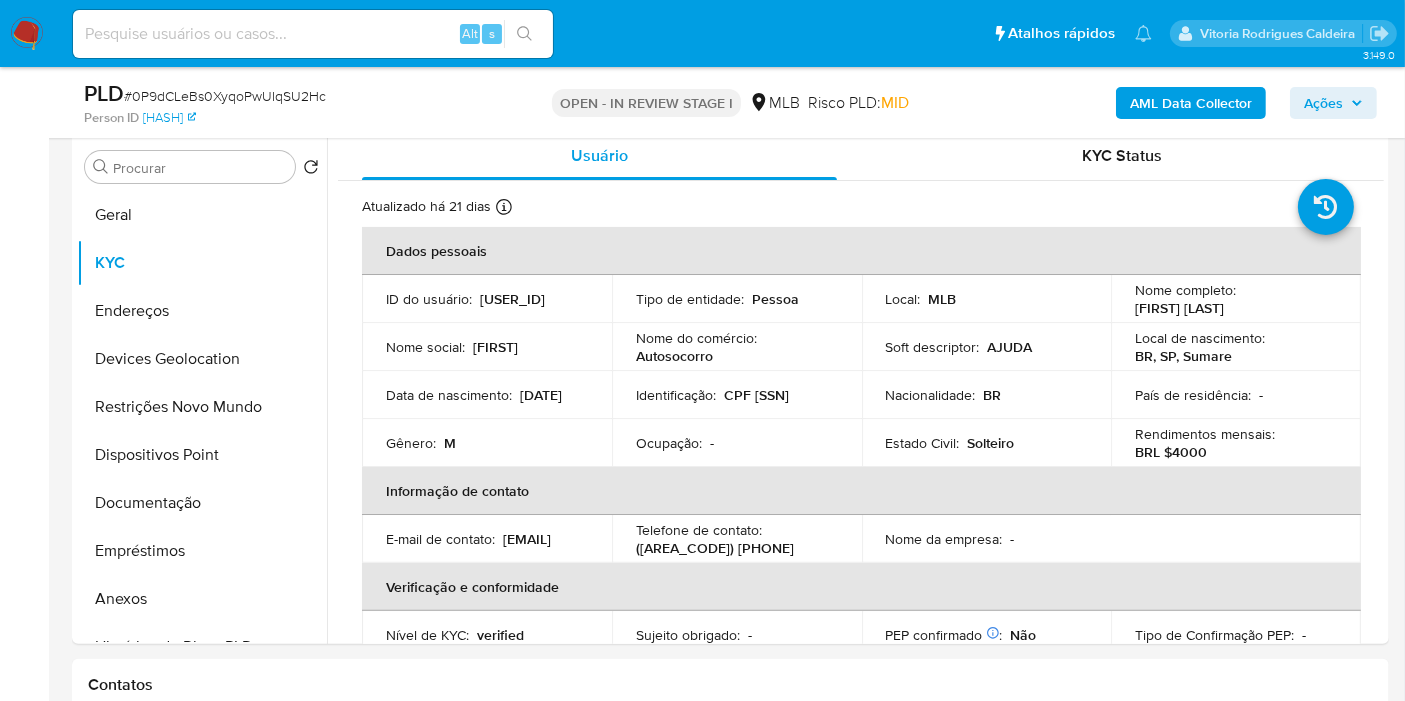 scroll, scrollTop: 378, scrollLeft: 0, axis: vertical 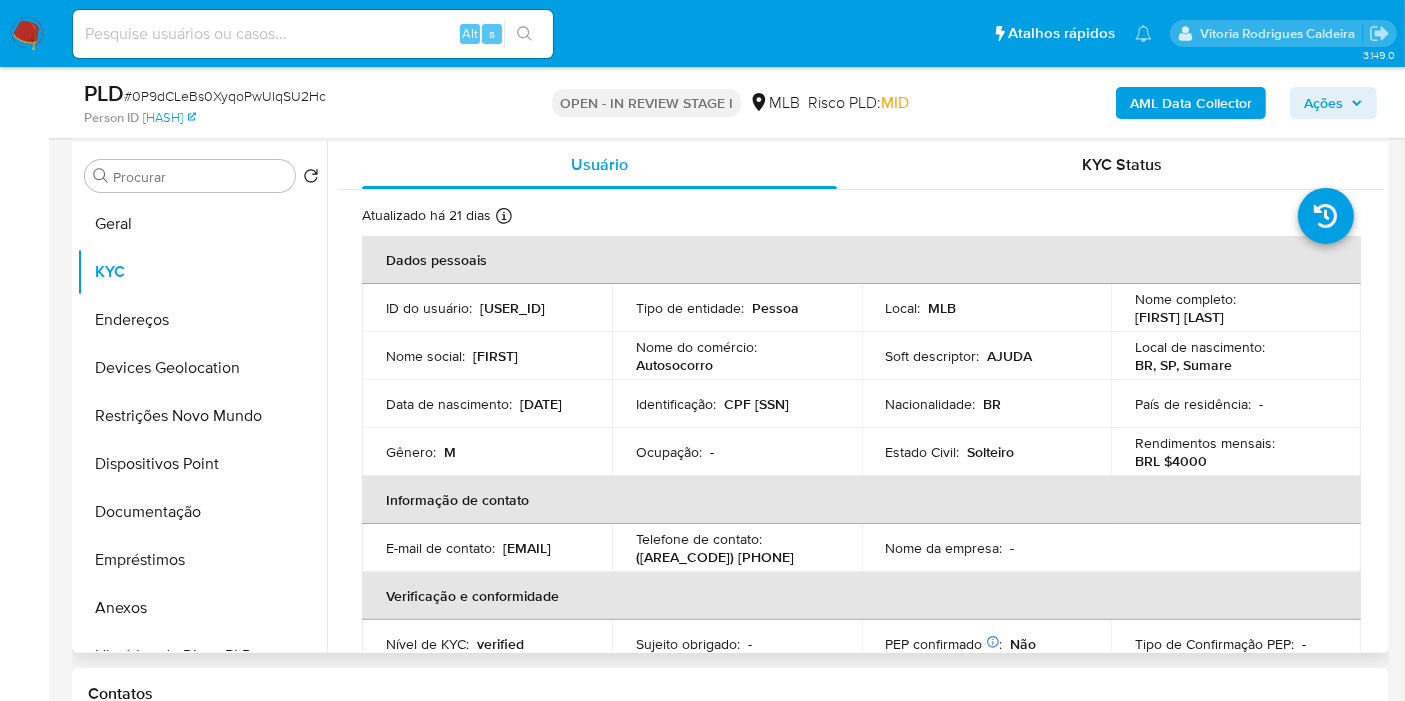 type 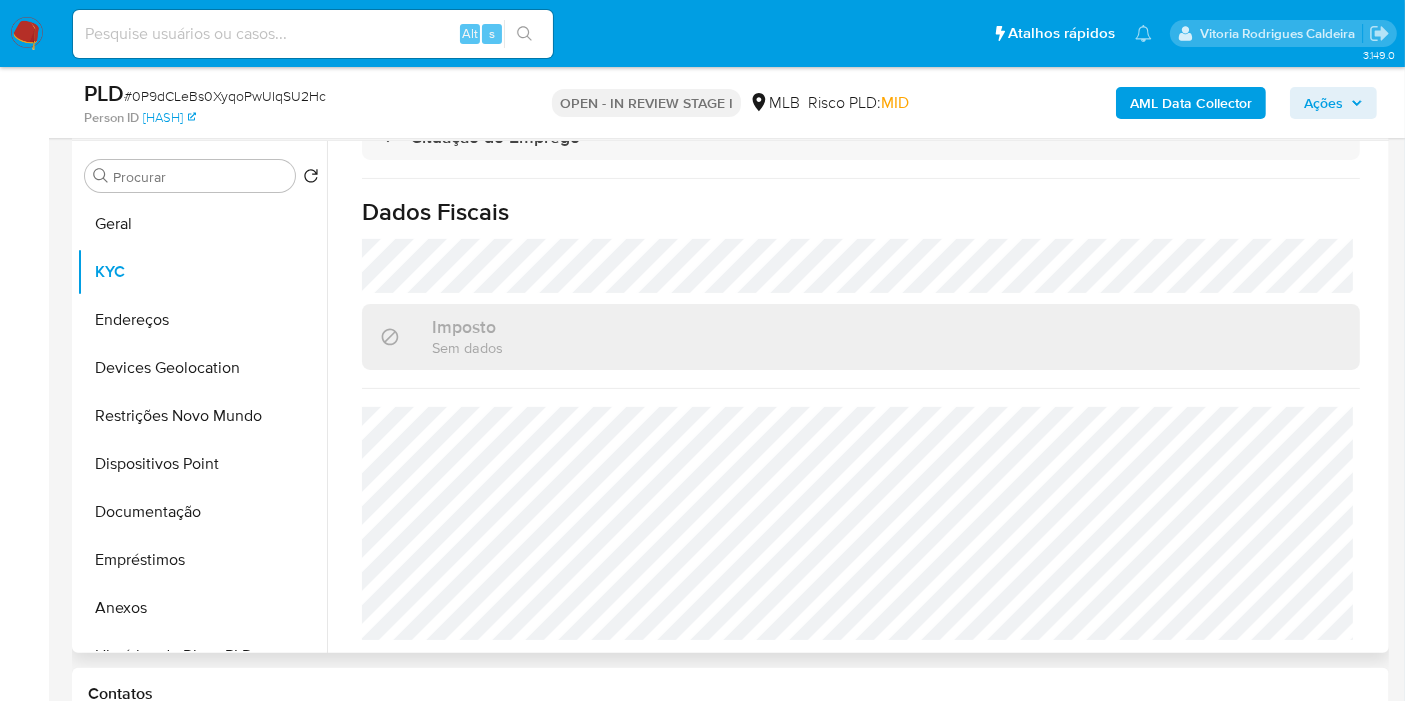 scroll, scrollTop: 908, scrollLeft: 0, axis: vertical 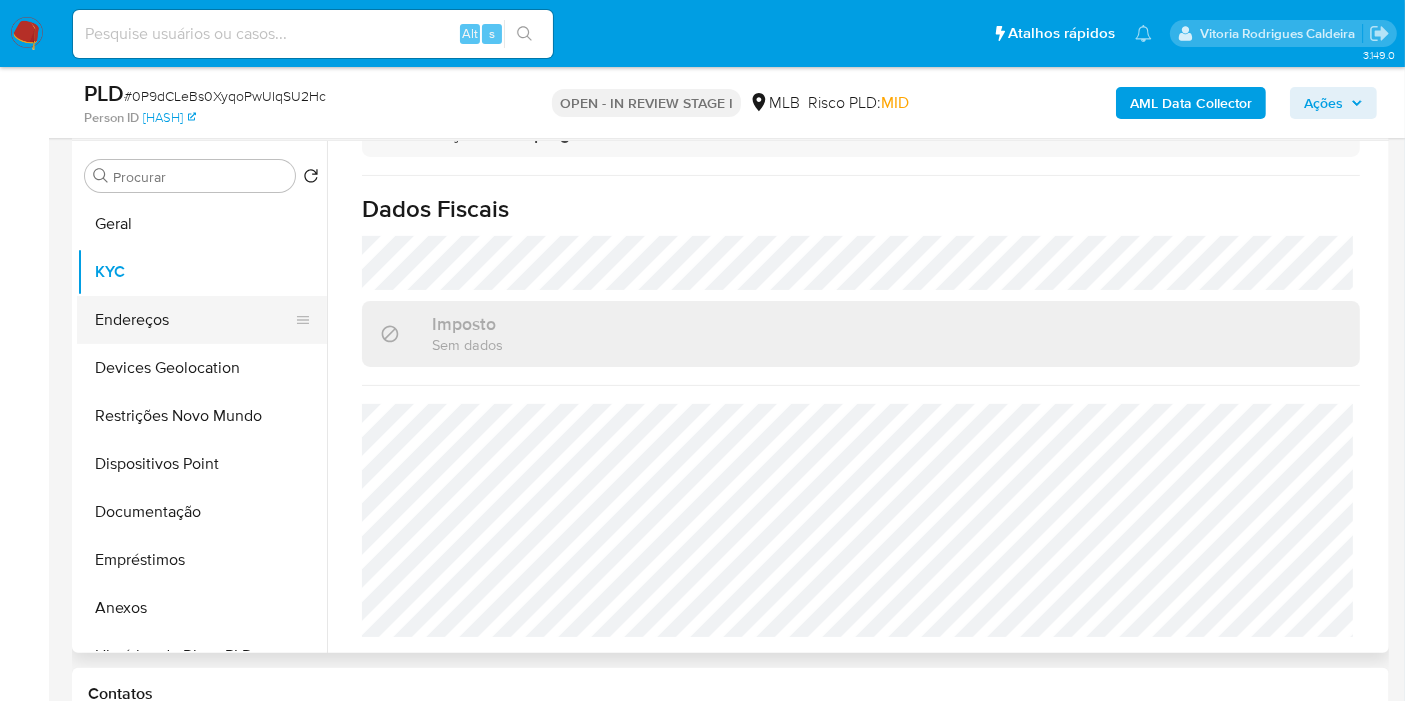 click on "Endereços" at bounding box center [194, 320] 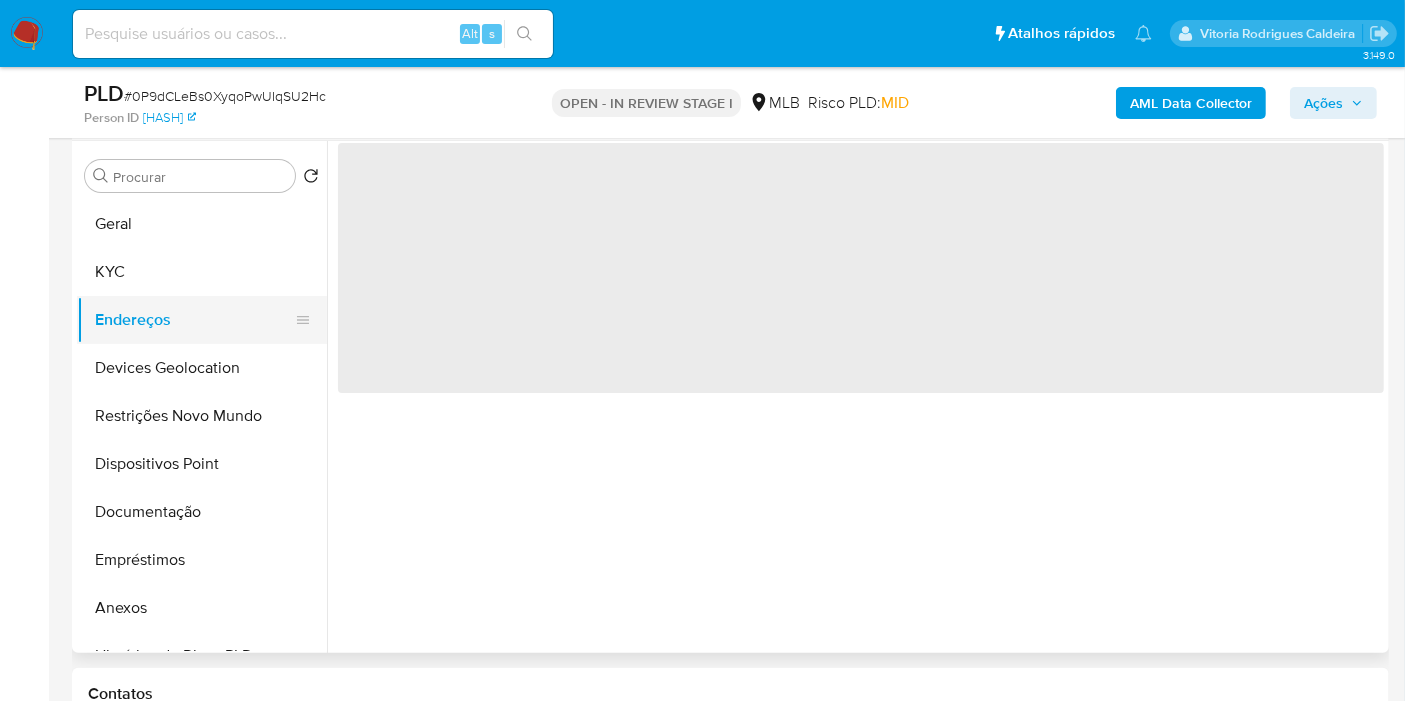 scroll, scrollTop: 0, scrollLeft: 0, axis: both 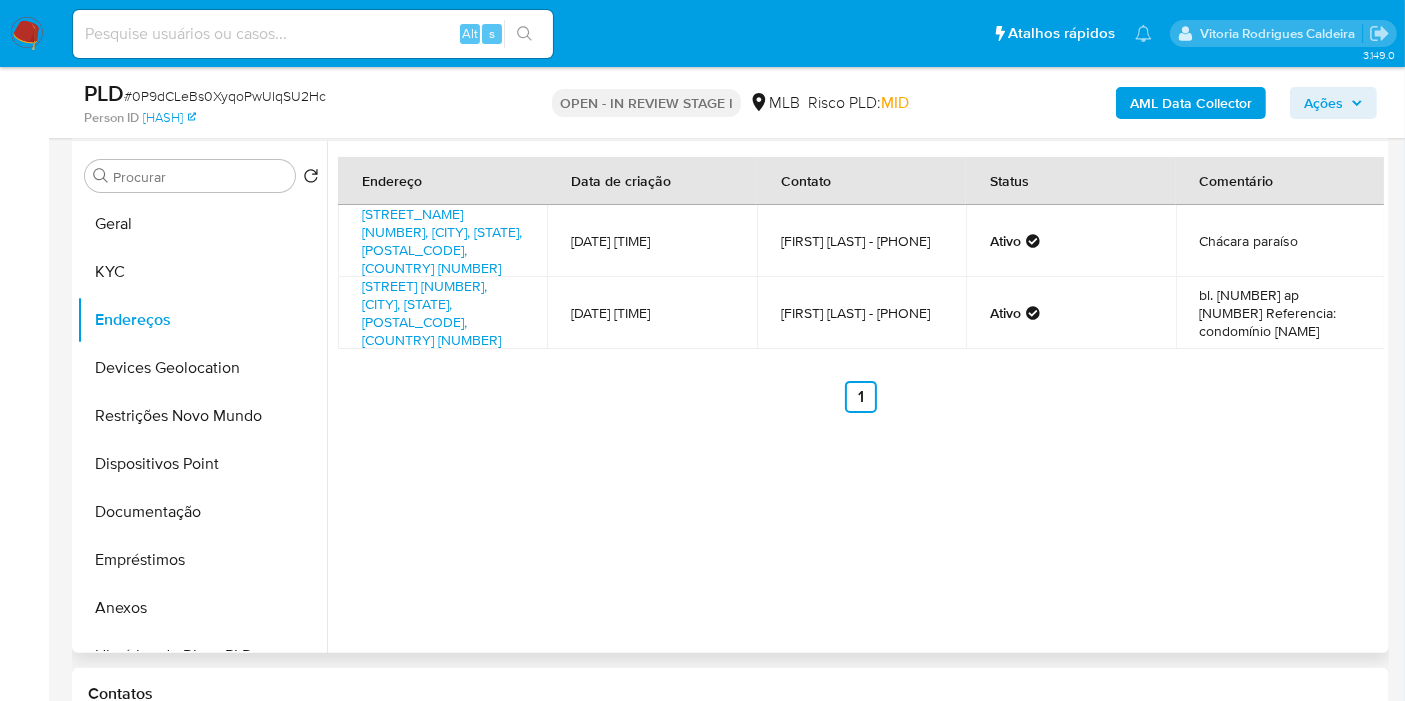 type 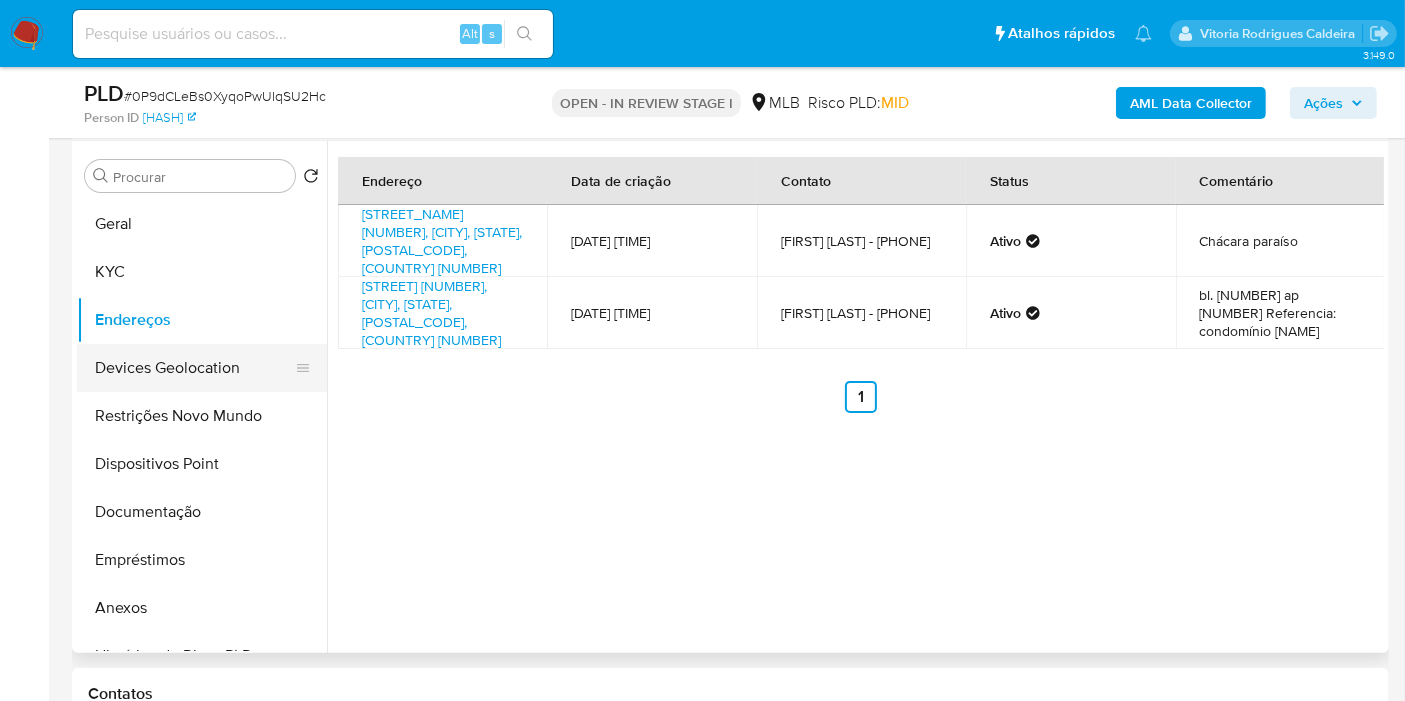 click on "Devices Geolocation" at bounding box center [194, 368] 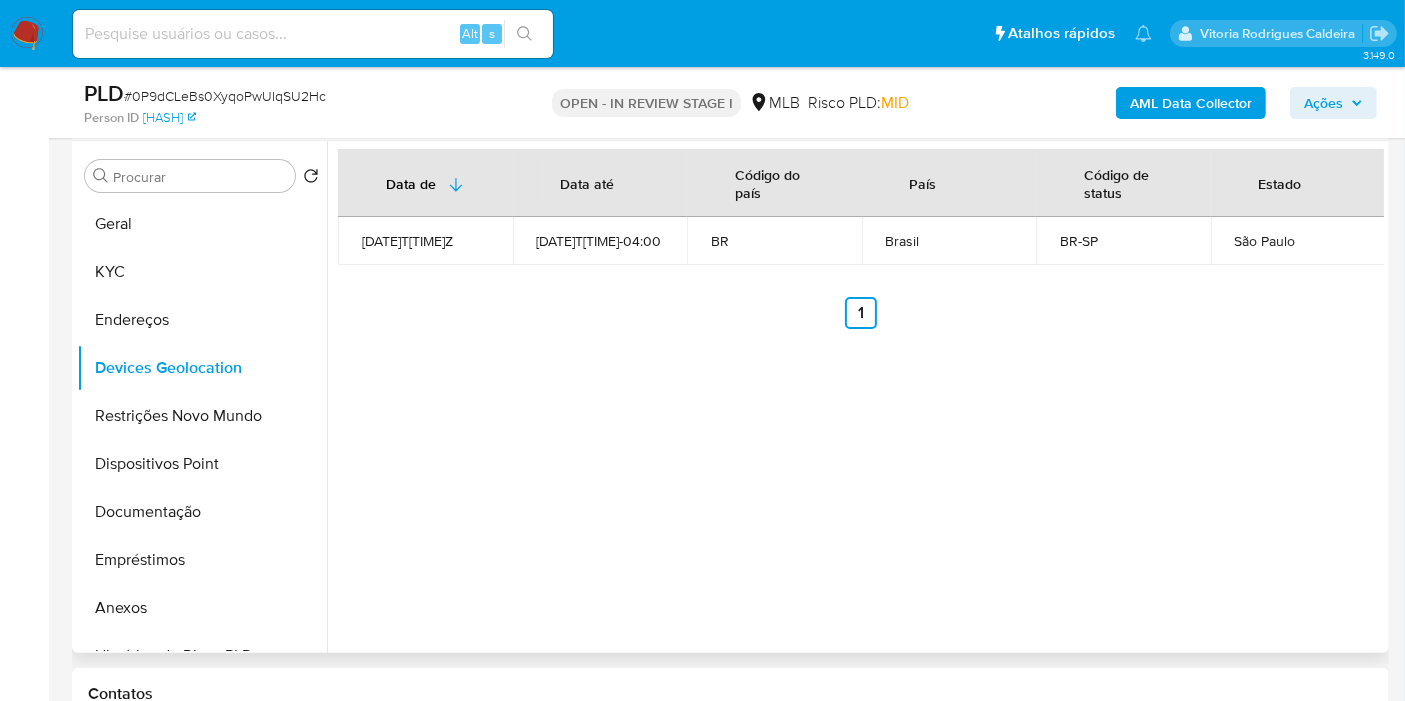 type 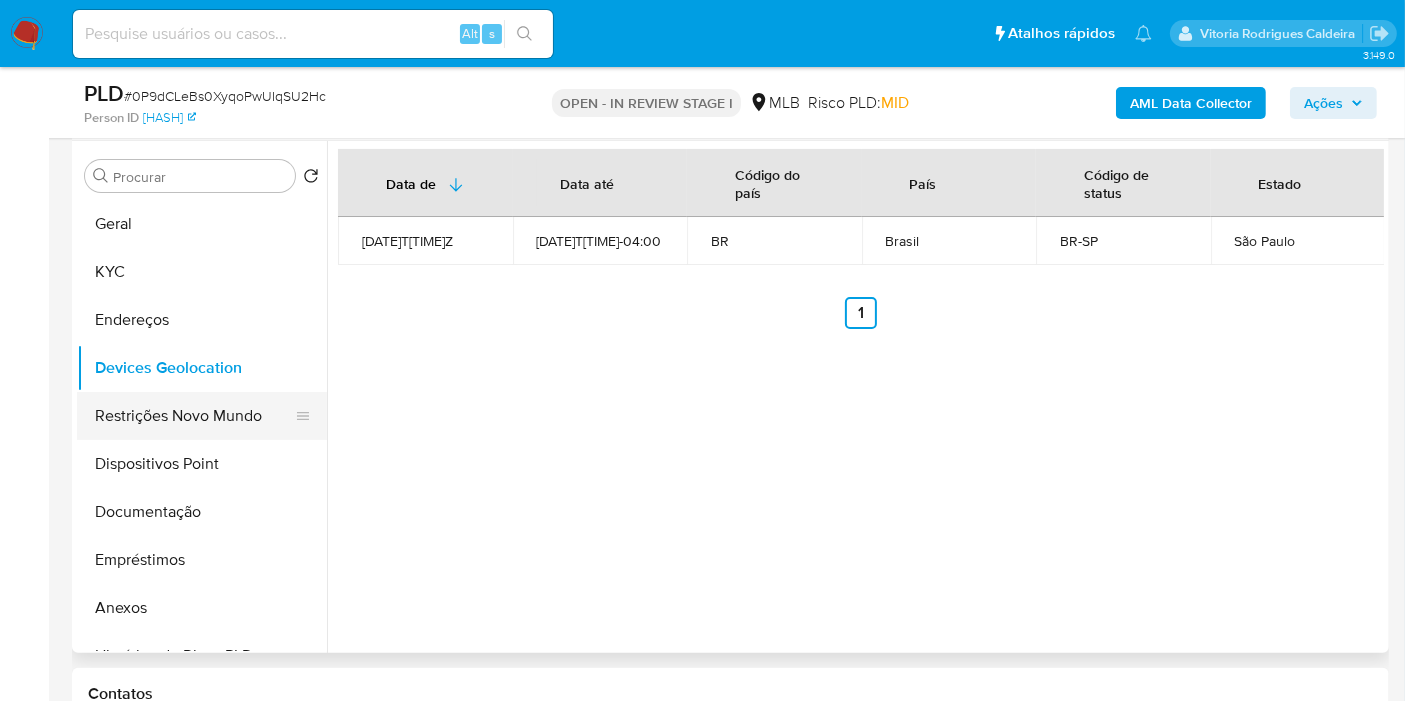 click on "Restrições Novo Mundo" at bounding box center (194, 416) 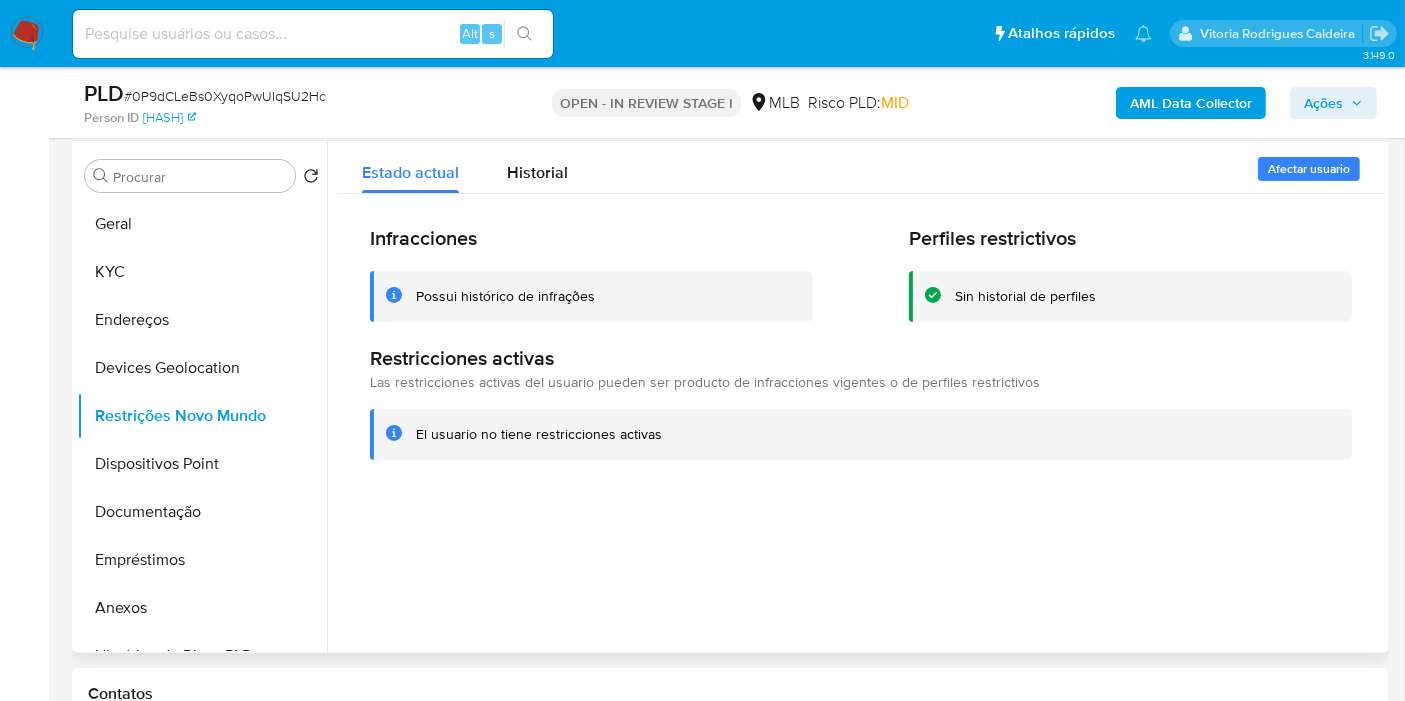 type 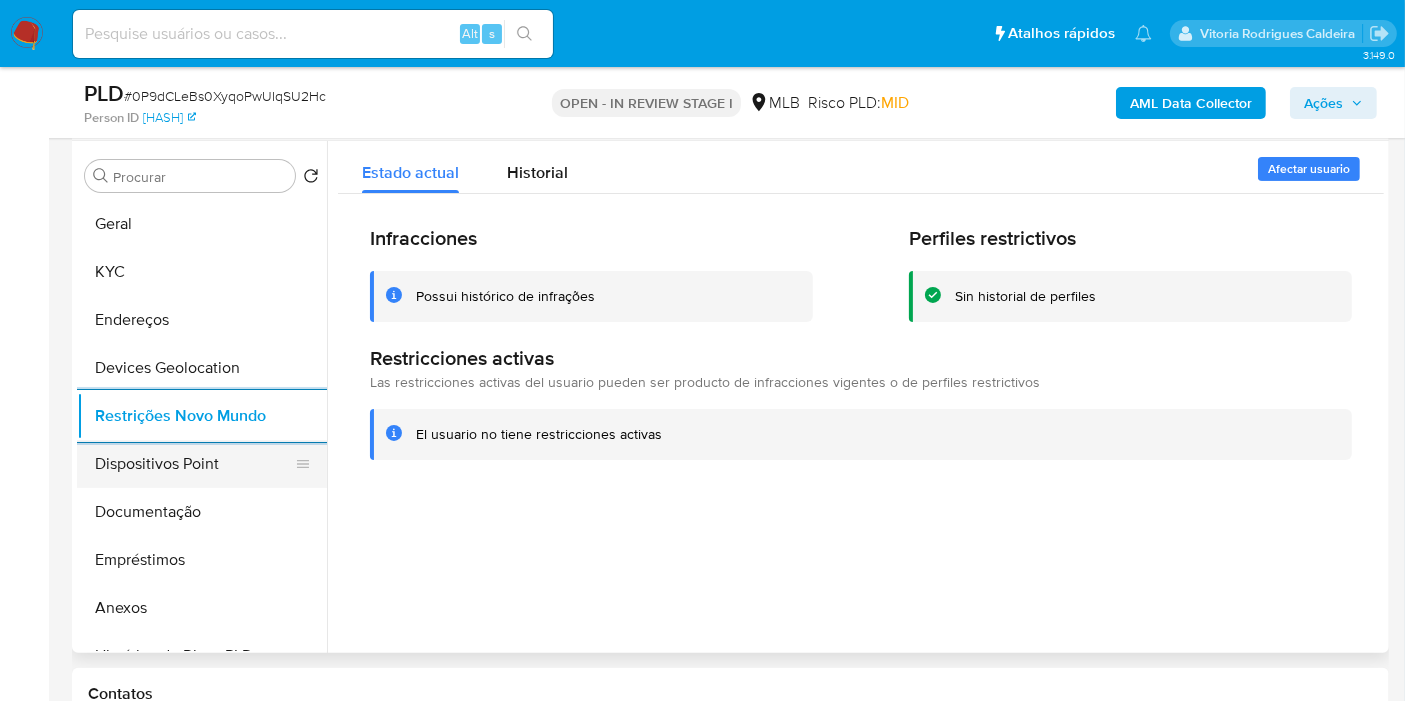 click on "Dispositivos Point" at bounding box center (194, 464) 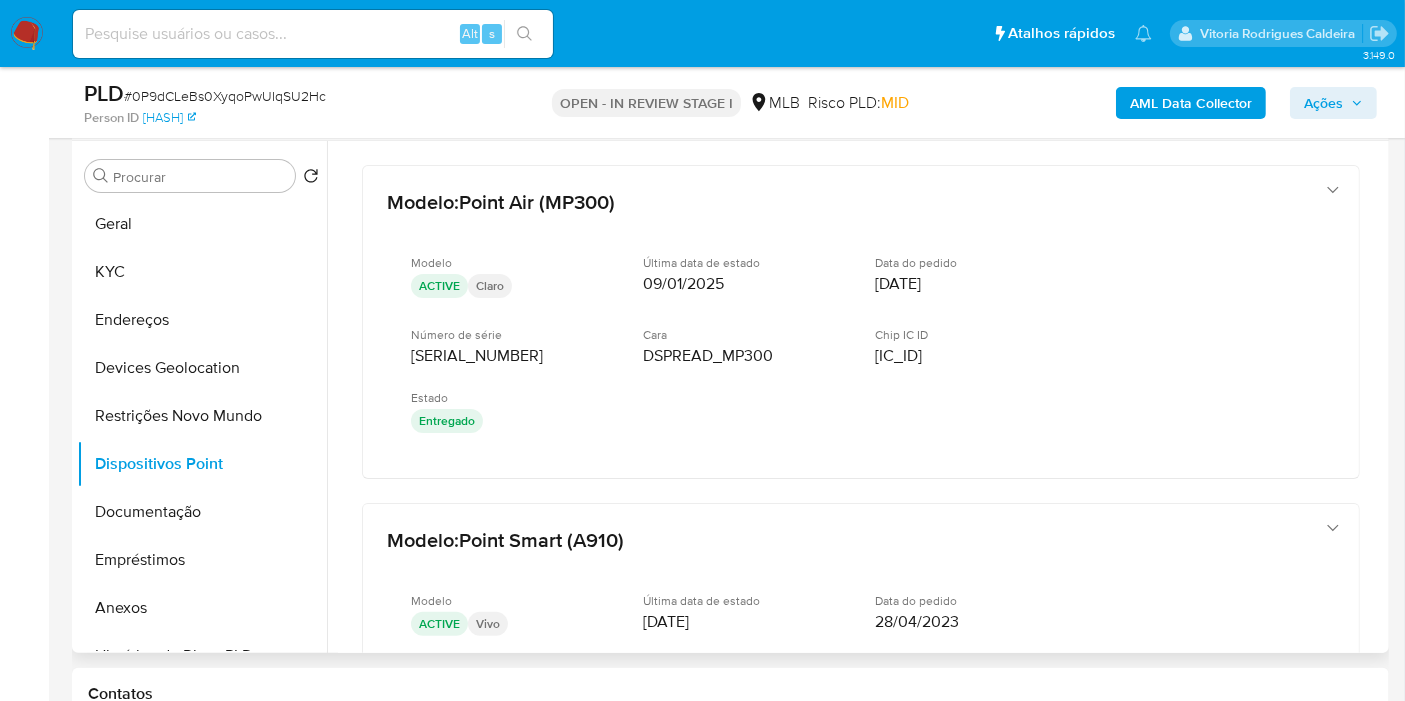 type 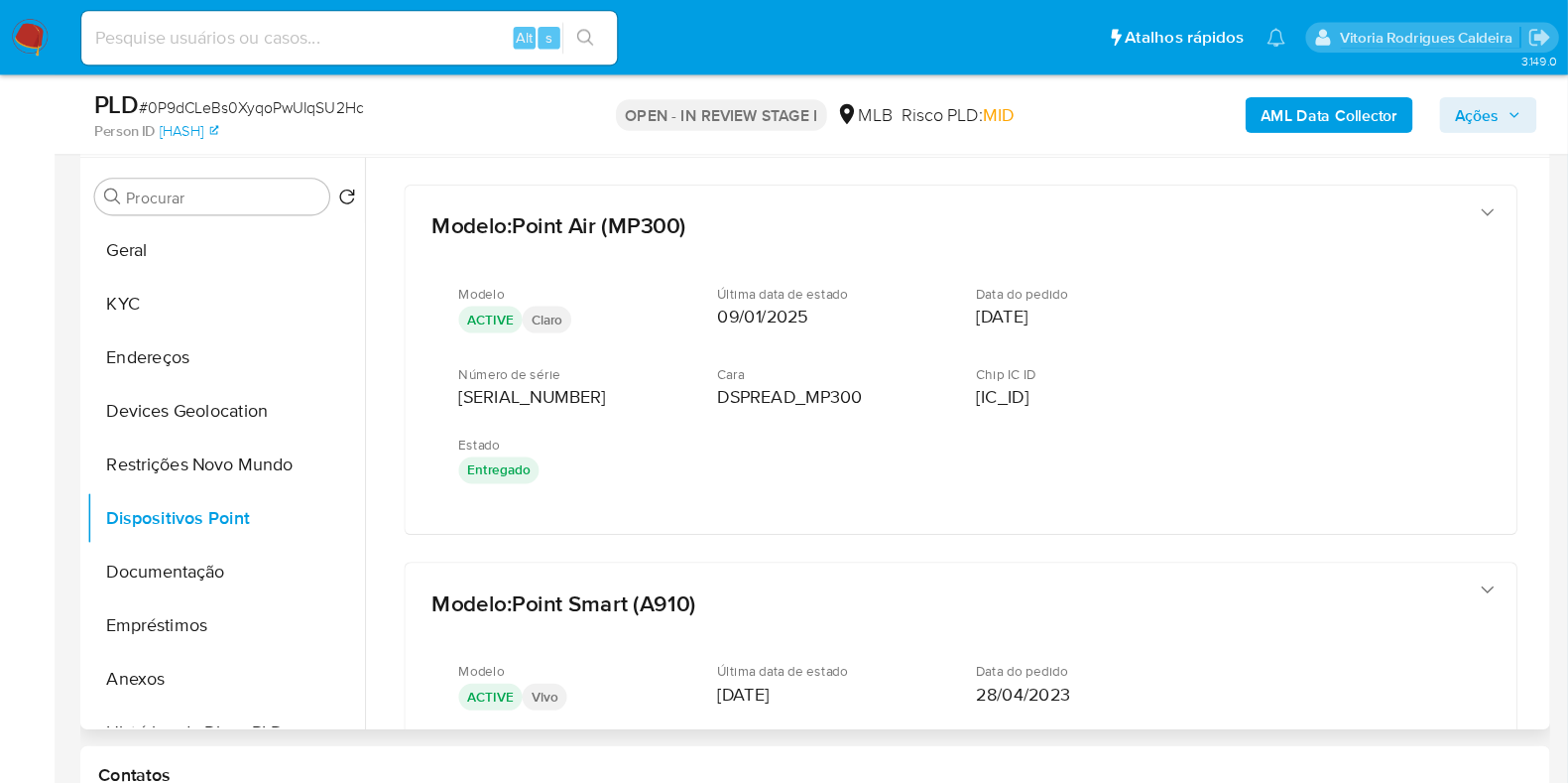 scroll, scrollTop: 375, scrollLeft: 0, axis: vertical 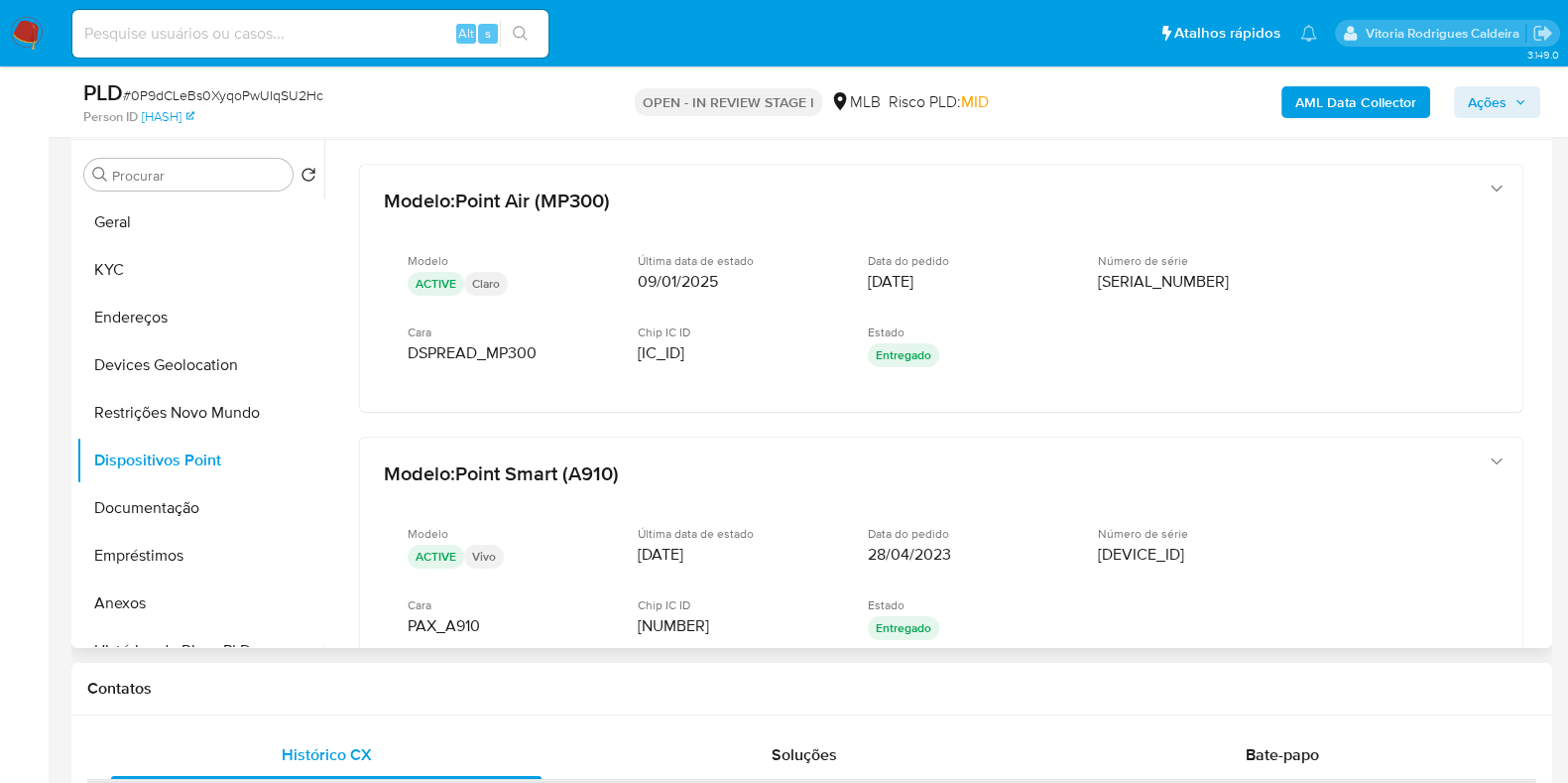 drag, startPoint x: 1545, startPoint y: 240, endPoint x: 1536, endPoint y: 265, distance: 26.57066 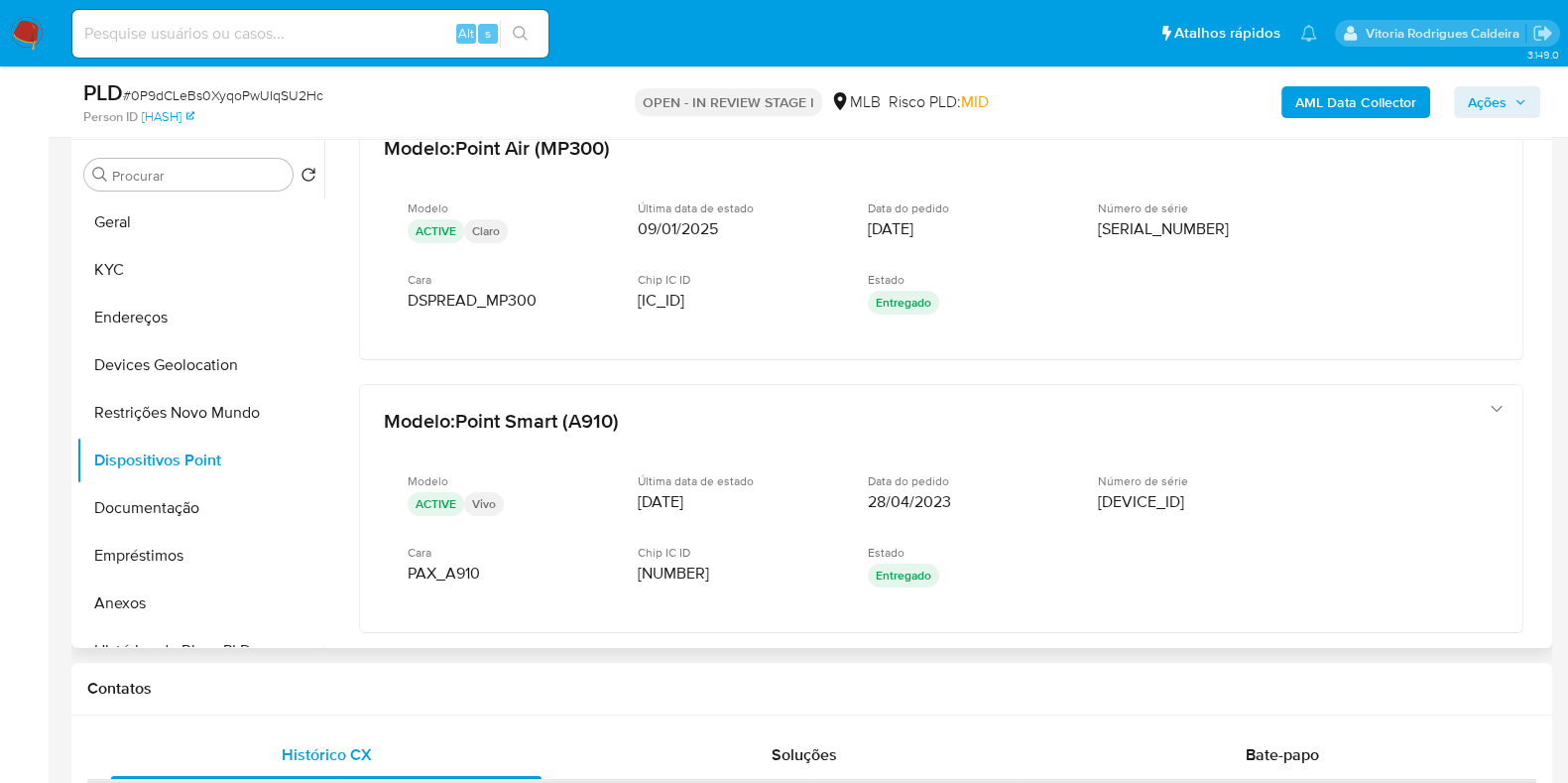 scroll, scrollTop: 56, scrollLeft: 0, axis: vertical 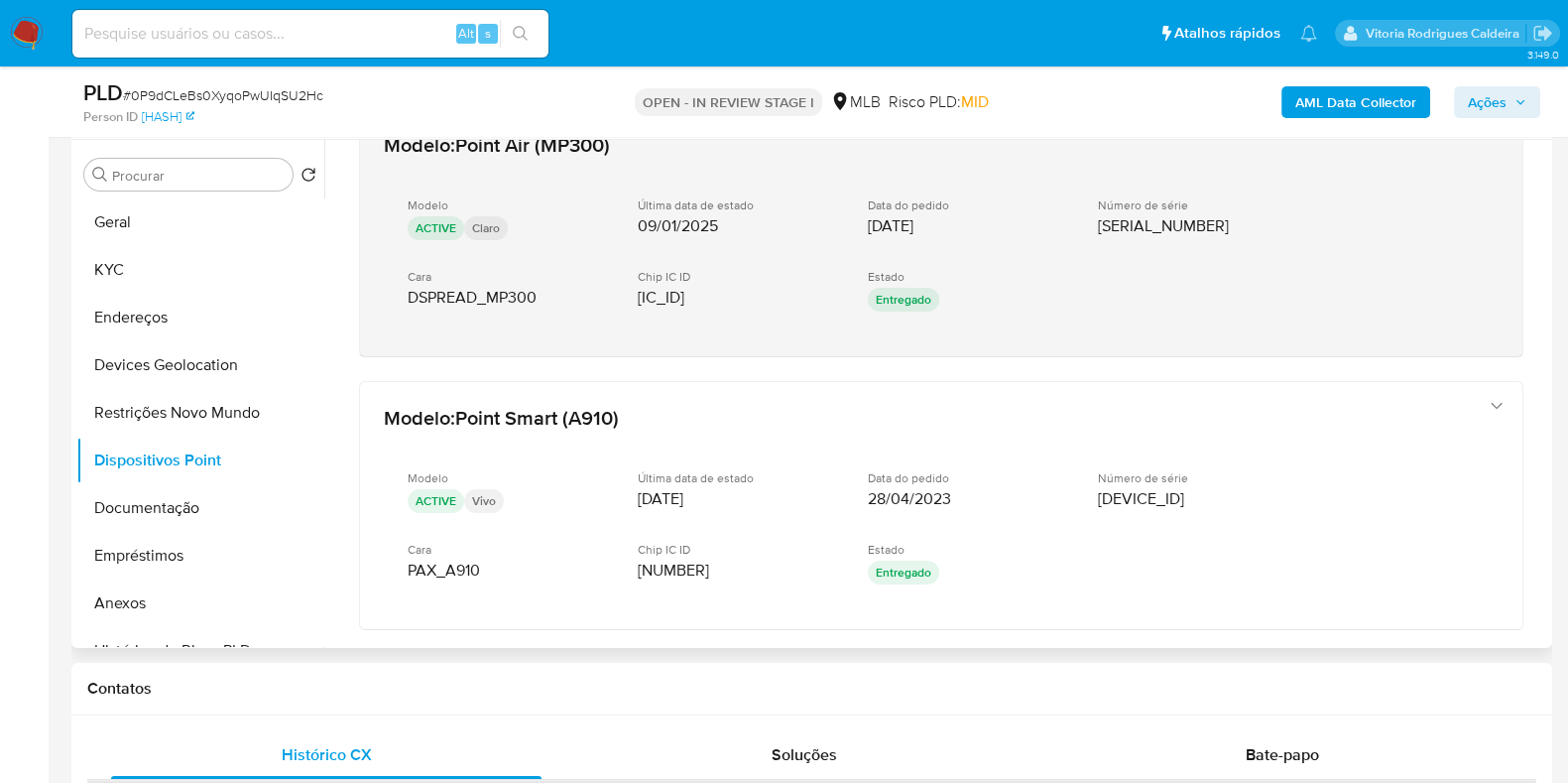click on "Modelo :  Point Air (MP300) Modelo ACTIVE Claro Última data de estado 09/01/2025 Data do pedido 08/01/2025 Número de série MP300-23022062024082315602 Cara DSPREAD_MP300 Chip IC ID 89550534010031363544 Estado Entregado" at bounding box center [921, 232] 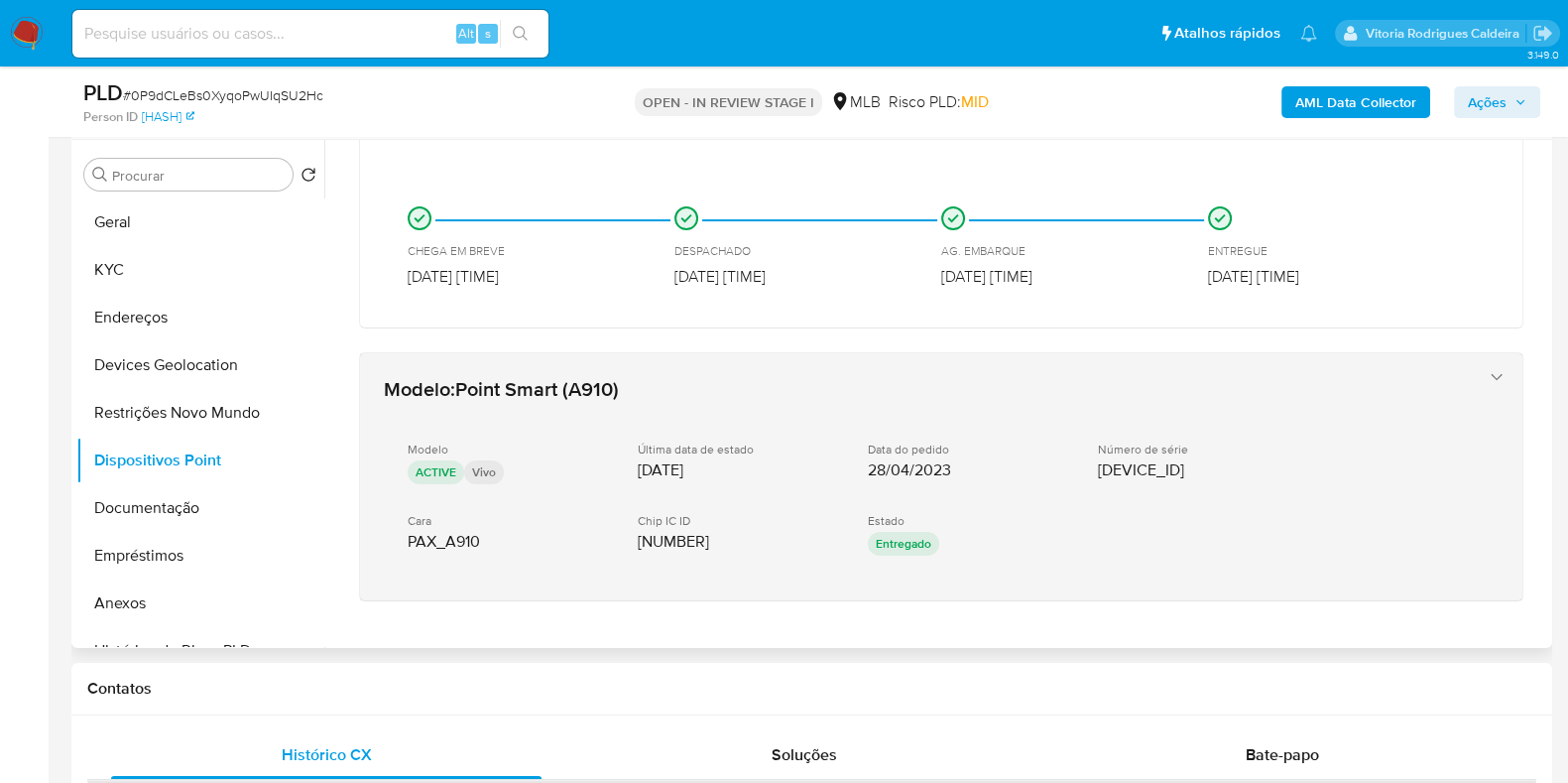 scroll, scrollTop: 320, scrollLeft: 0, axis: vertical 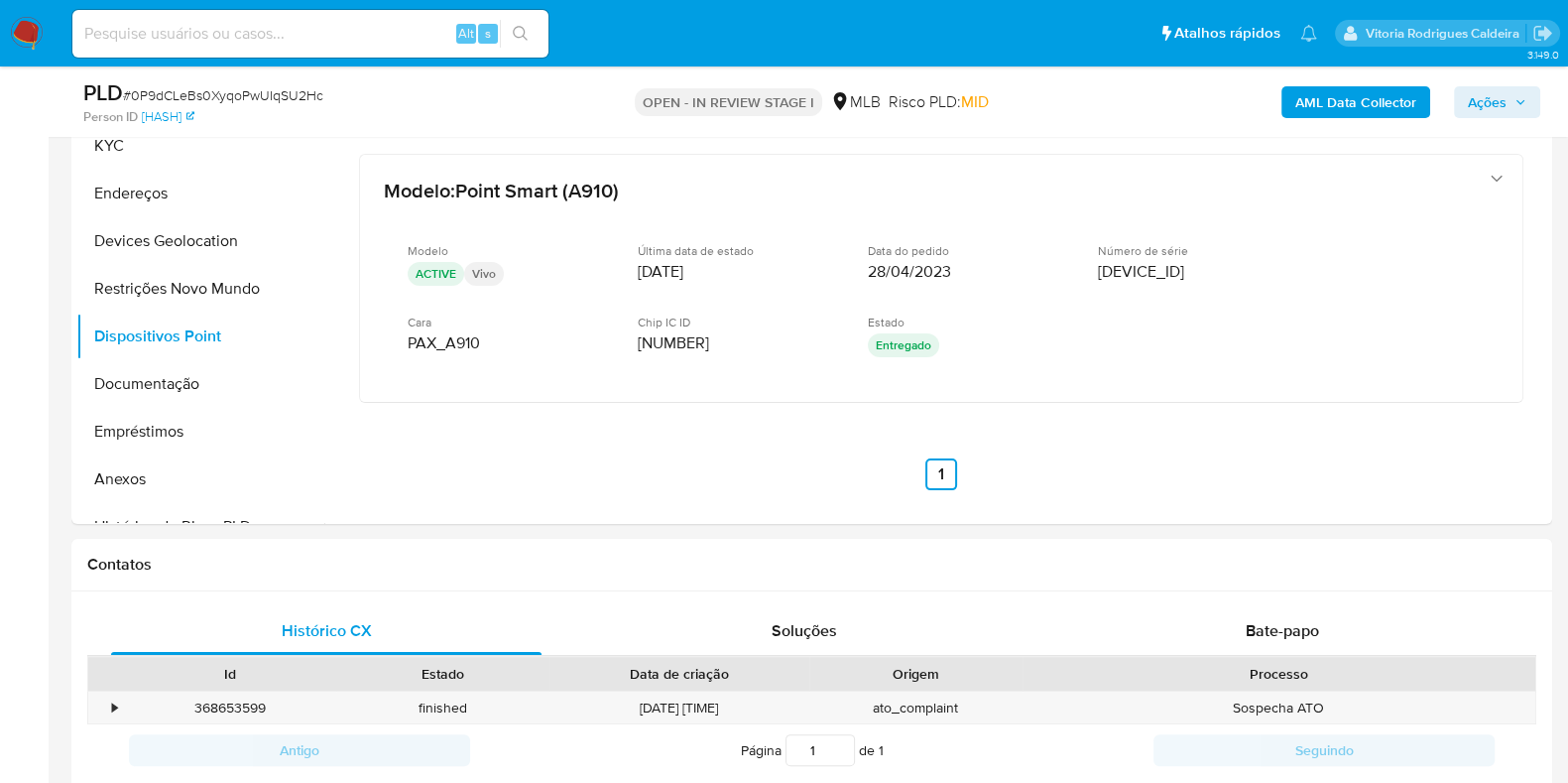 click on "Ações" at bounding box center (1487, 102) 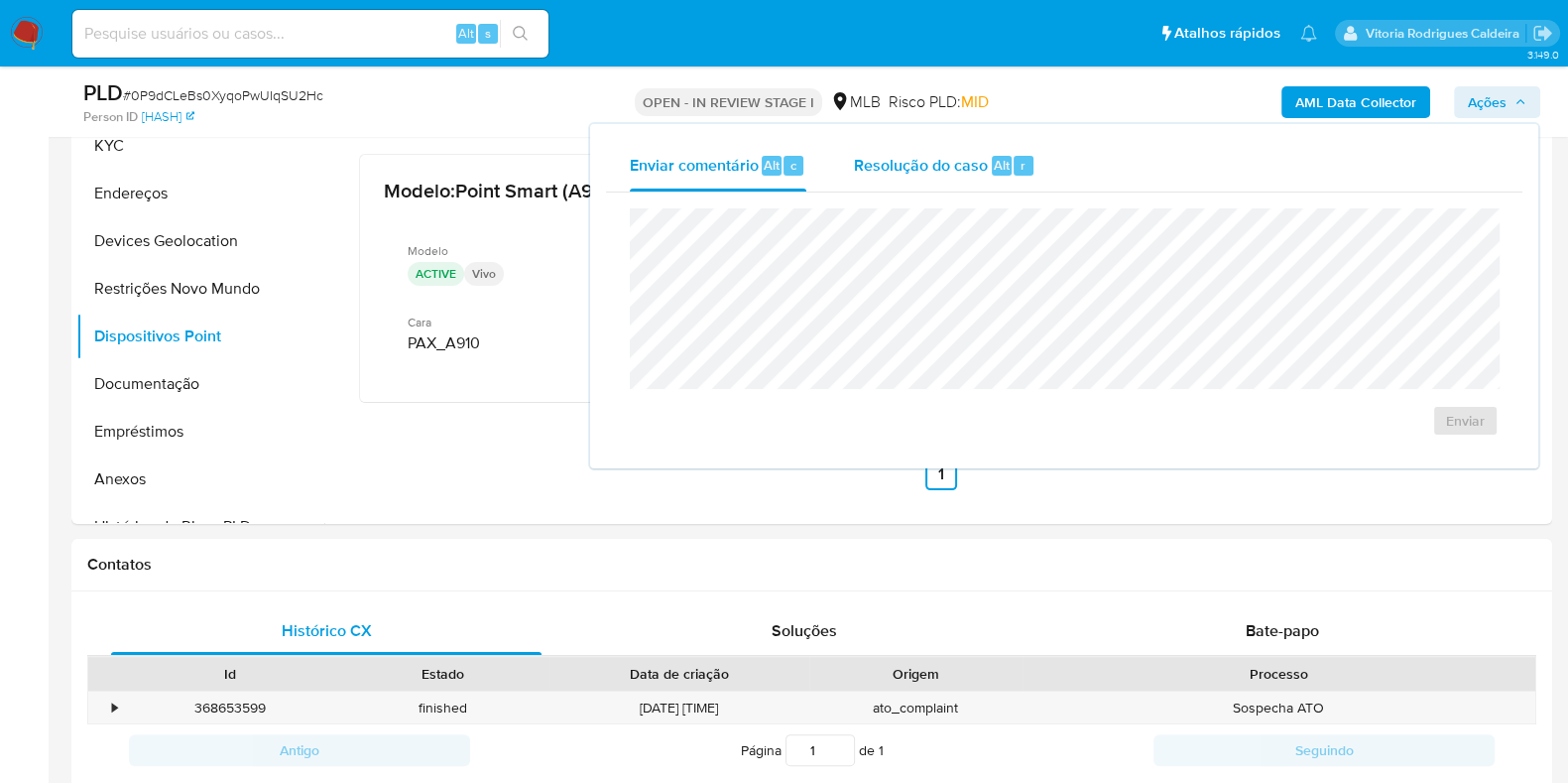 click on "Resolução do caso" at bounding box center (920, 164) 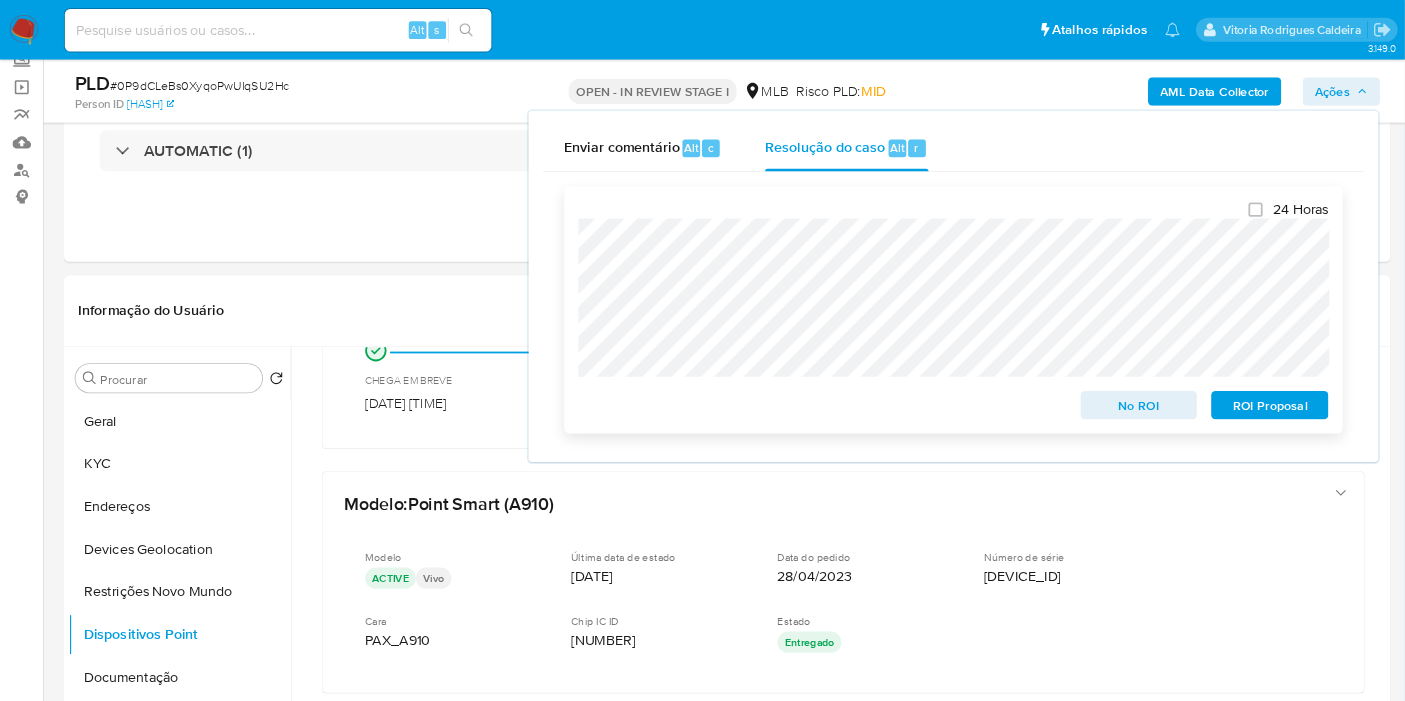 scroll, scrollTop: 128, scrollLeft: 0, axis: vertical 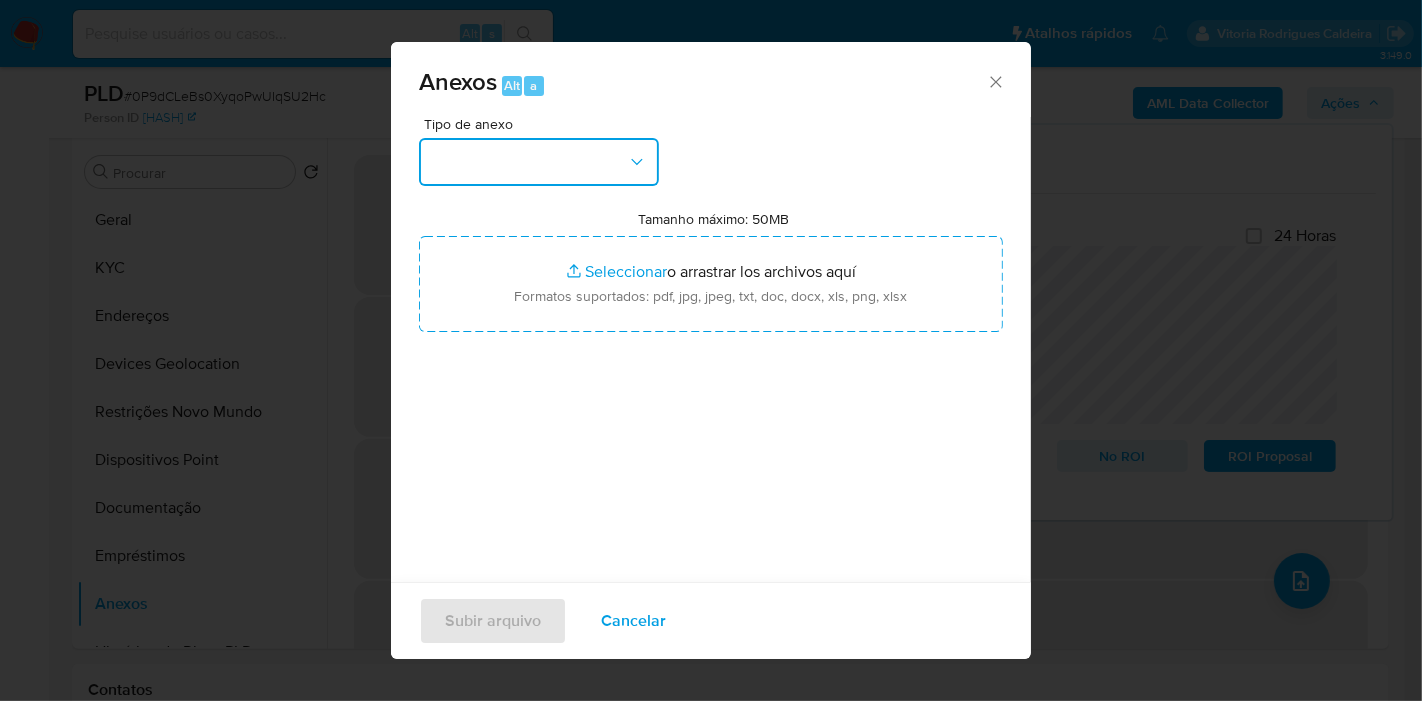 click at bounding box center (539, 162) 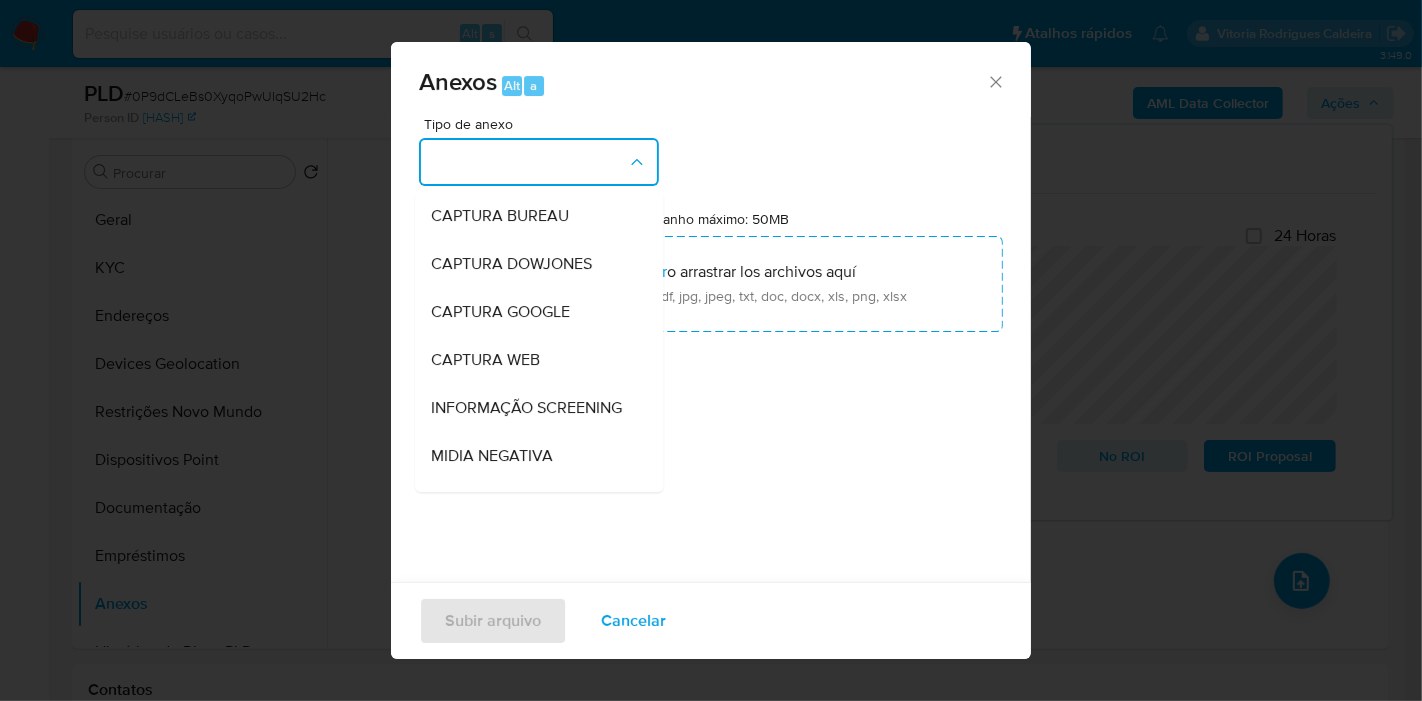 click at bounding box center [539, 162] 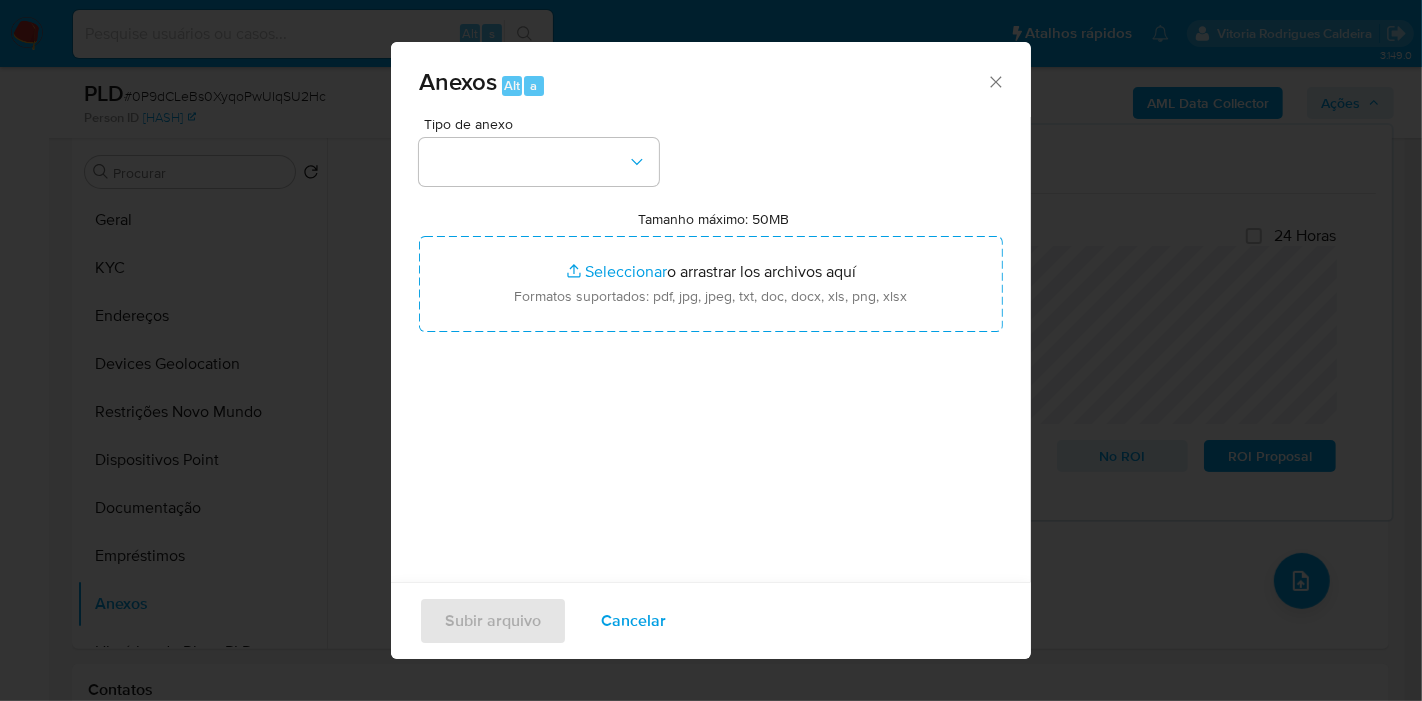 click on "Tipo de anexo" at bounding box center [544, 124] 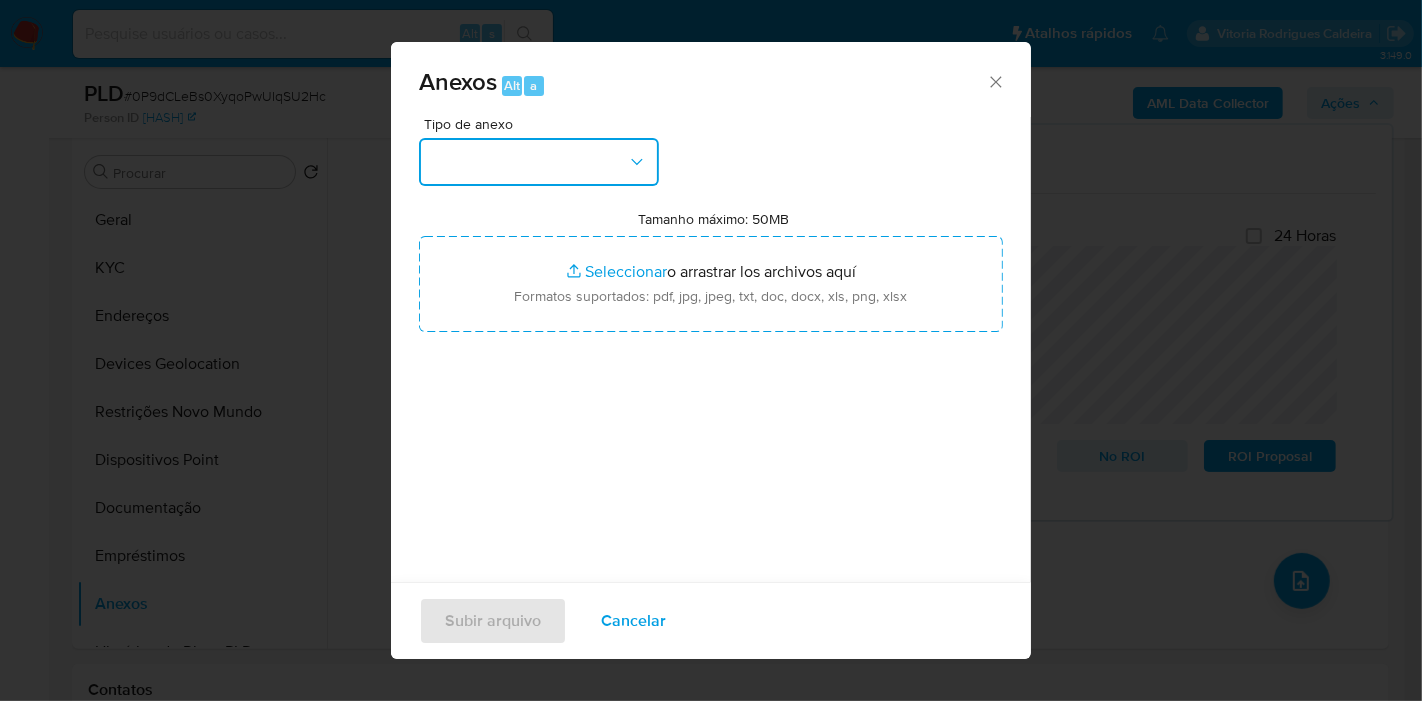 click at bounding box center (539, 162) 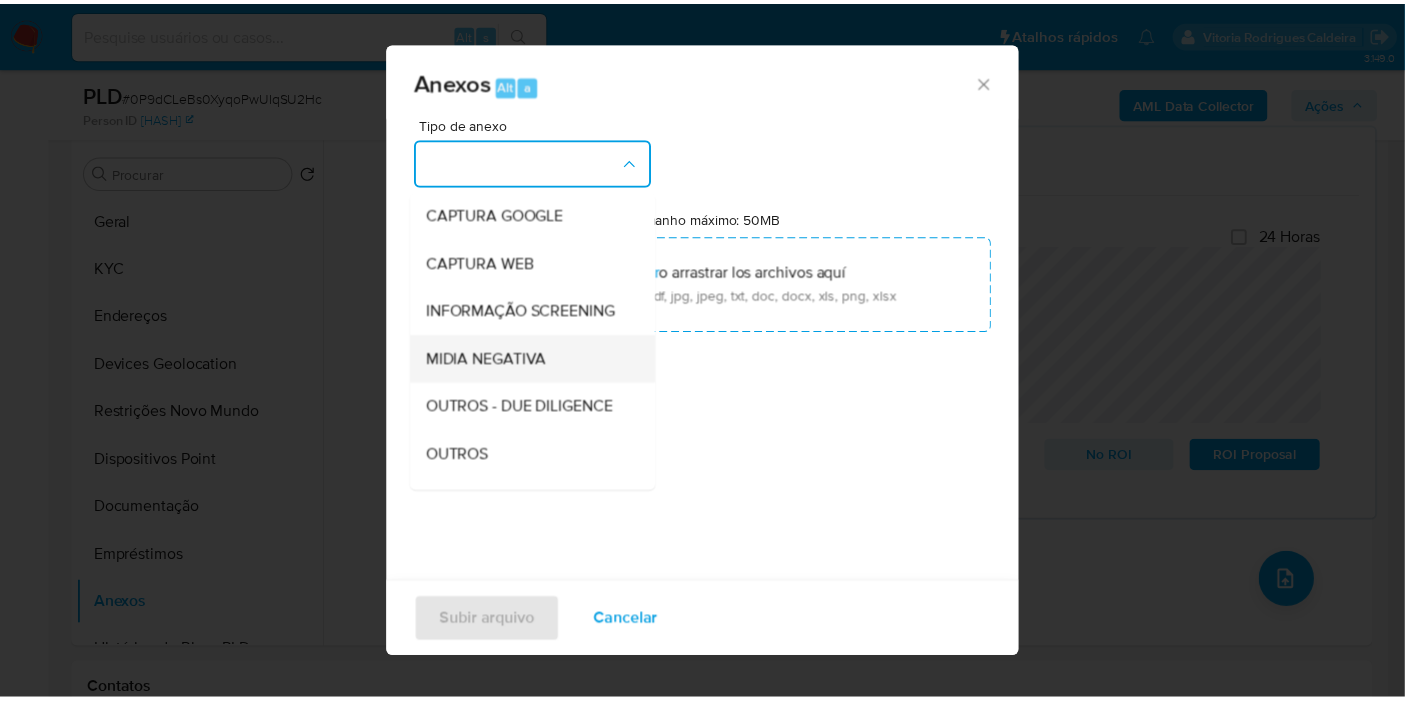 scroll, scrollTop: 307, scrollLeft: 0, axis: vertical 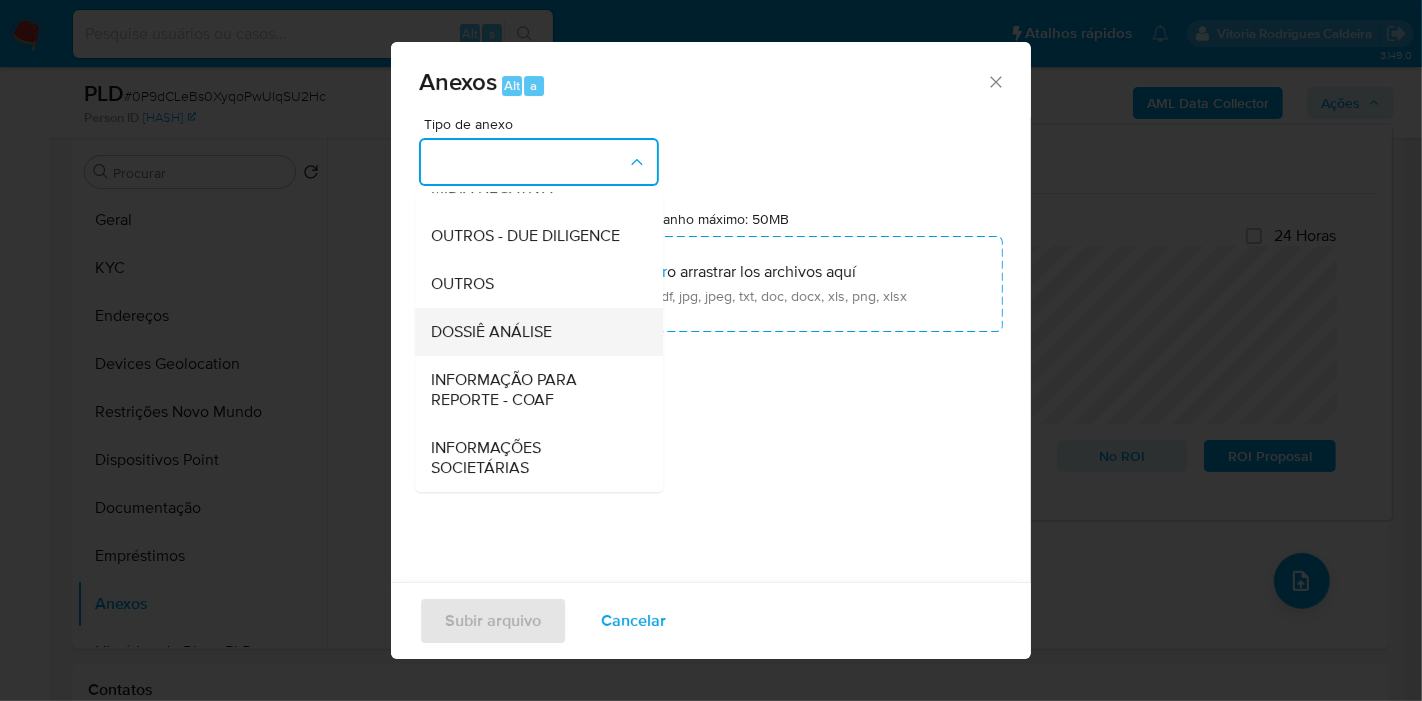 click on "DOSSIÊ ANÁLISE" at bounding box center [533, 332] 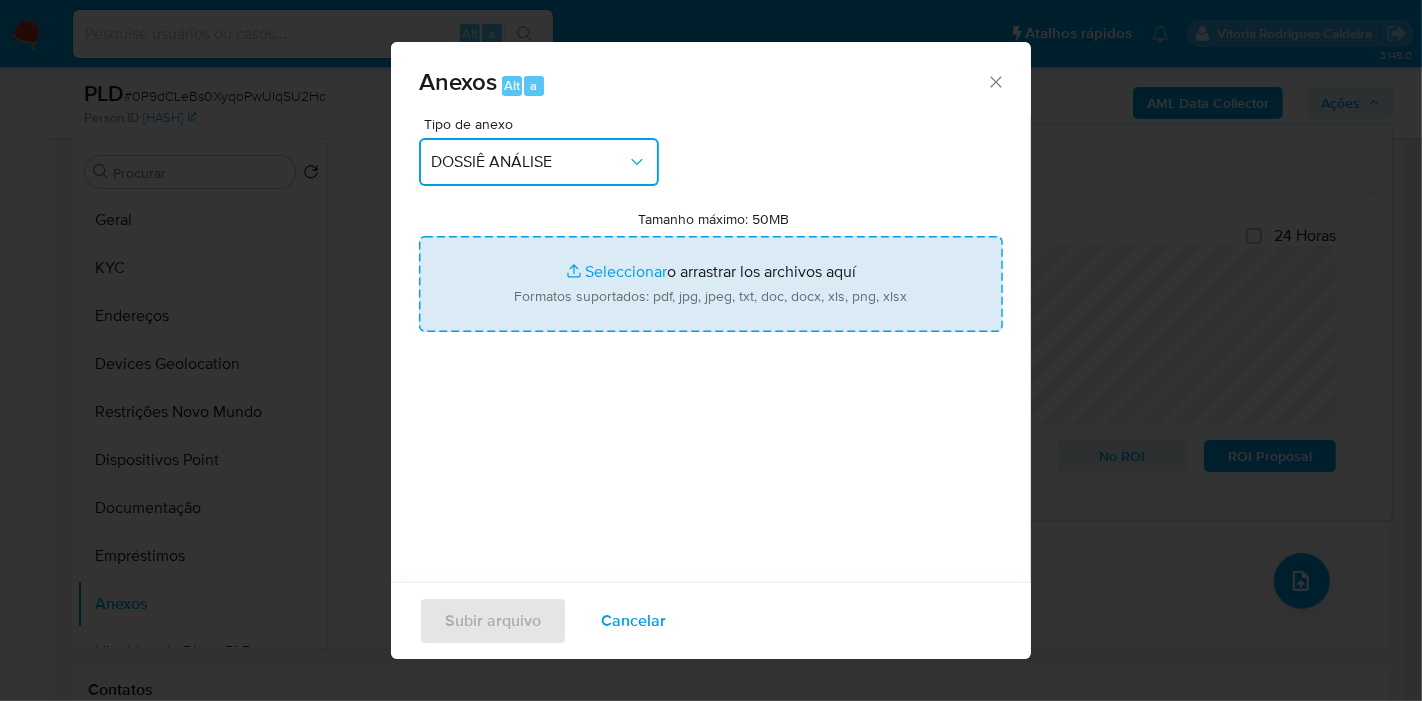 type on "C:\fakepath\SAR XXX_XX - CPF 31262665841 - ALESSANDRO LOIOLA DA SILVA.pdf" 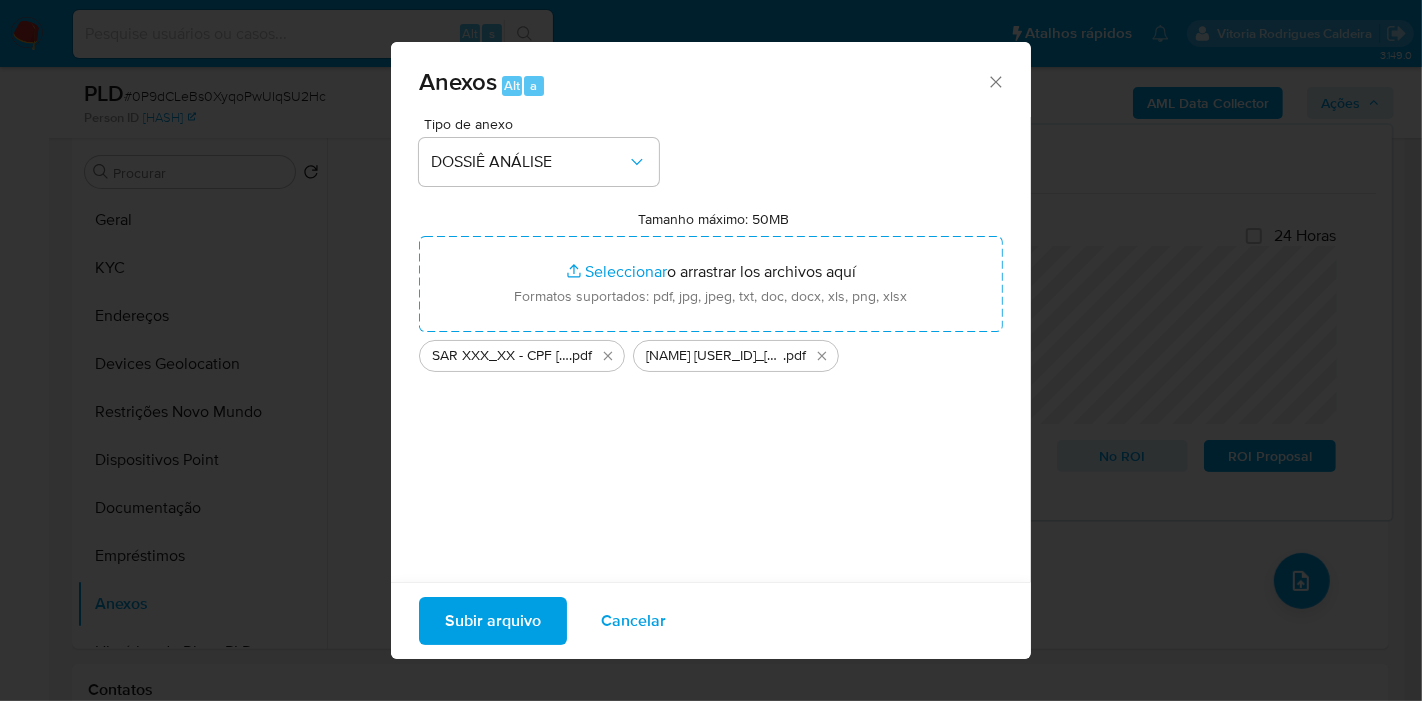click on "Subir arquivo" at bounding box center (493, 621) 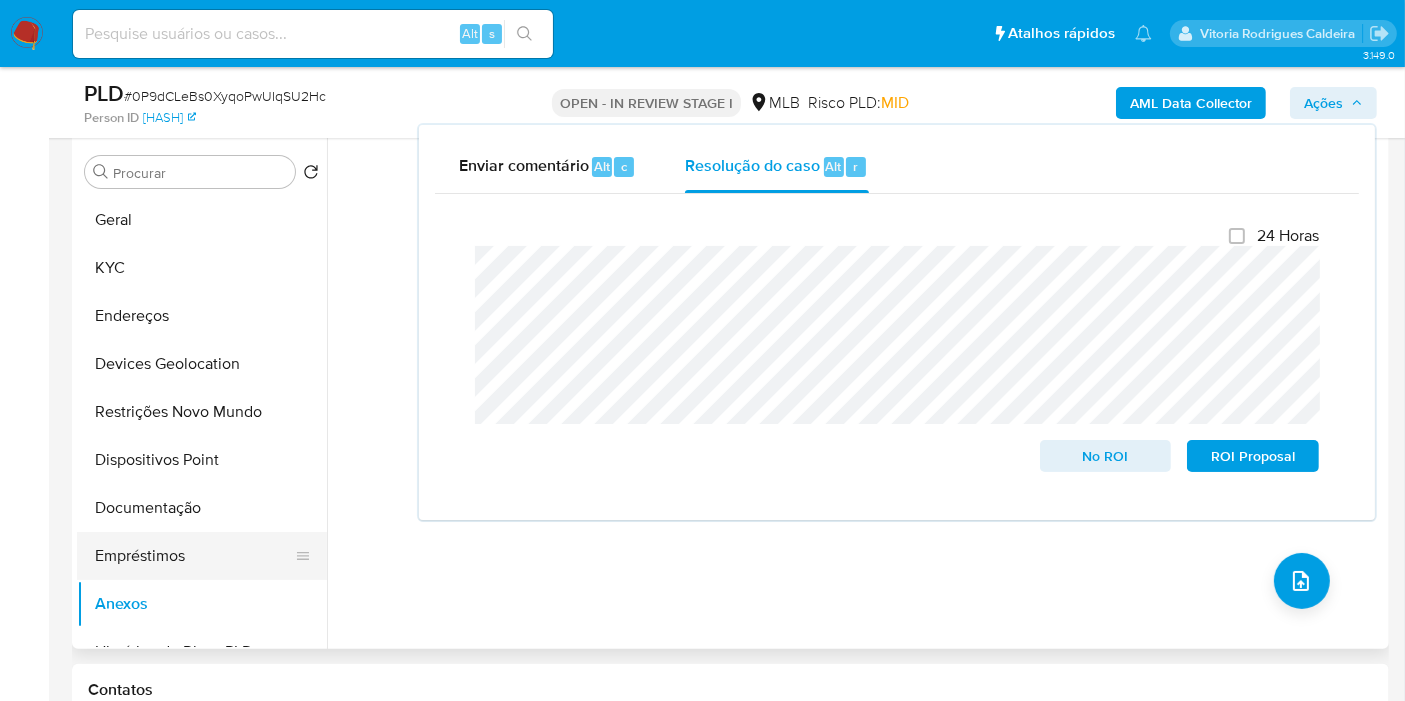 click on "Empréstimos" at bounding box center (194, 556) 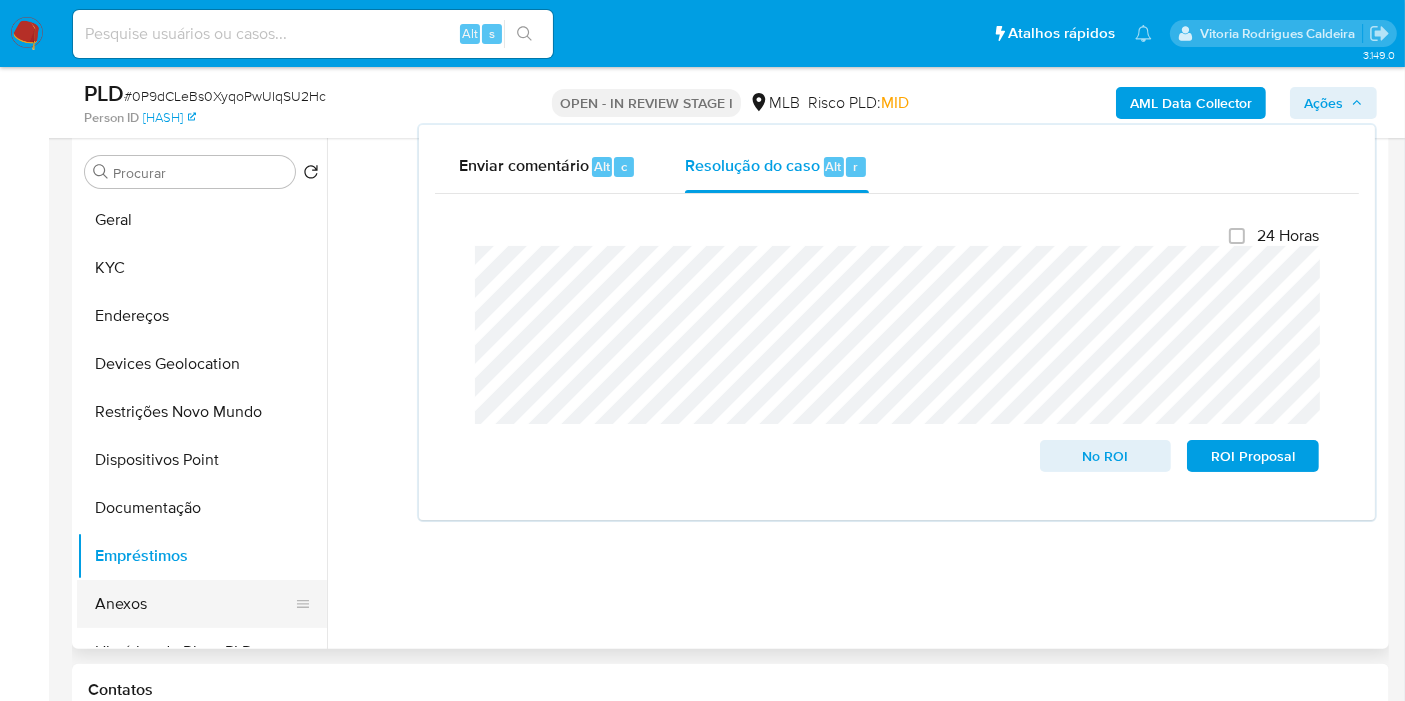 click on "Anexos" at bounding box center [194, 604] 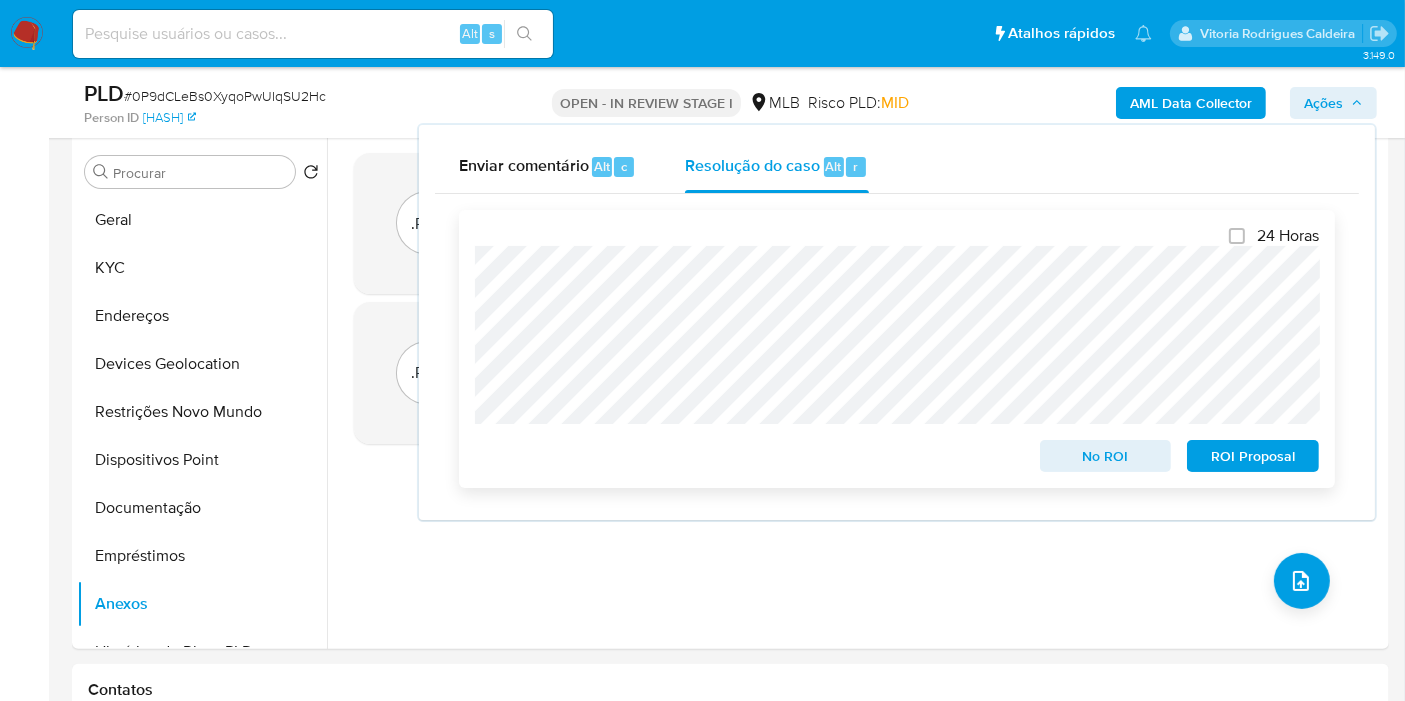 click on "ROI Proposal" at bounding box center [1253, 456] 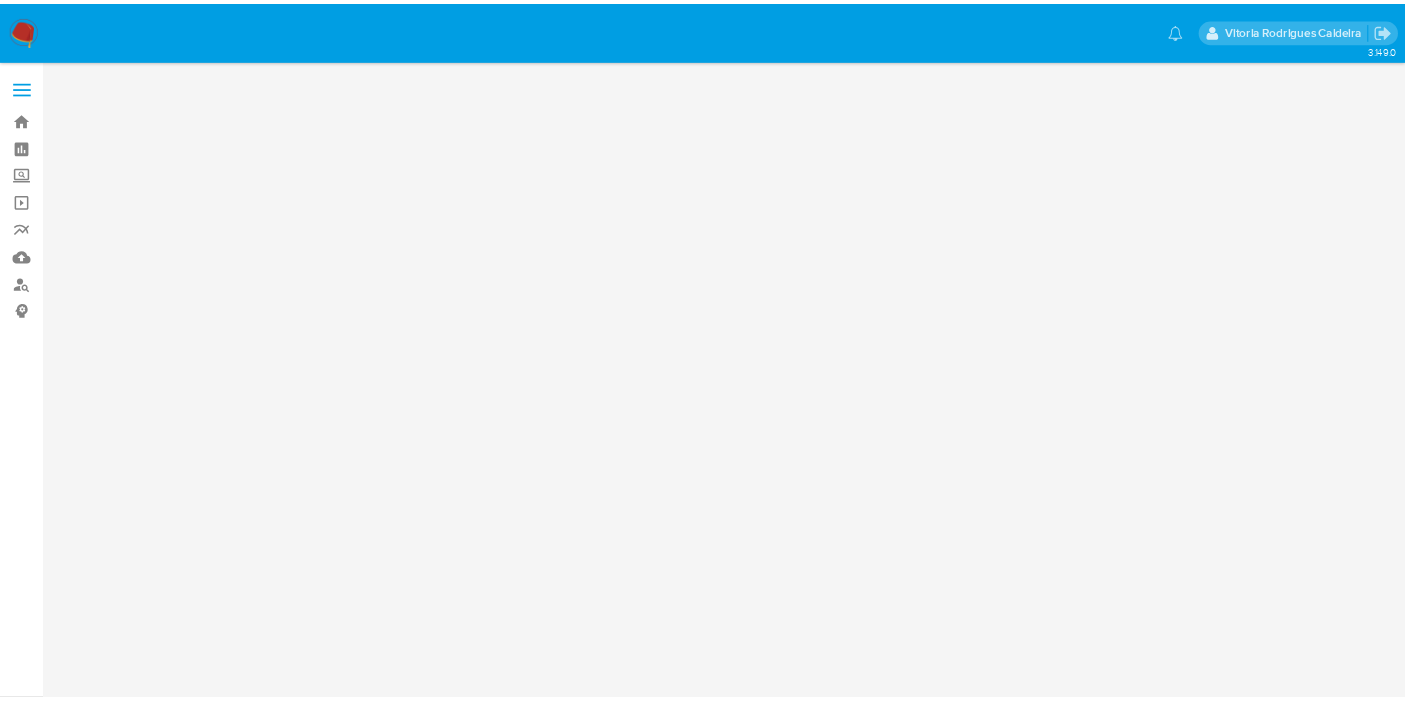 scroll, scrollTop: 0, scrollLeft: 0, axis: both 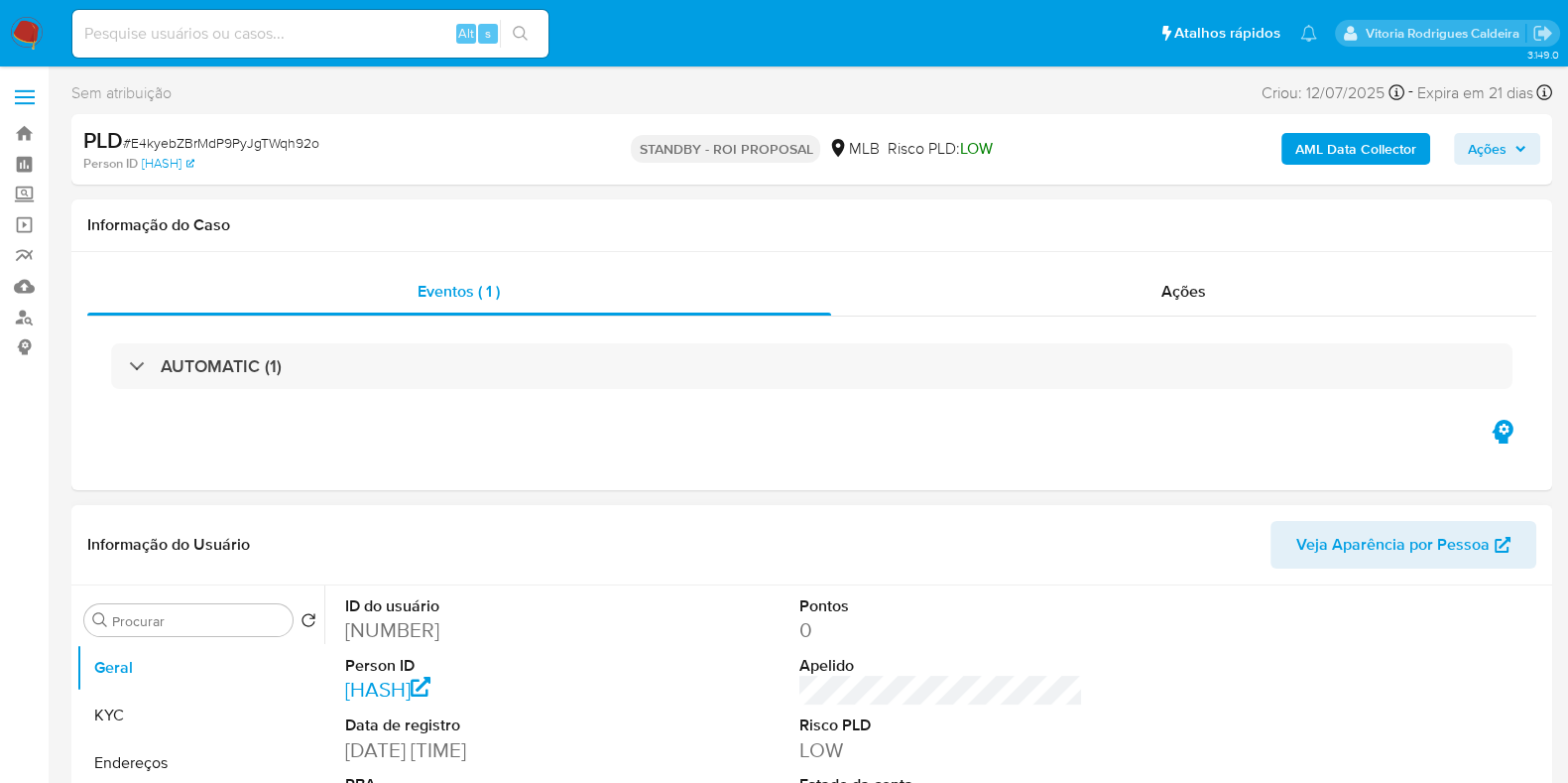 select on "10" 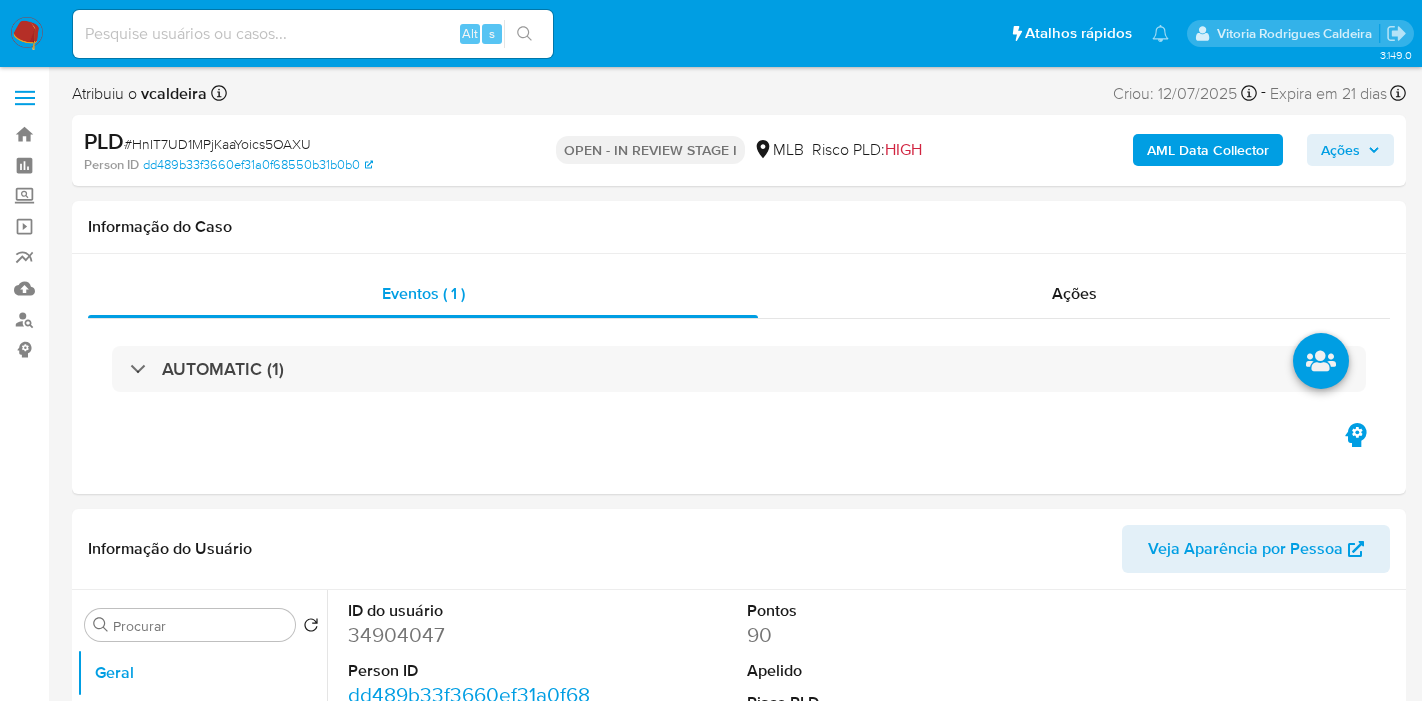 select on "10" 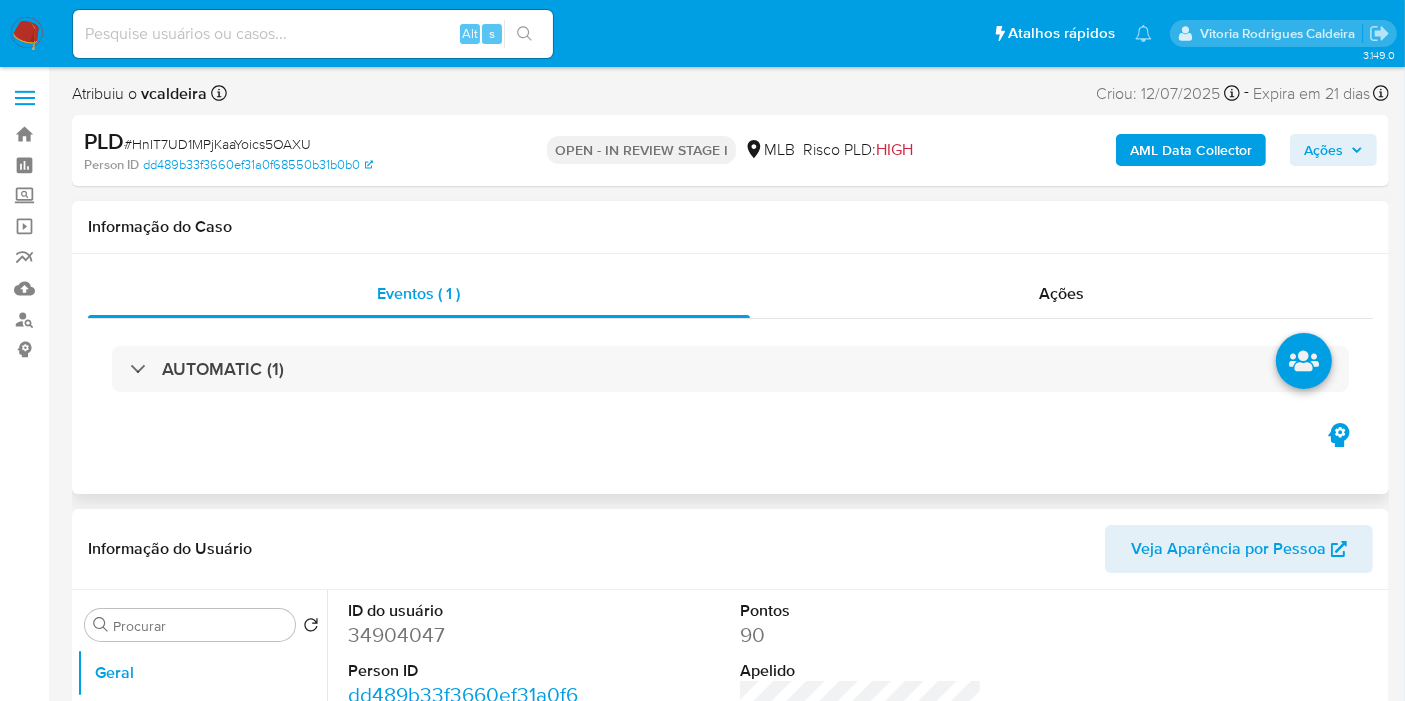 scroll, scrollTop: 111, scrollLeft: 0, axis: vertical 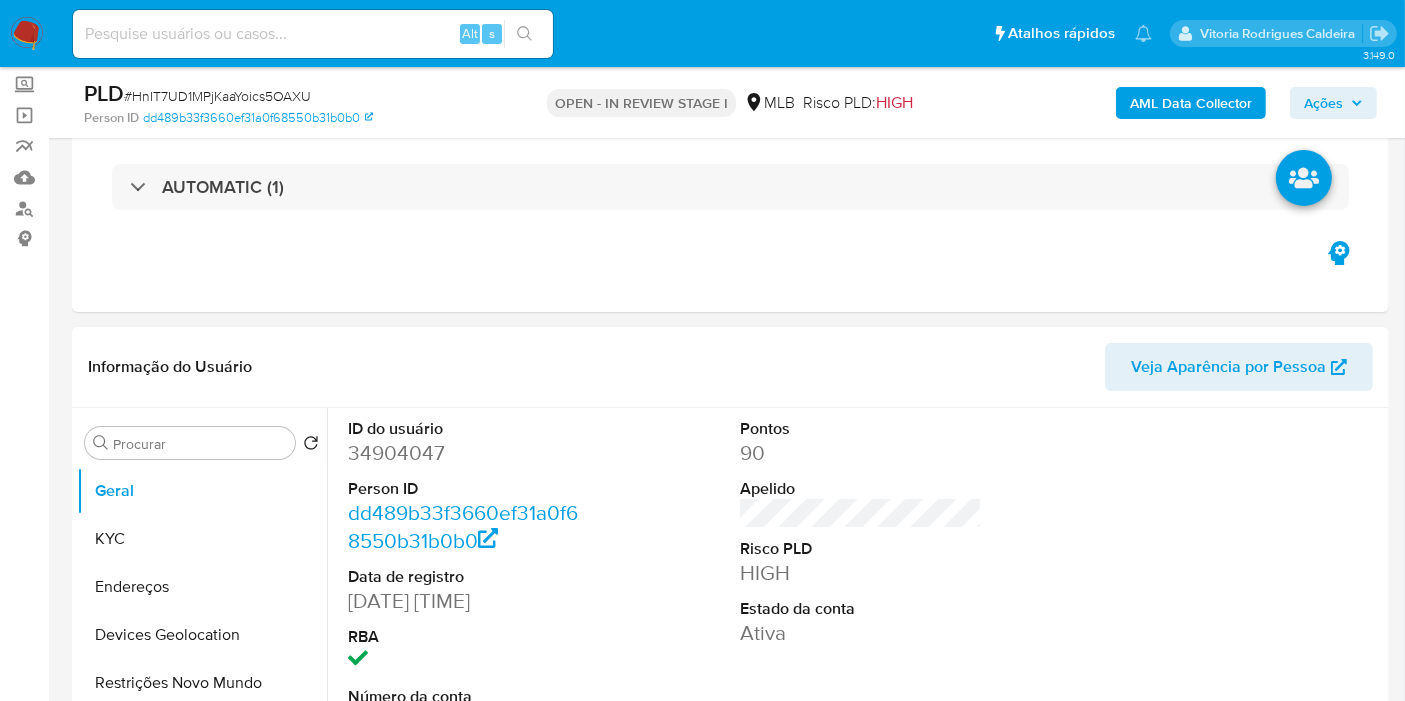 click on "34904047" at bounding box center [469, 453] 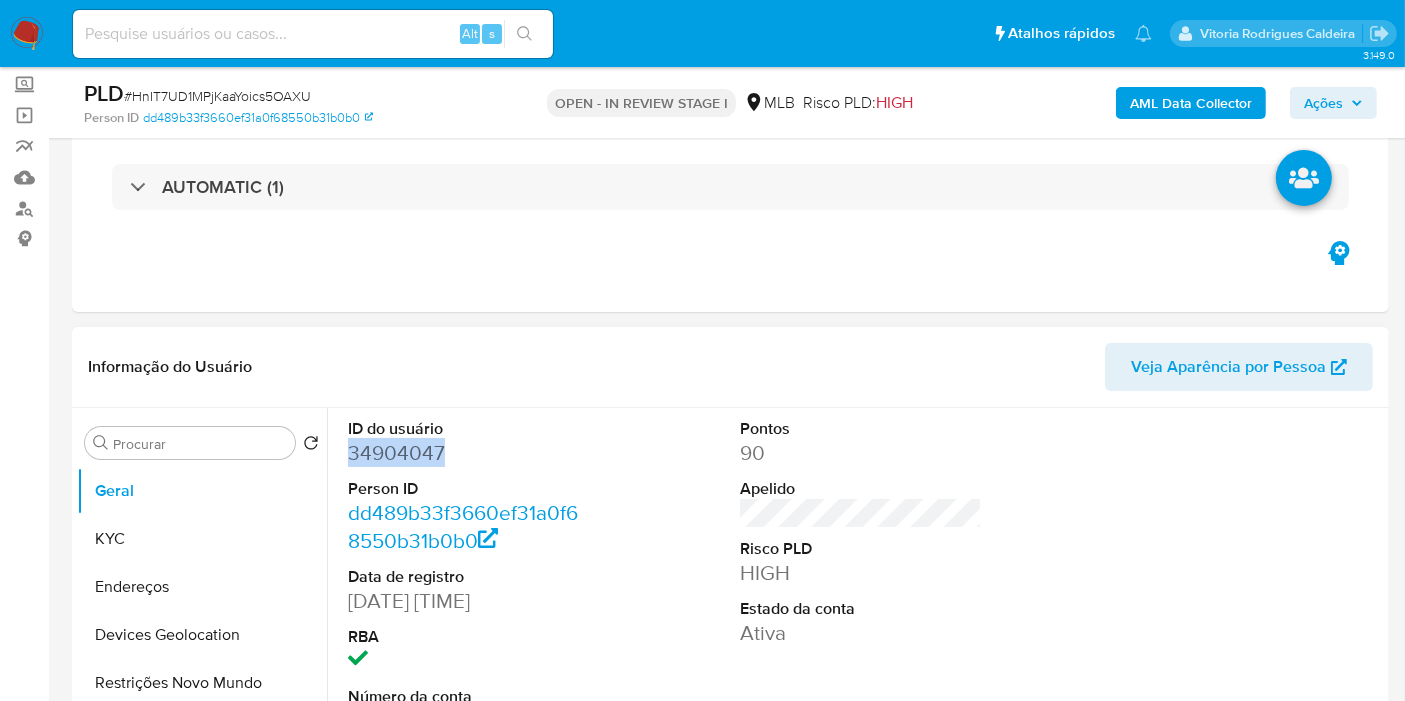 click on "34904047" at bounding box center [469, 453] 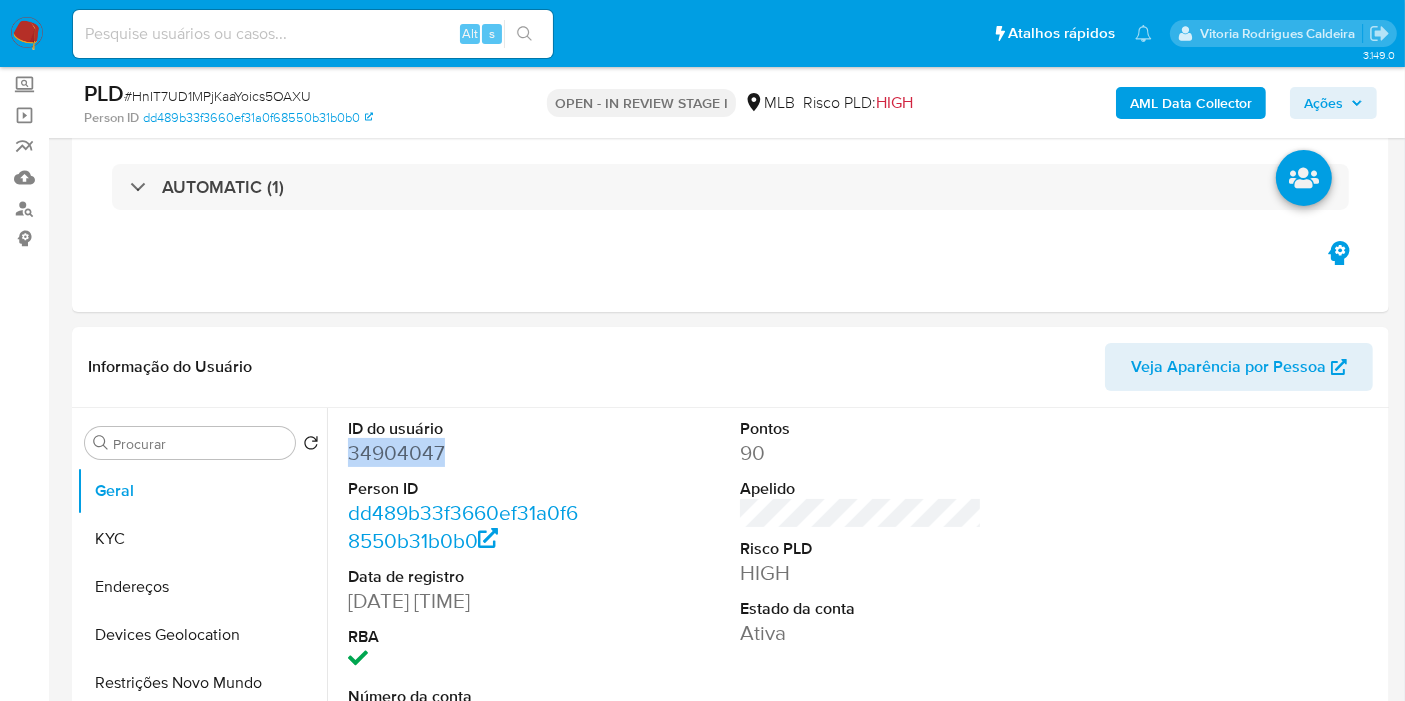 copy on "34904047" 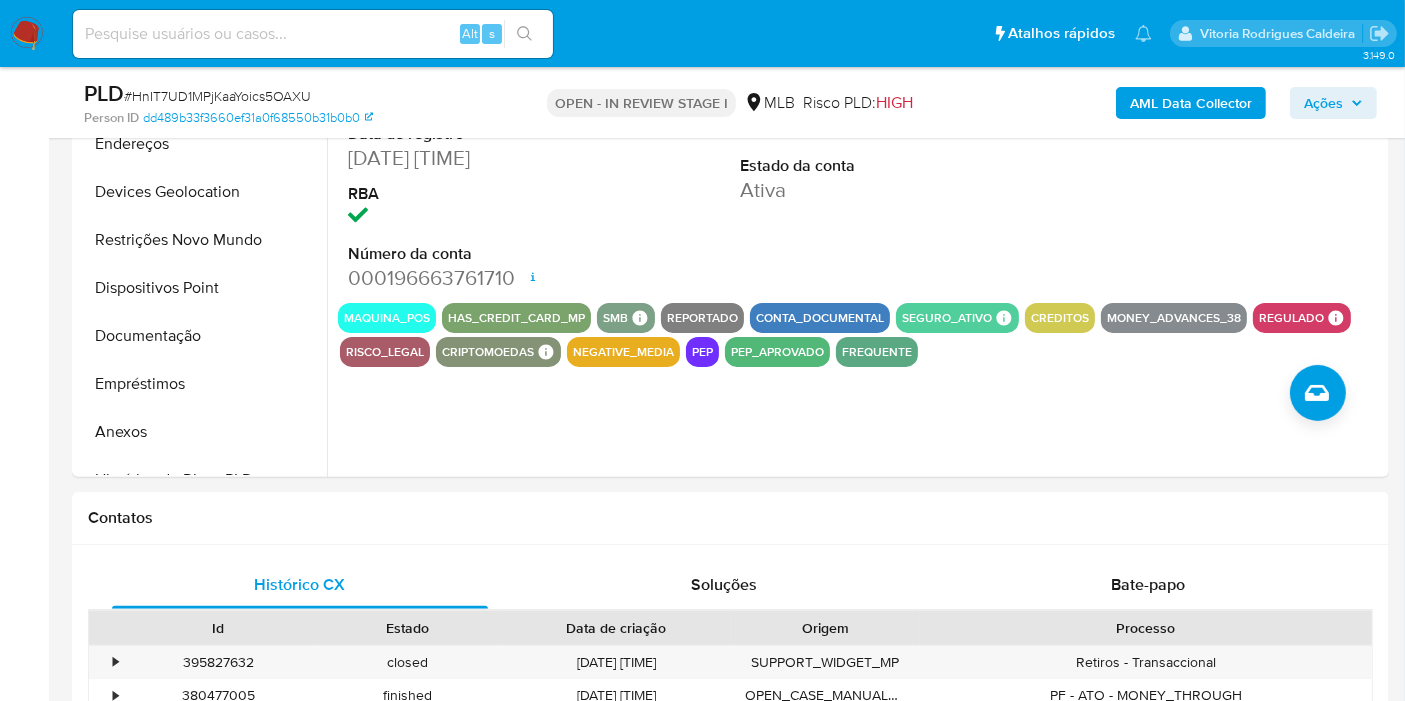scroll, scrollTop: 555, scrollLeft: 0, axis: vertical 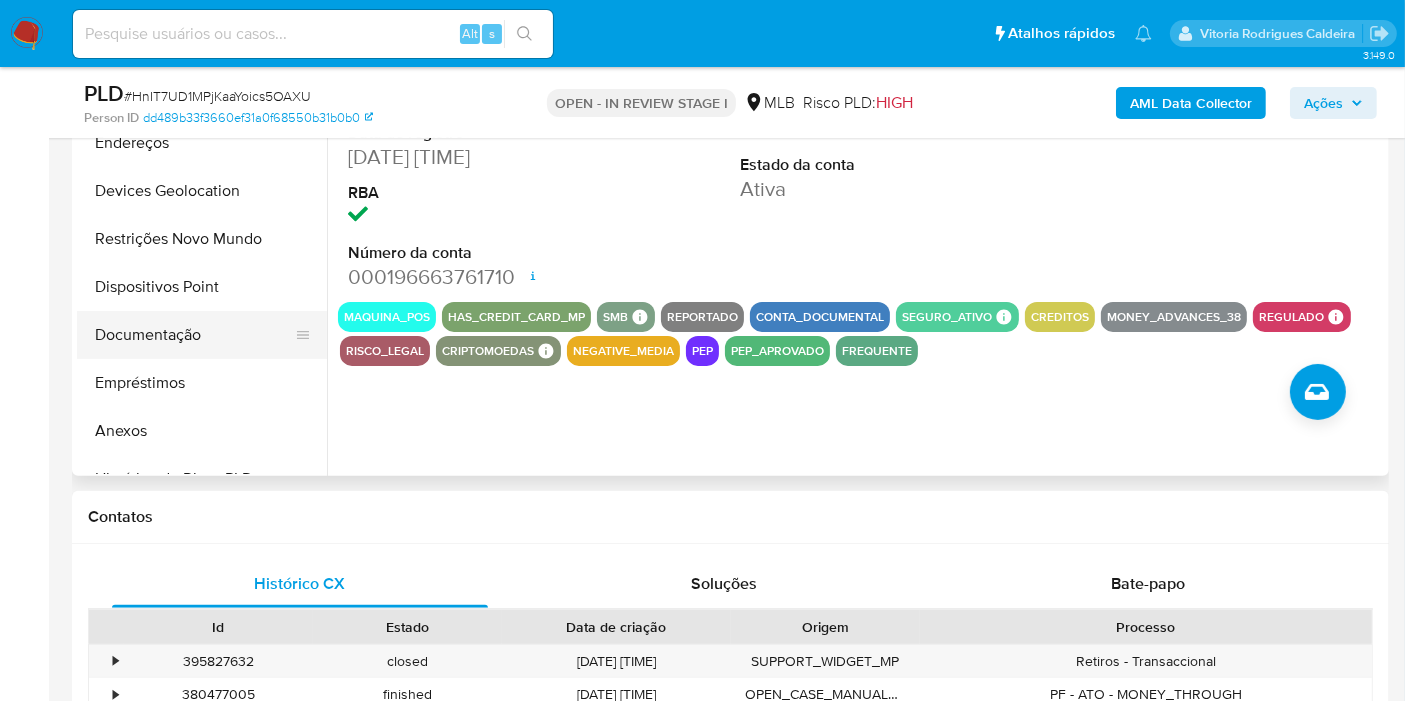 click on "Documentação" at bounding box center (194, 335) 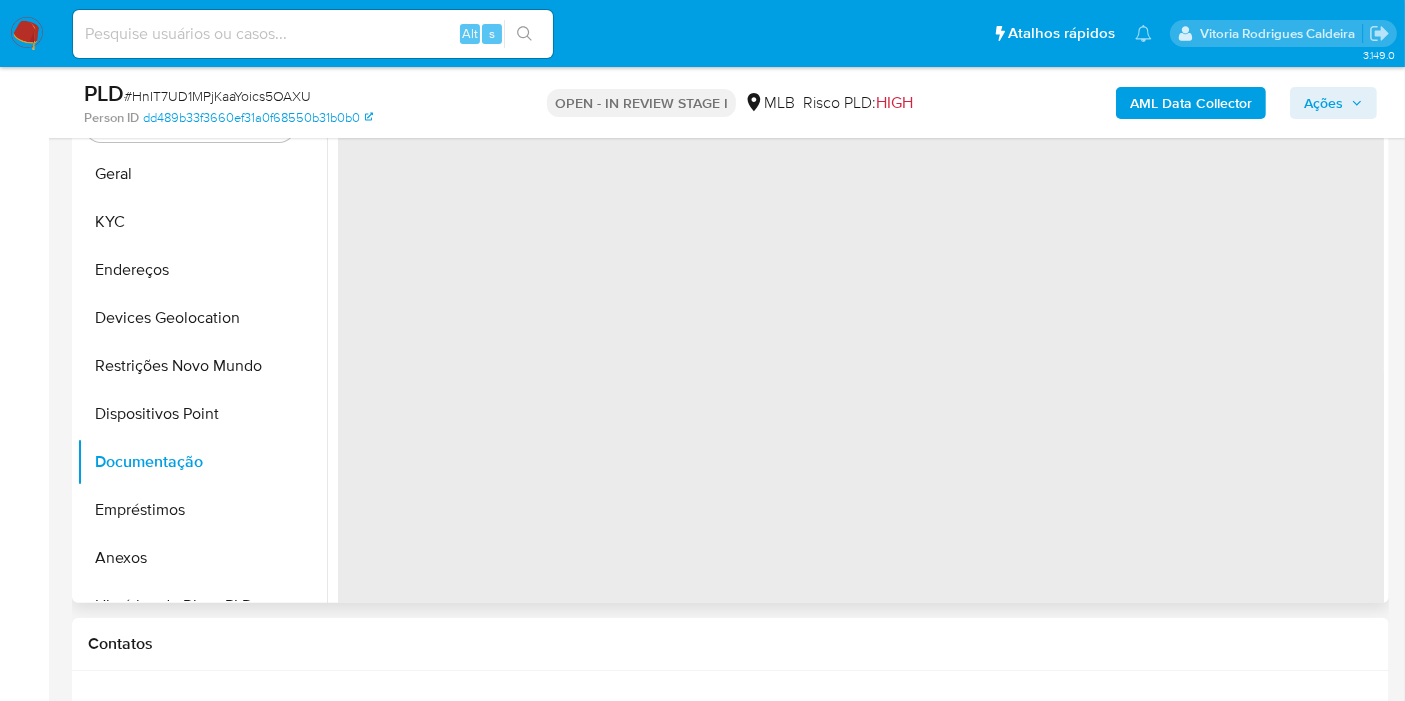scroll, scrollTop: 222, scrollLeft: 0, axis: vertical 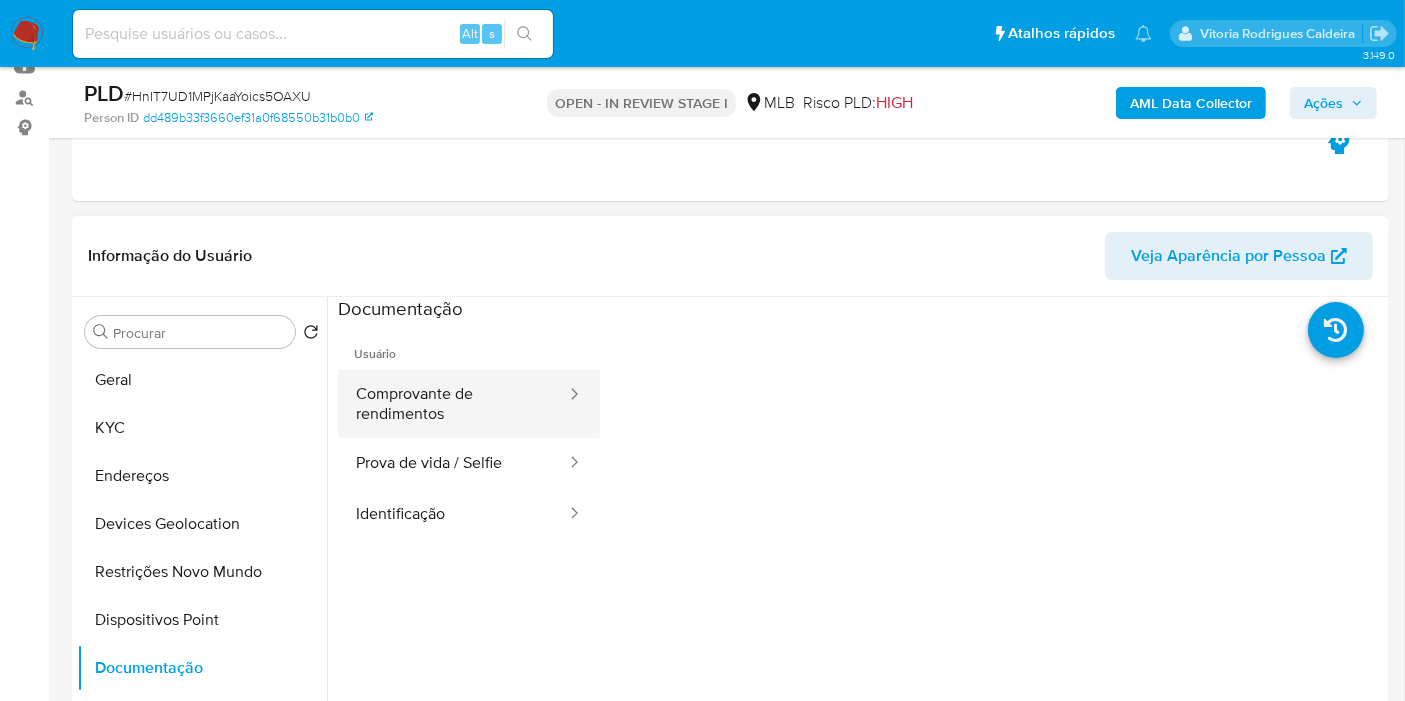 click on "Comprovante de rendimentos" at bounding box center (453, 404) 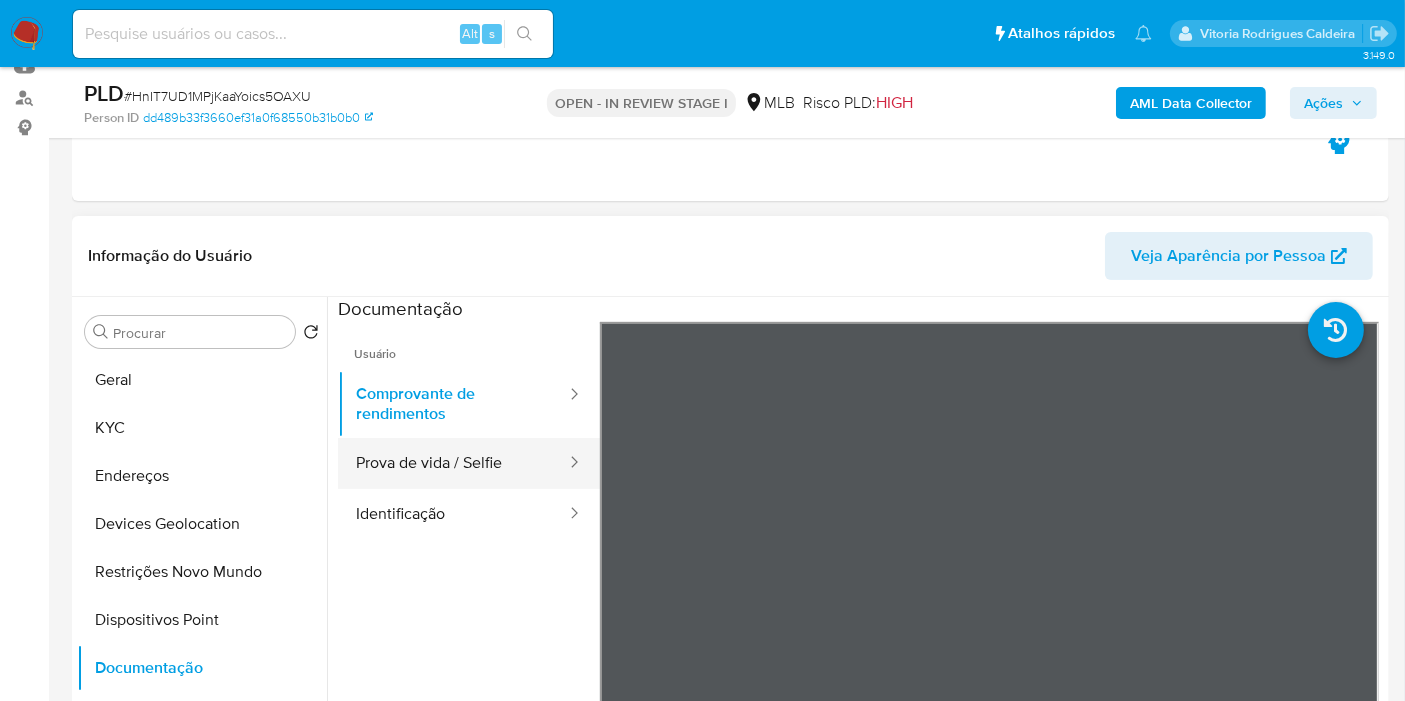 click on "Prova de vida / Selfie" at bounding box center (453, 463) 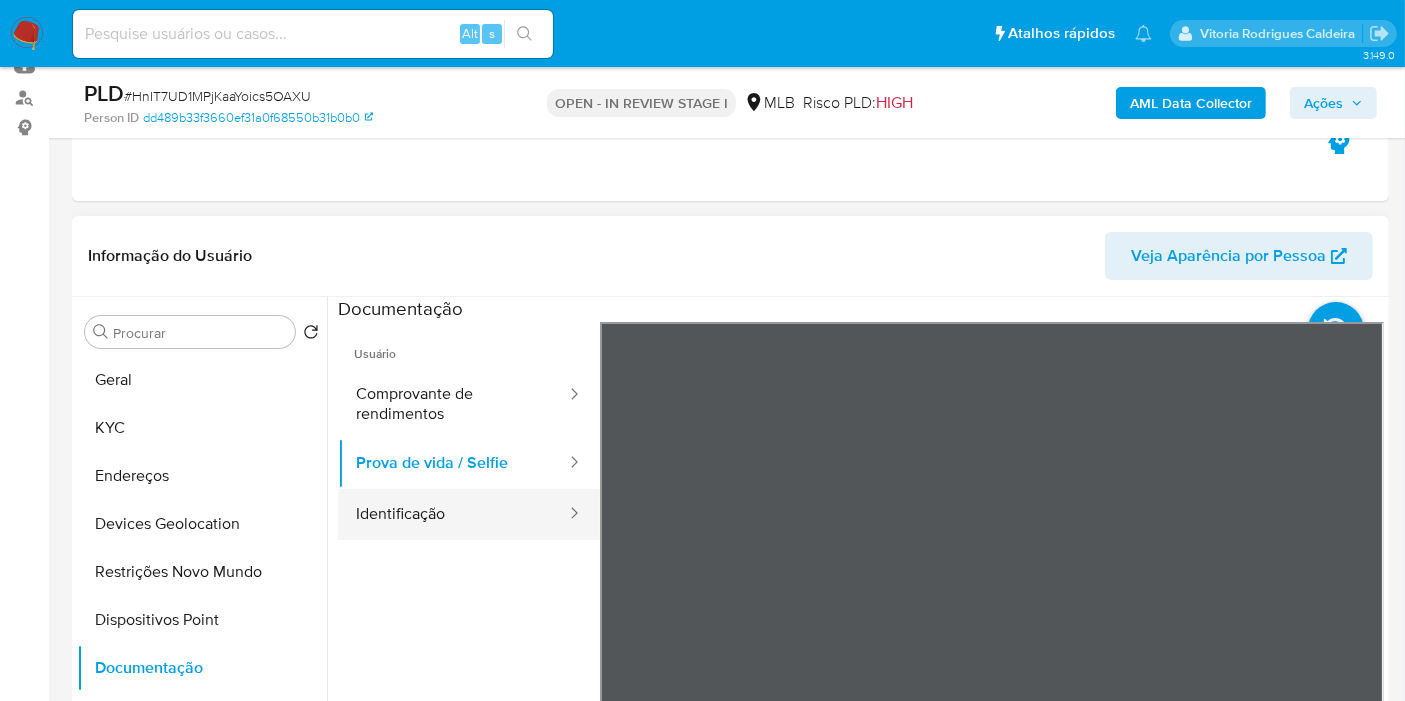 click on "Identificação" at bounding box center [453, 514] 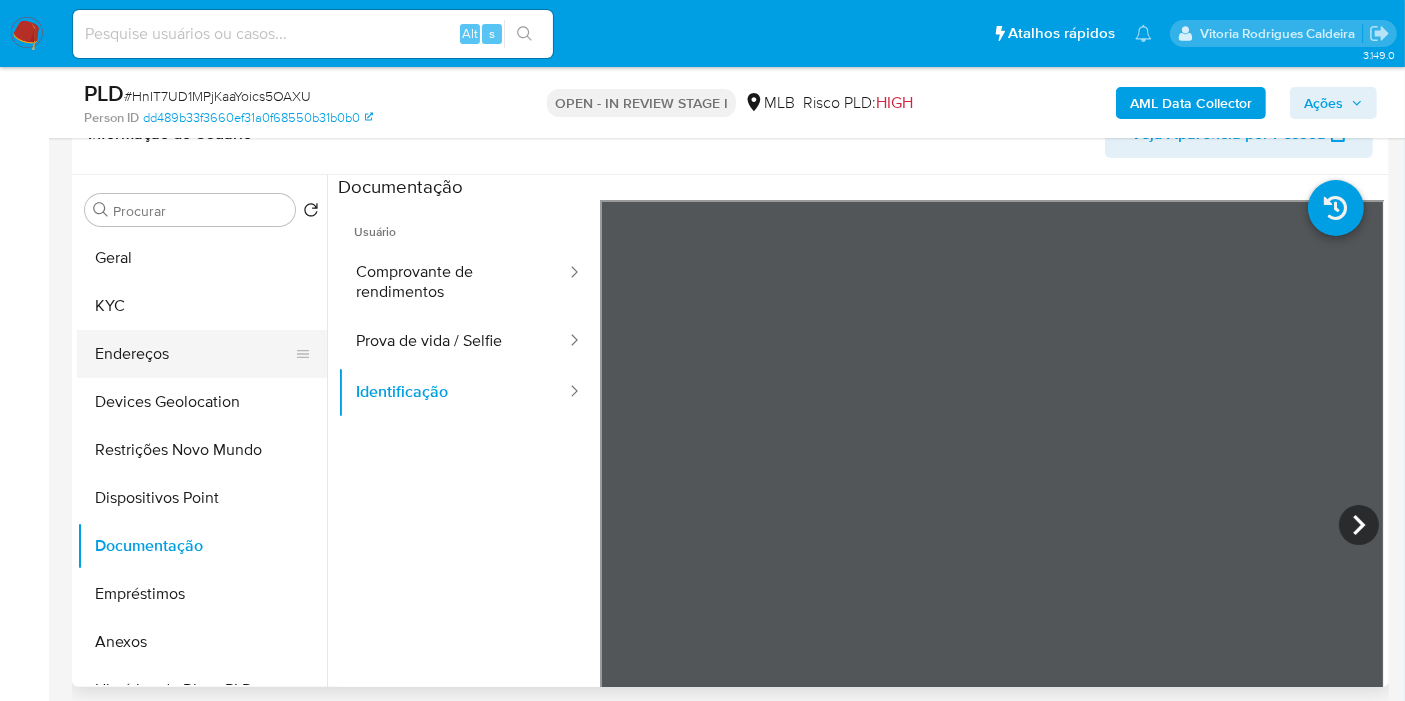 scroll, scrollTop: 333, scrollLeft: 0, axis: vertical 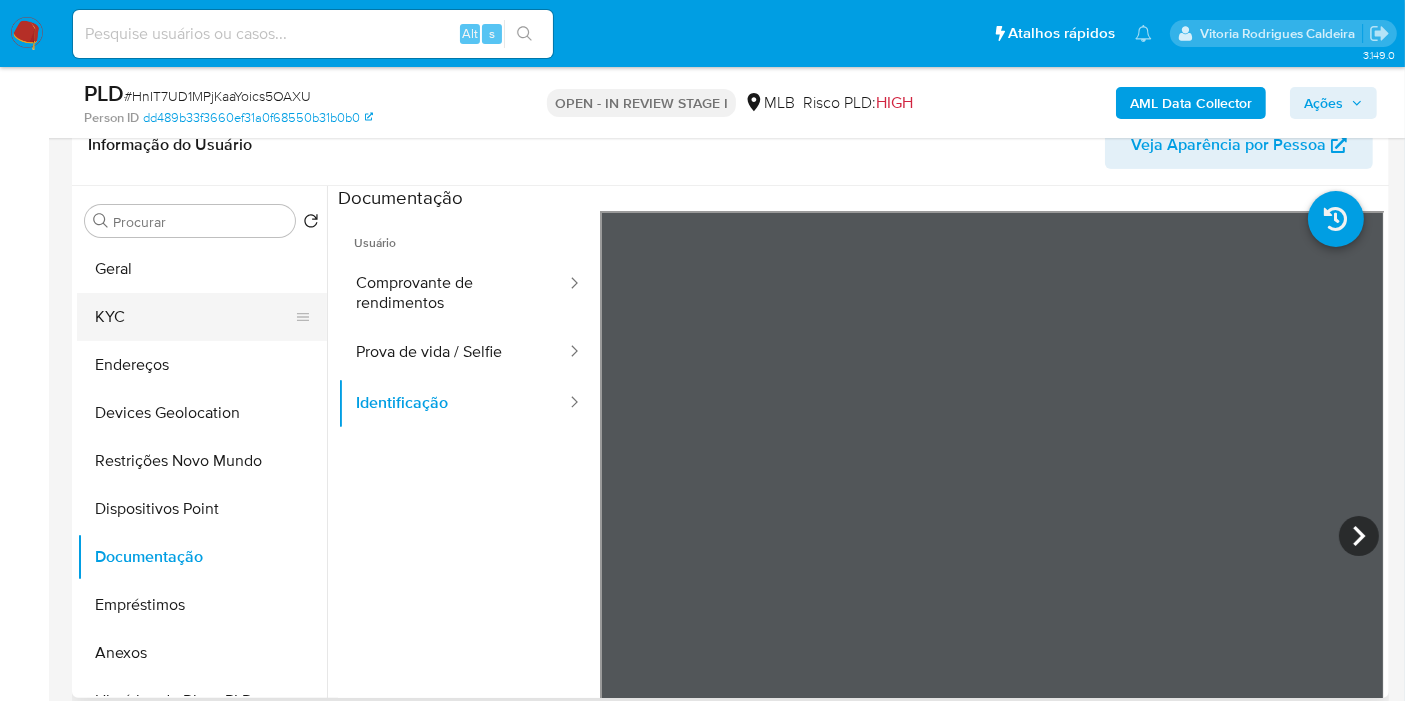 click on "KYC" at bounding box center (194, 317) 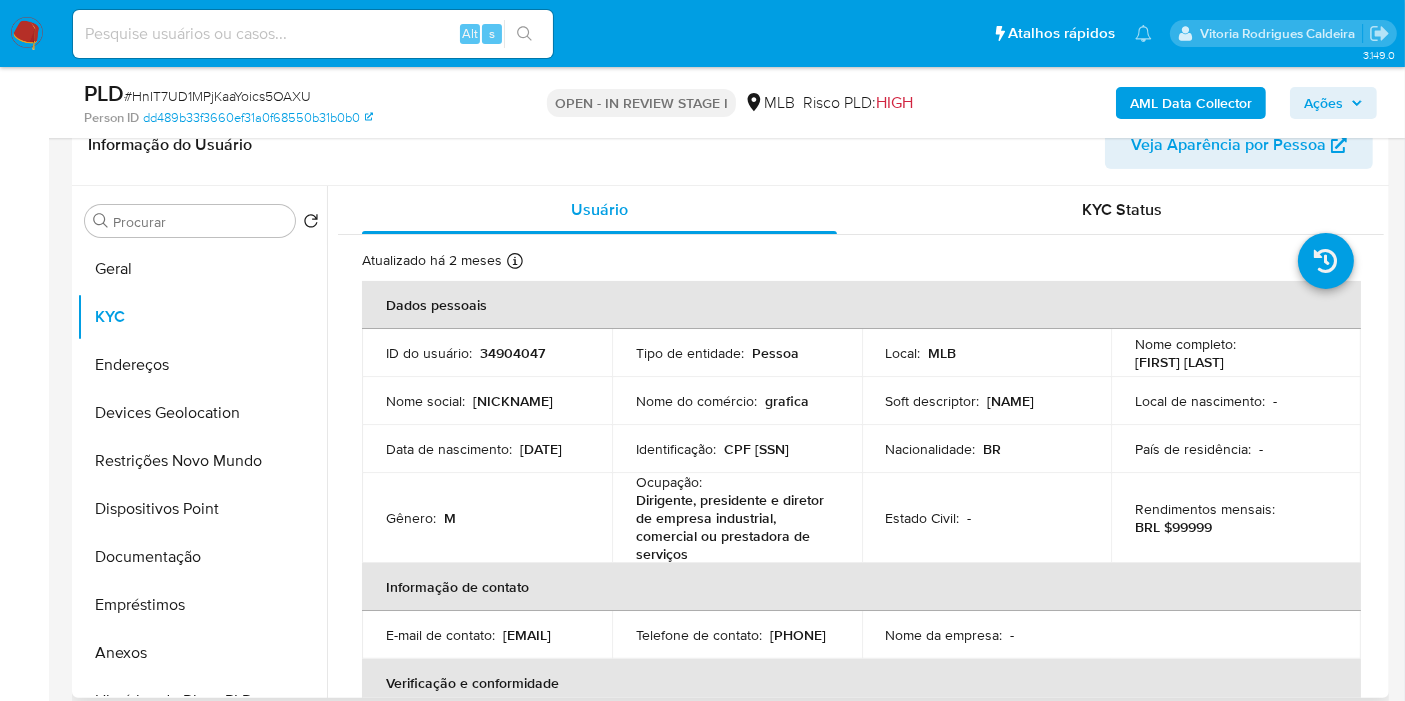 click on "Evandro Vianna Stabile" at bounding box center [1179, 362] 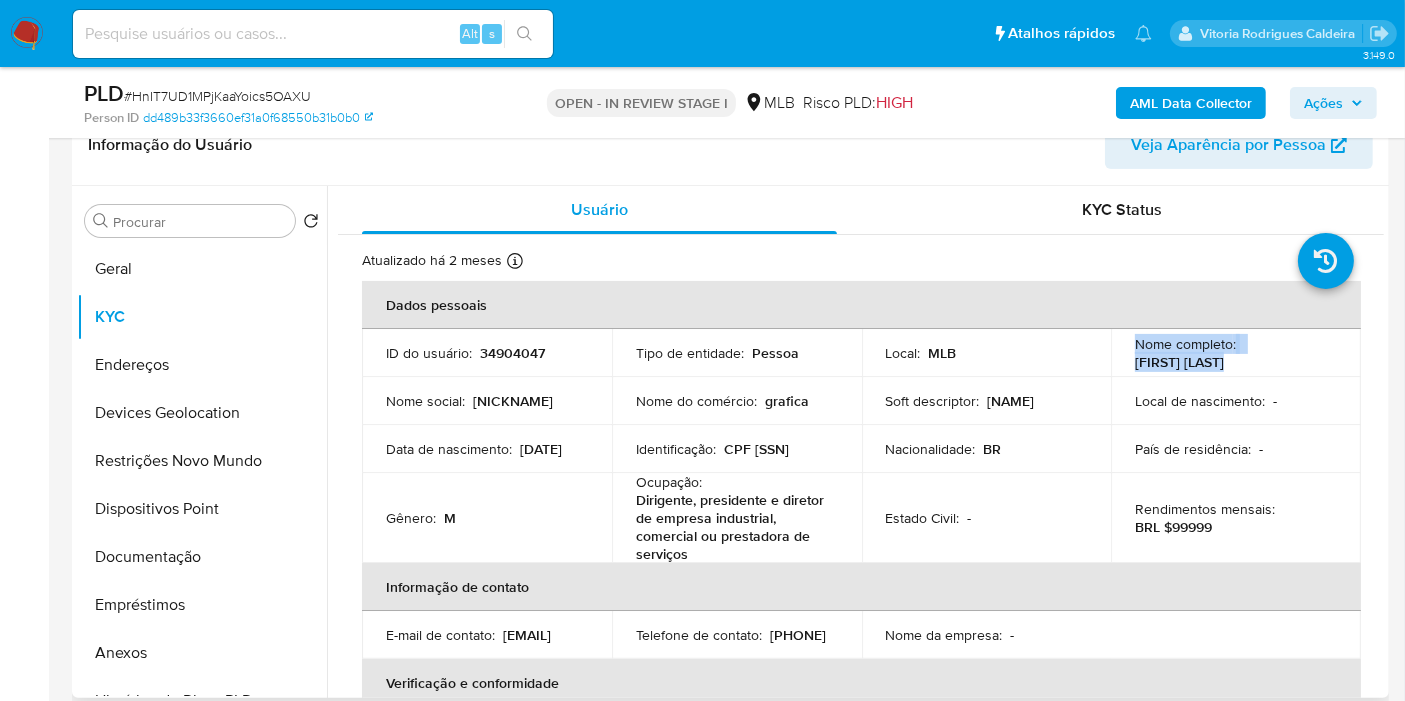 click on "Evandro Vianna Stabile" at bounding box center (1179, 362) 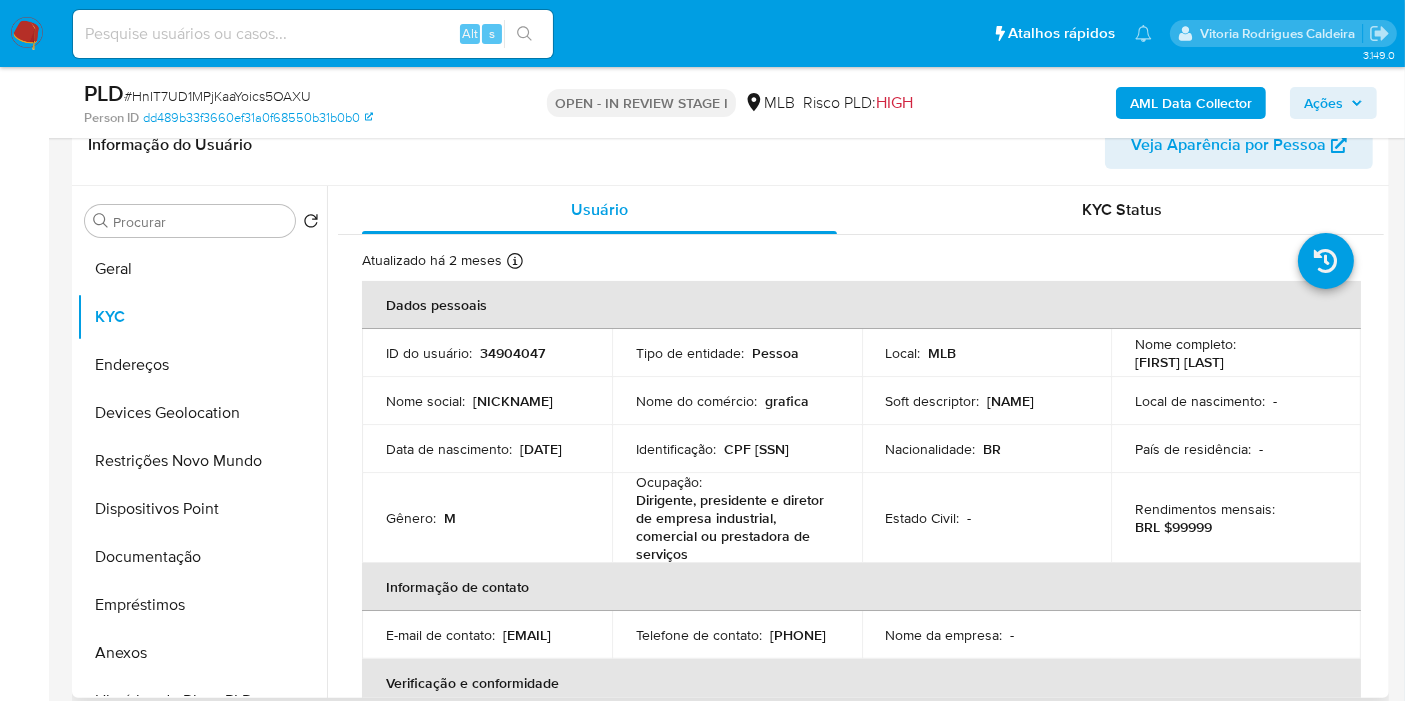 drag, startPoint x: 1286, startPoint y: 364, endPoint x: 1107, endPoint y: 360, distance: 179.0447 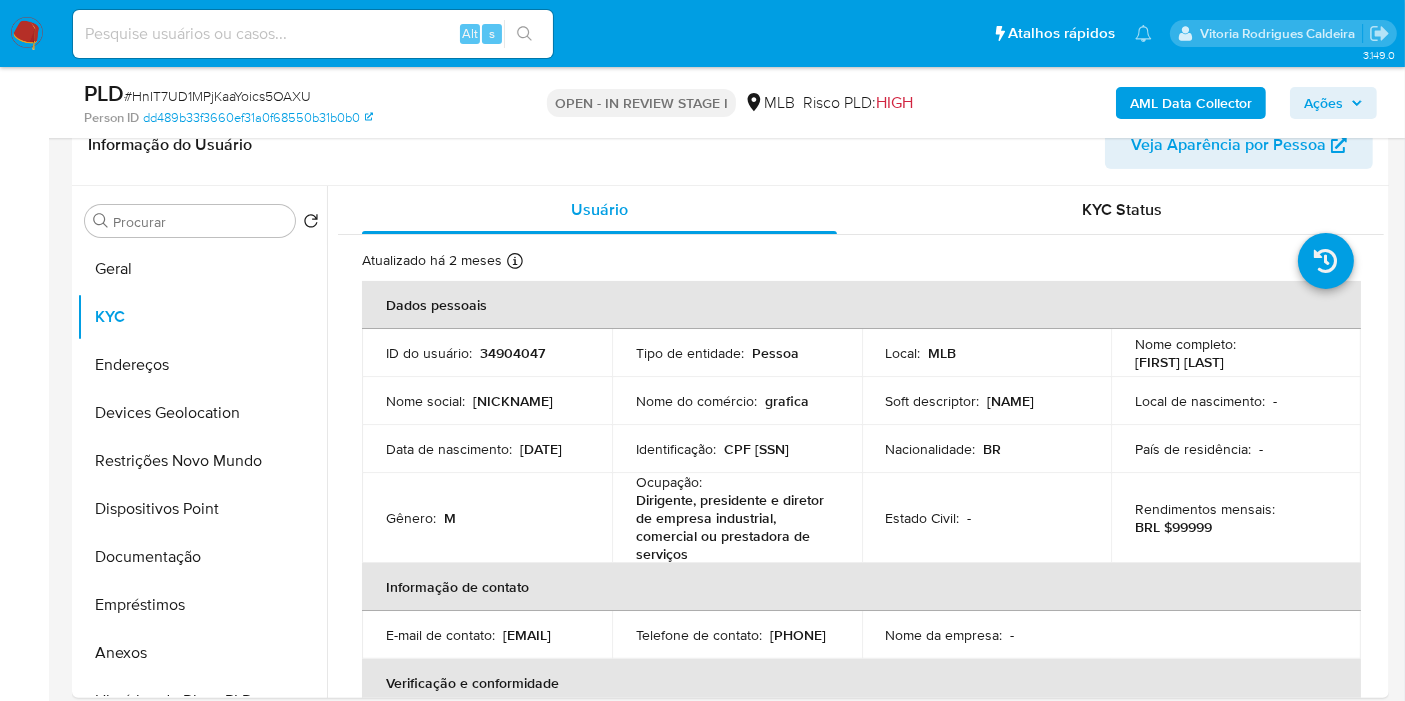 copy on "Evandro Vianna Stabile" 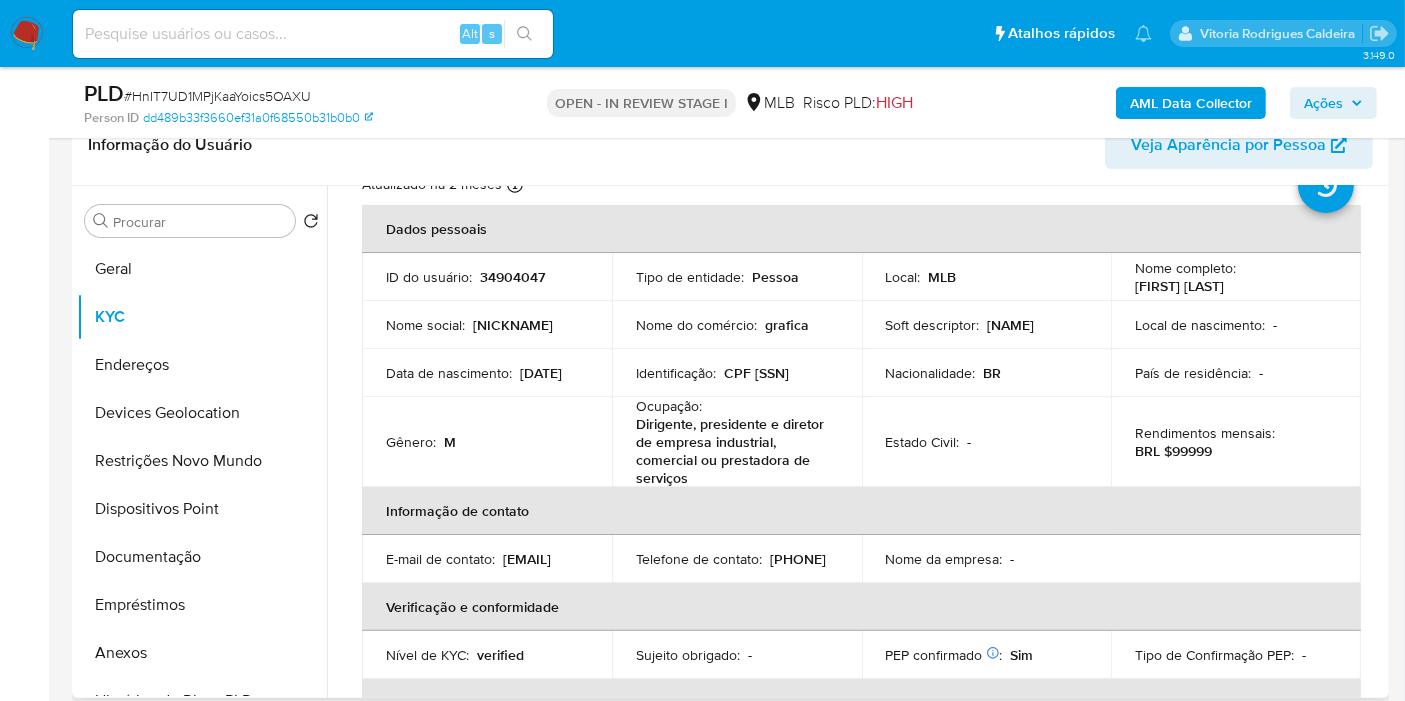 scroll, scrollTop: 111, scrollLeft: 0, axis: vertical 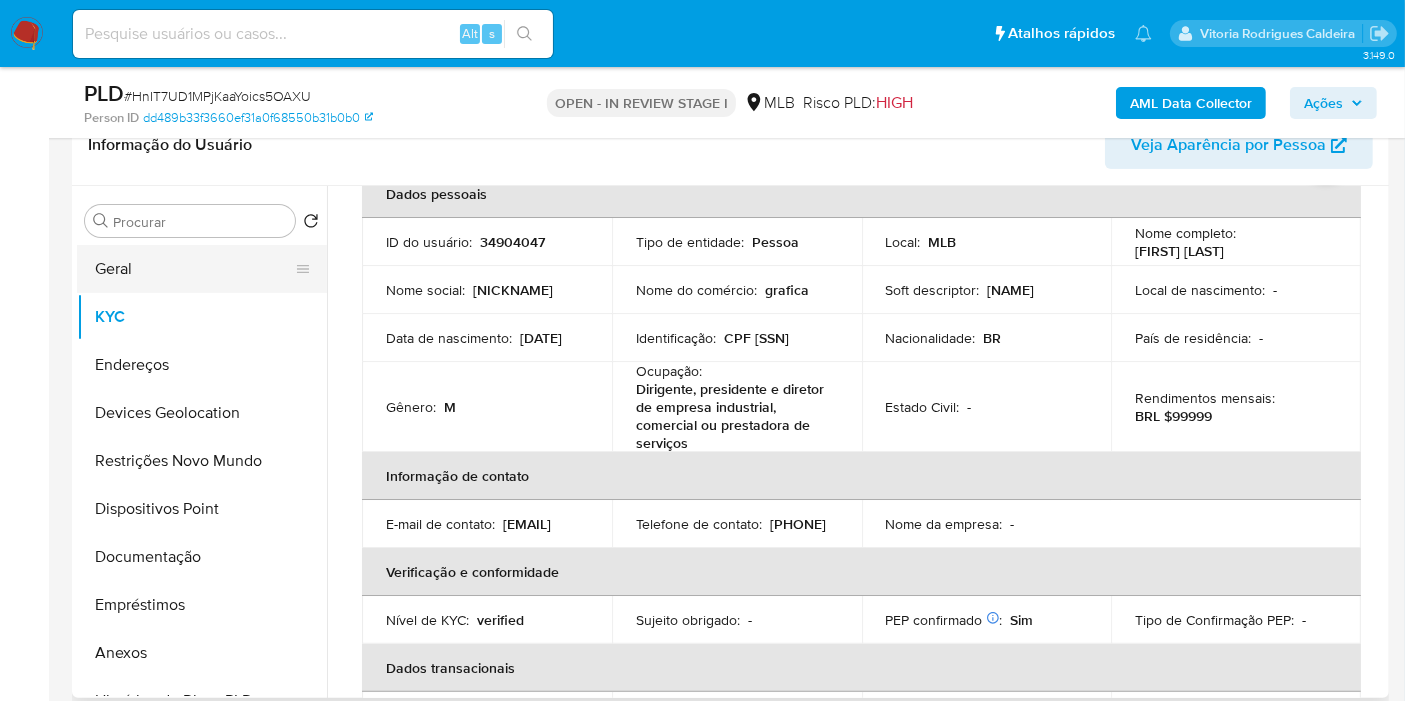 click on "Geral" at bounding box center [194, 269] 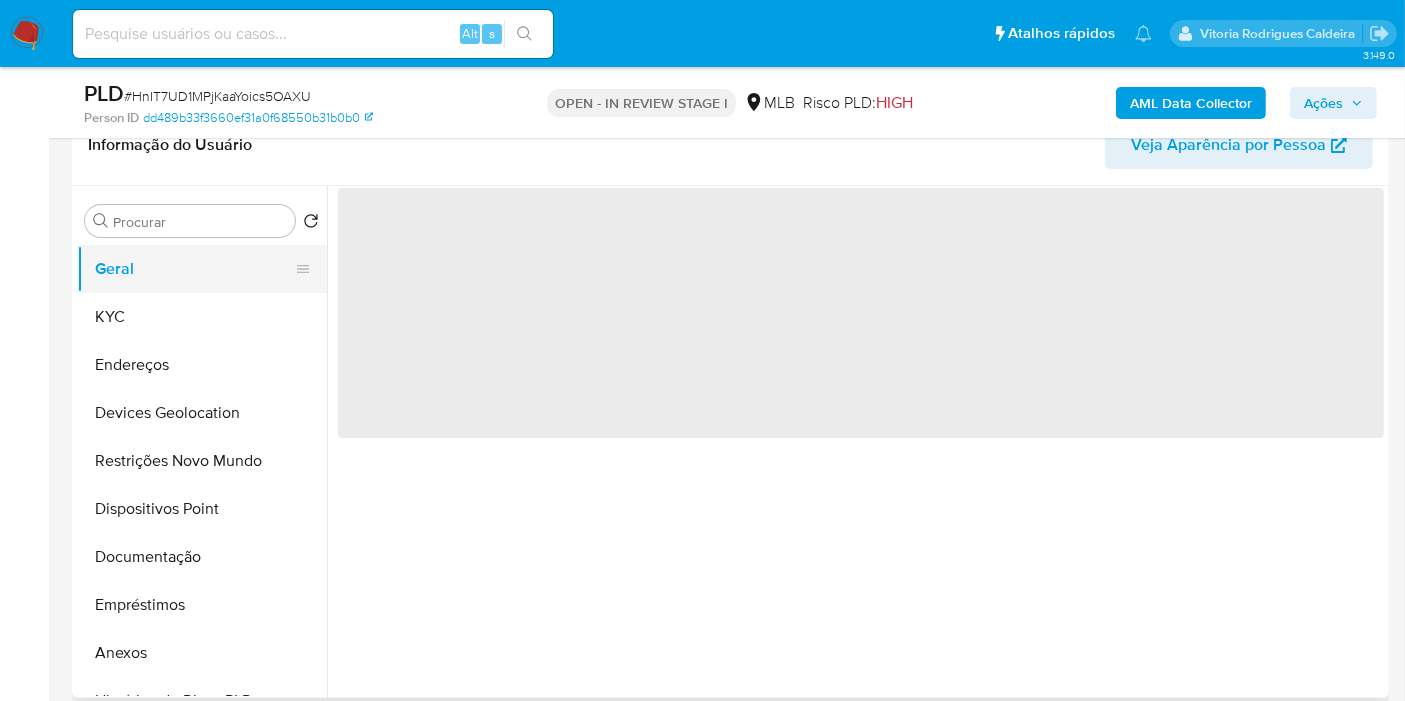 scroll, scrollTop: 0, scrollLeft: 0, axis: both 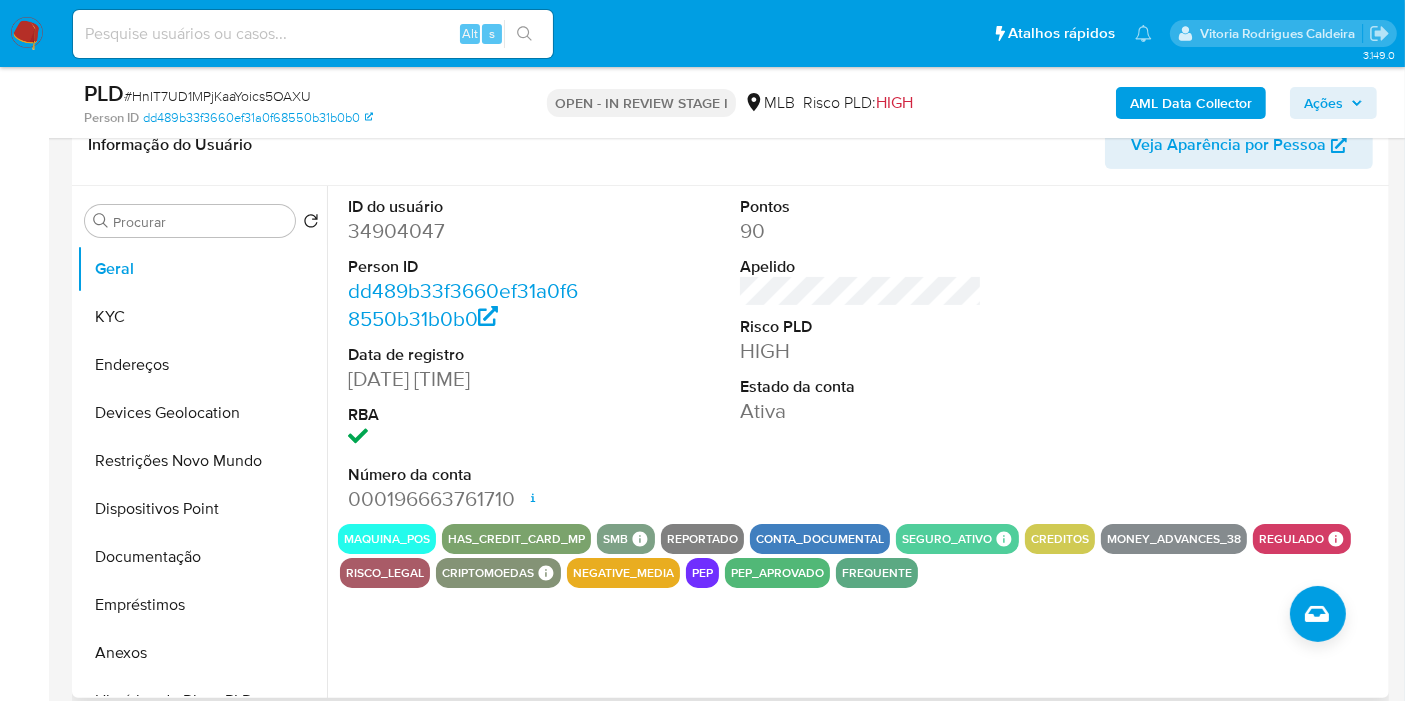type 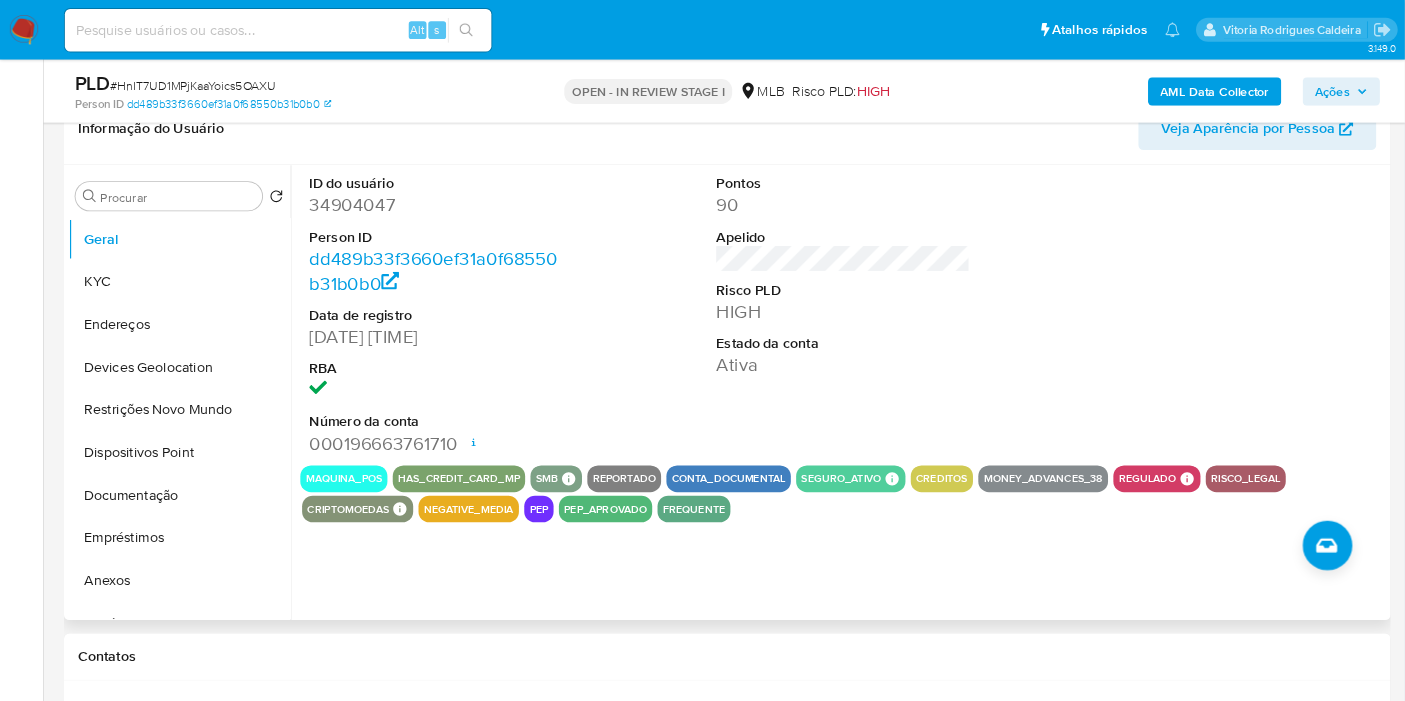 scroll, scrollTop: 333, scrollLeft: 0, axis: vertical 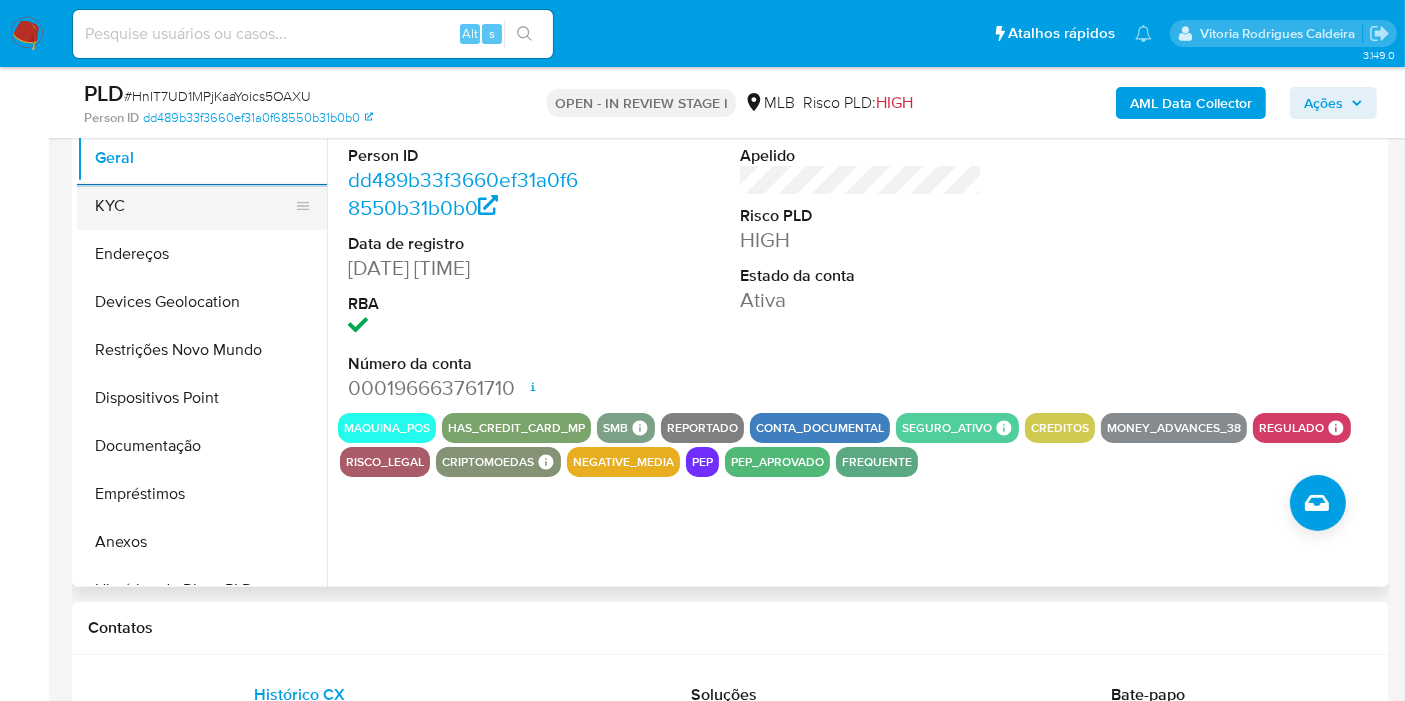 click on "KYC" at bounding box center [194, 206] 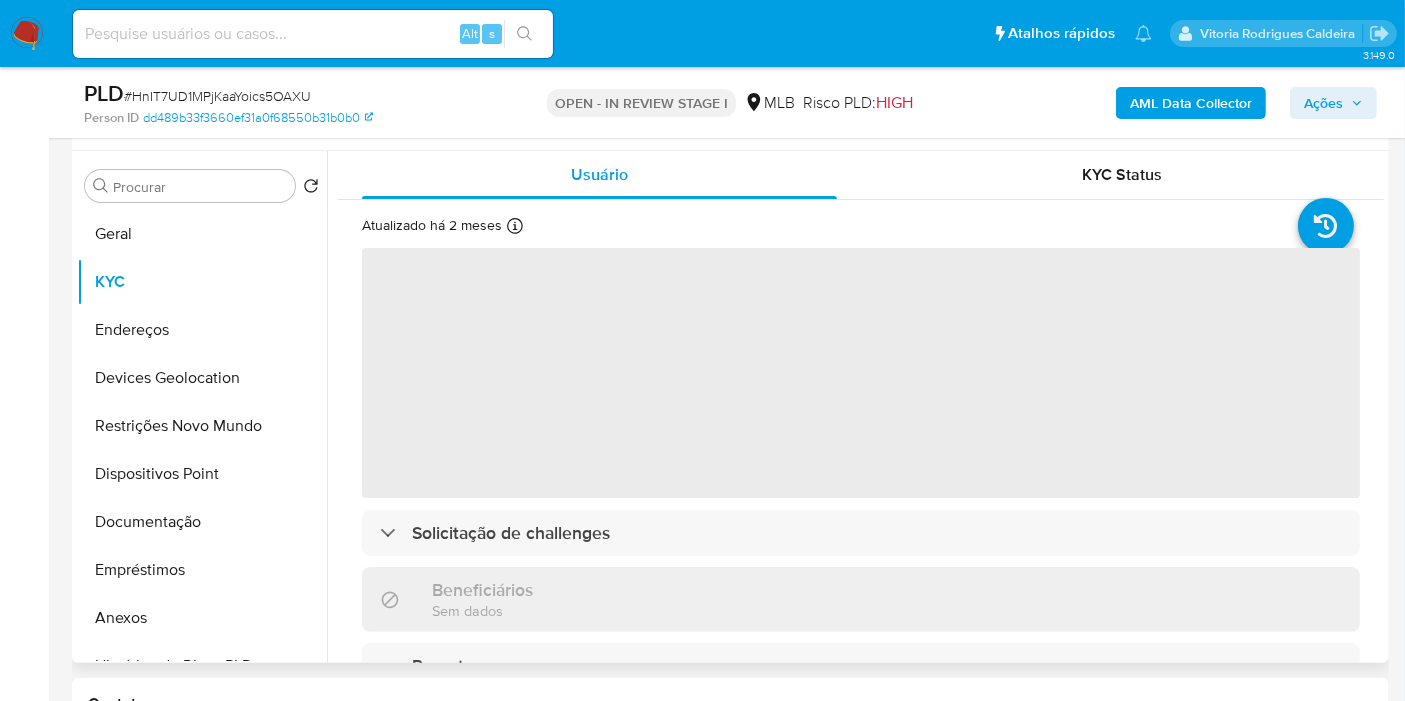 scroll, scrollTop: 333, scrollLeft: 0, axis: vertical 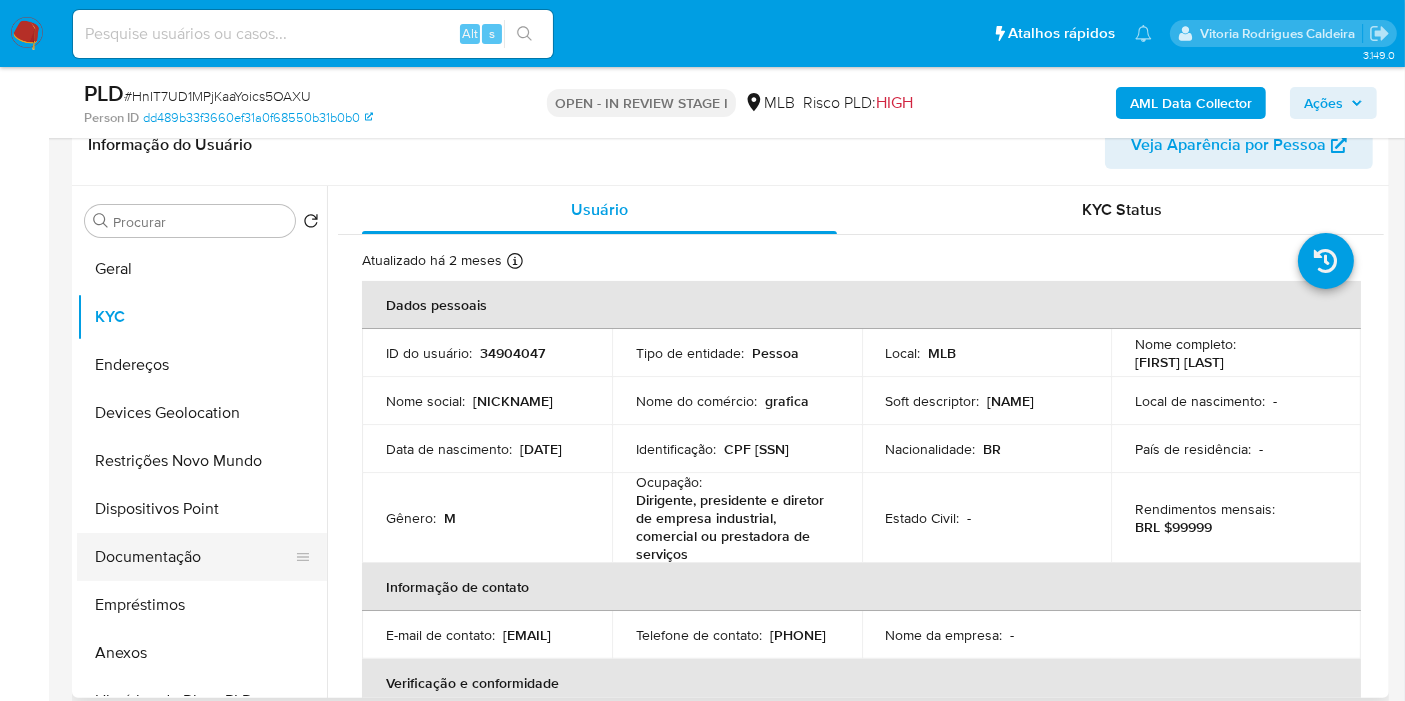 click on "Documentação" at bounding box center (194, 557) 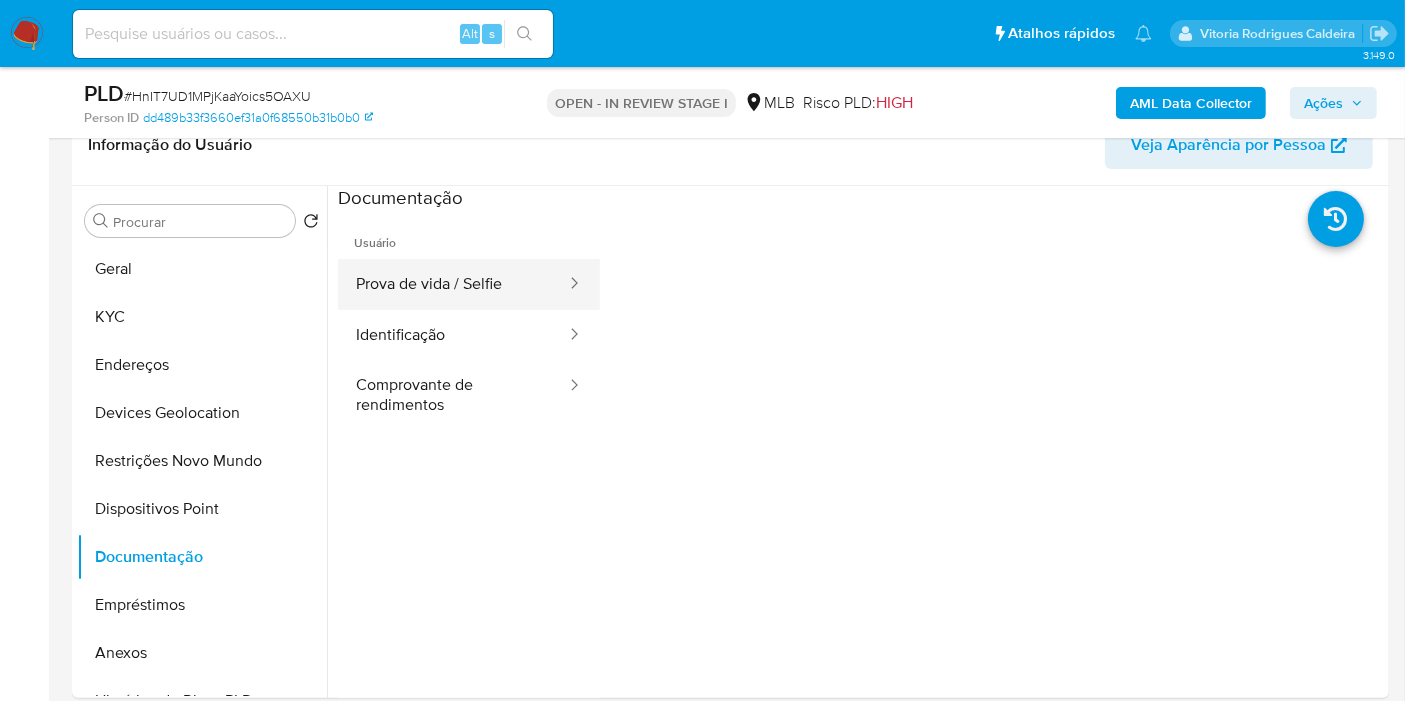 click on "Prova de vida / Selfie" at bounding box center [453, 284] 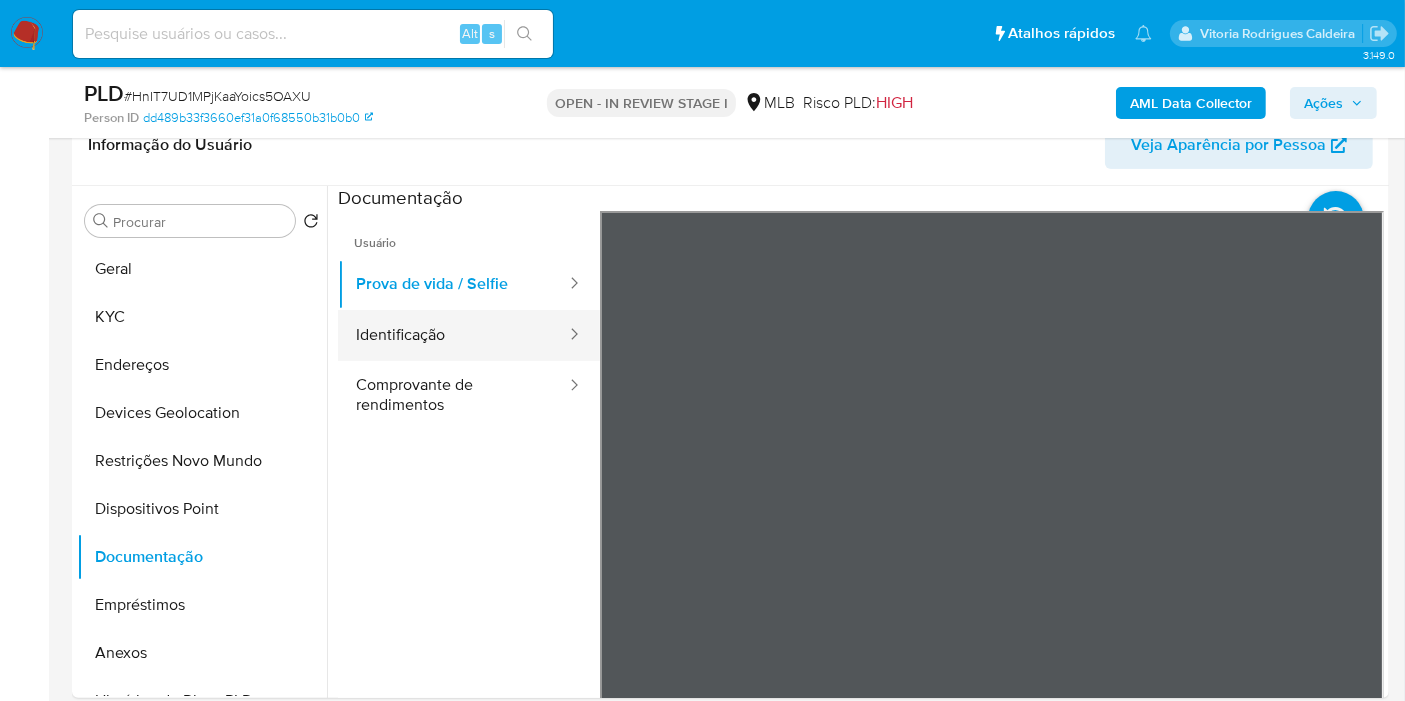 click on "Identificação" at bounding box center [453, 335] 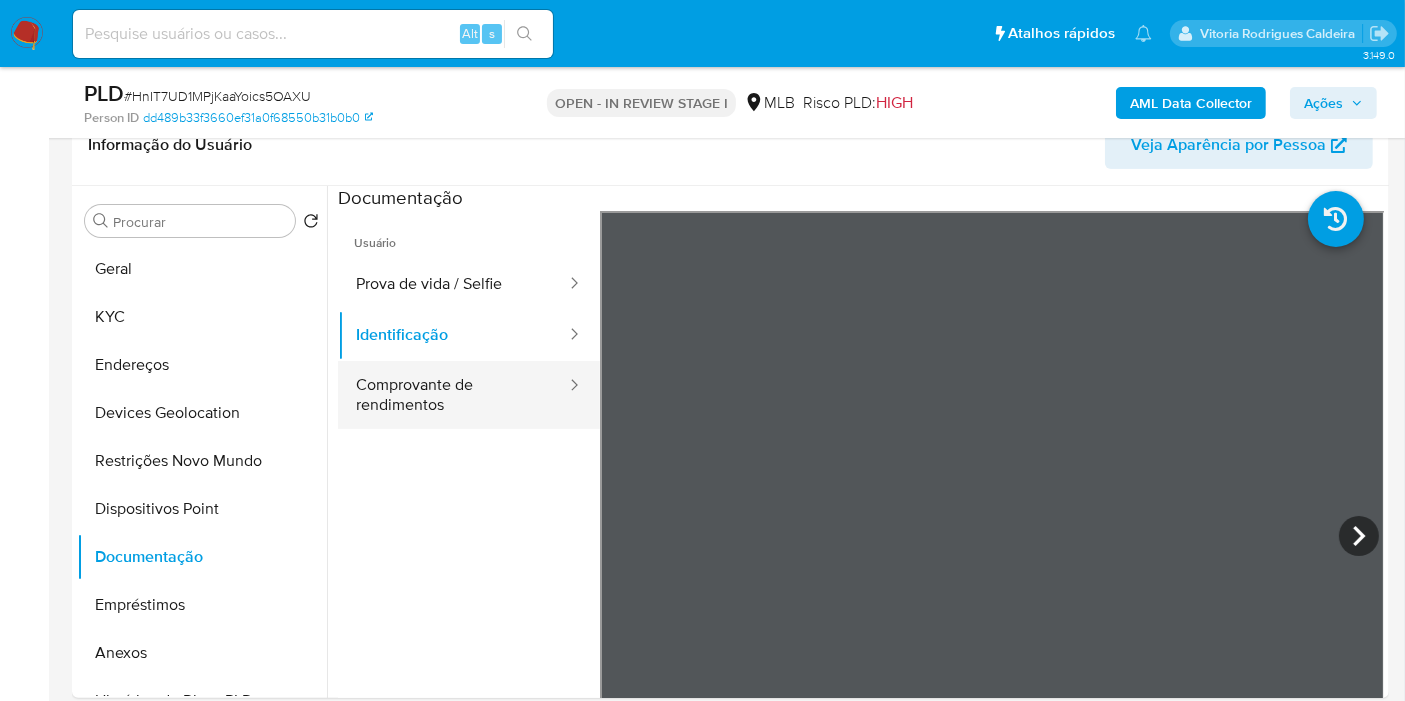 click on "Comprovante de rendimentos" at bounding box center (453, 395) 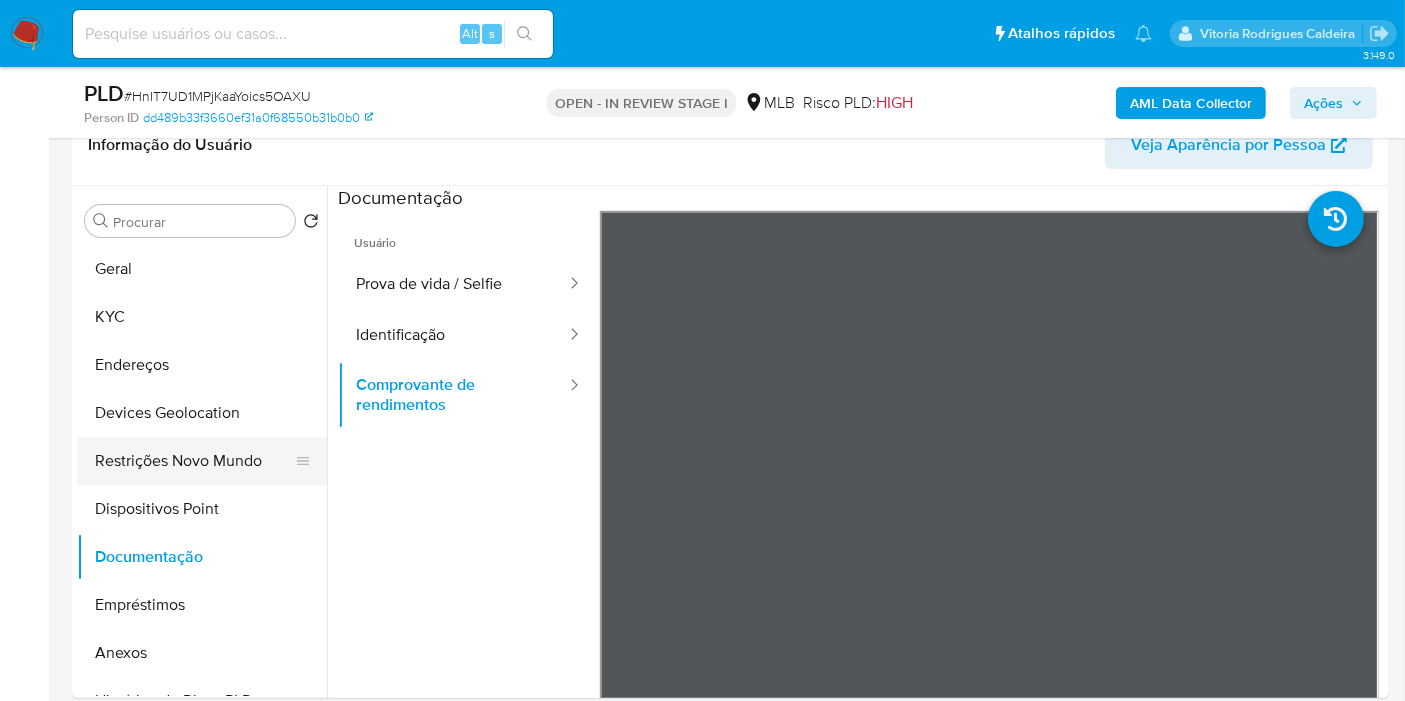 click on "Restrições Novo Mundo" at bounding box center [194, 461] 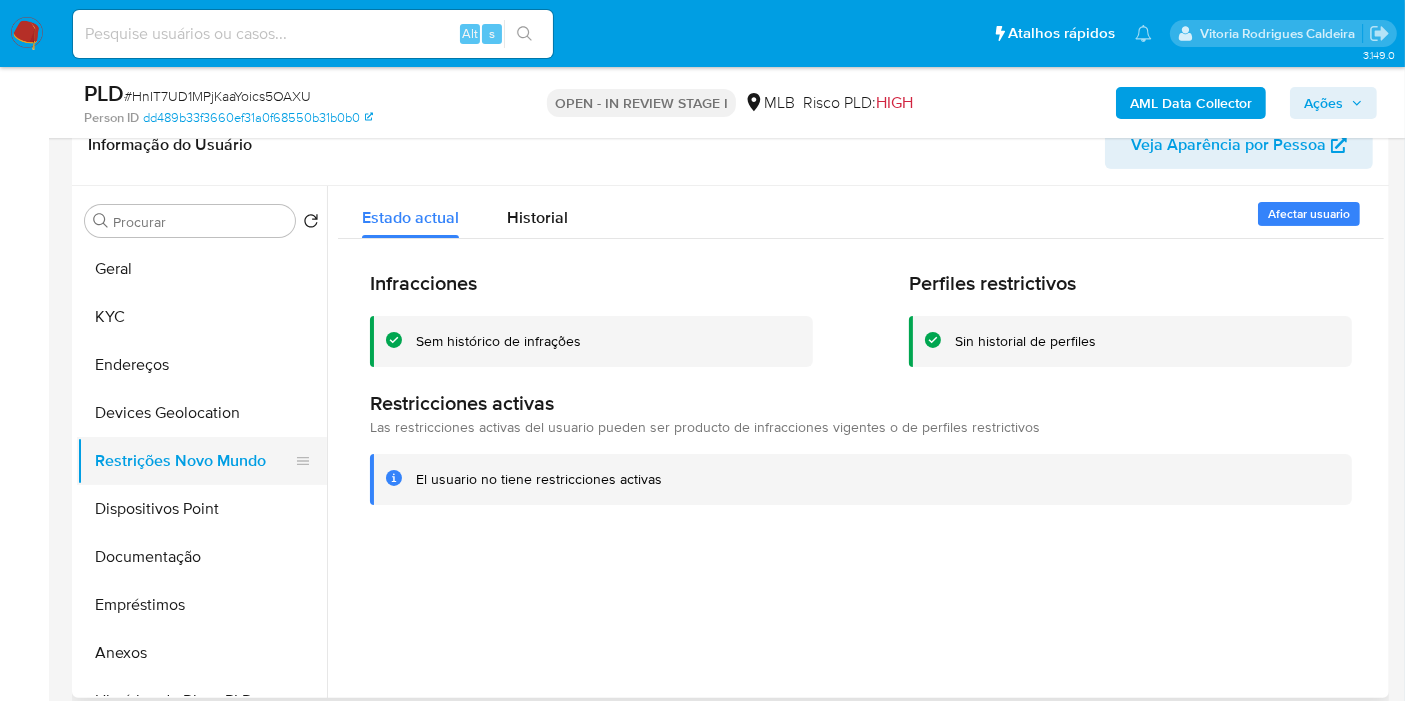 scroll, scrollTop: 444, scrollLeft: 0, axis: vertical 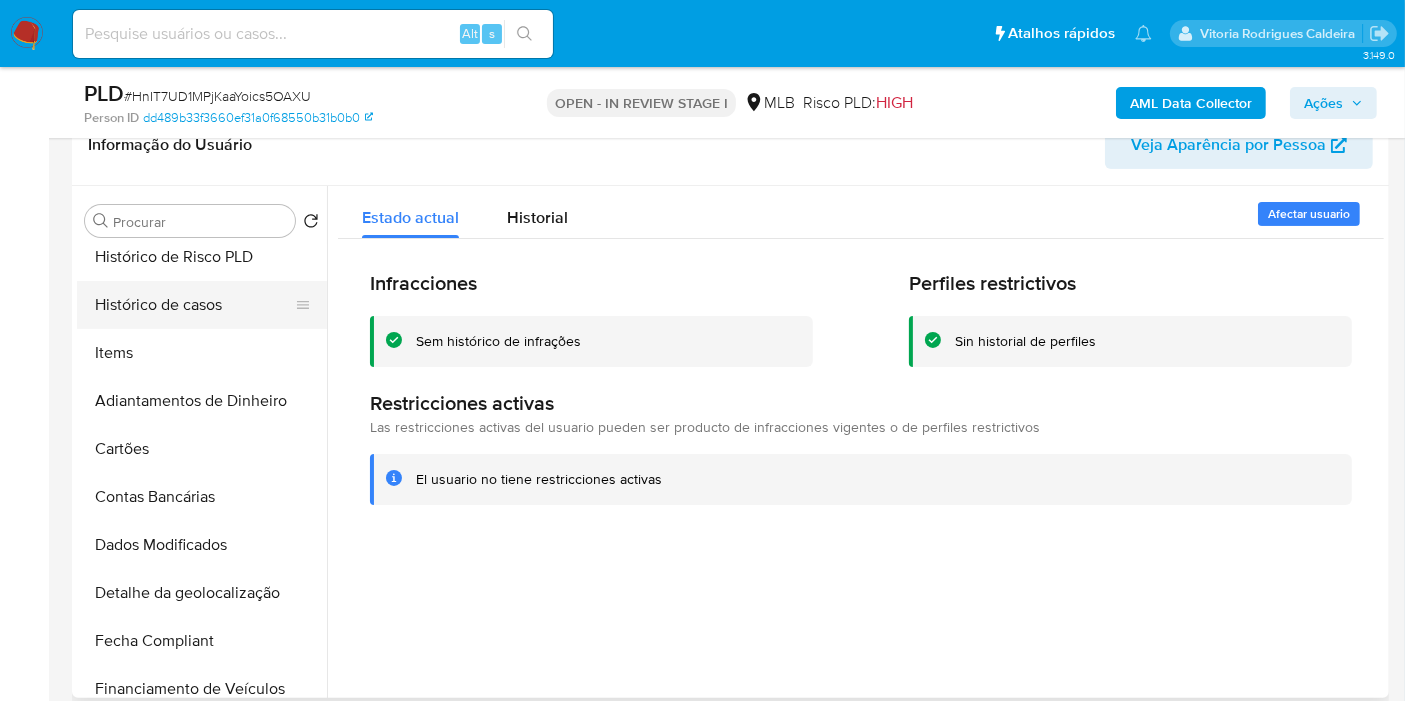 click on "Histórico de casos" at bounding box center [194, 305] 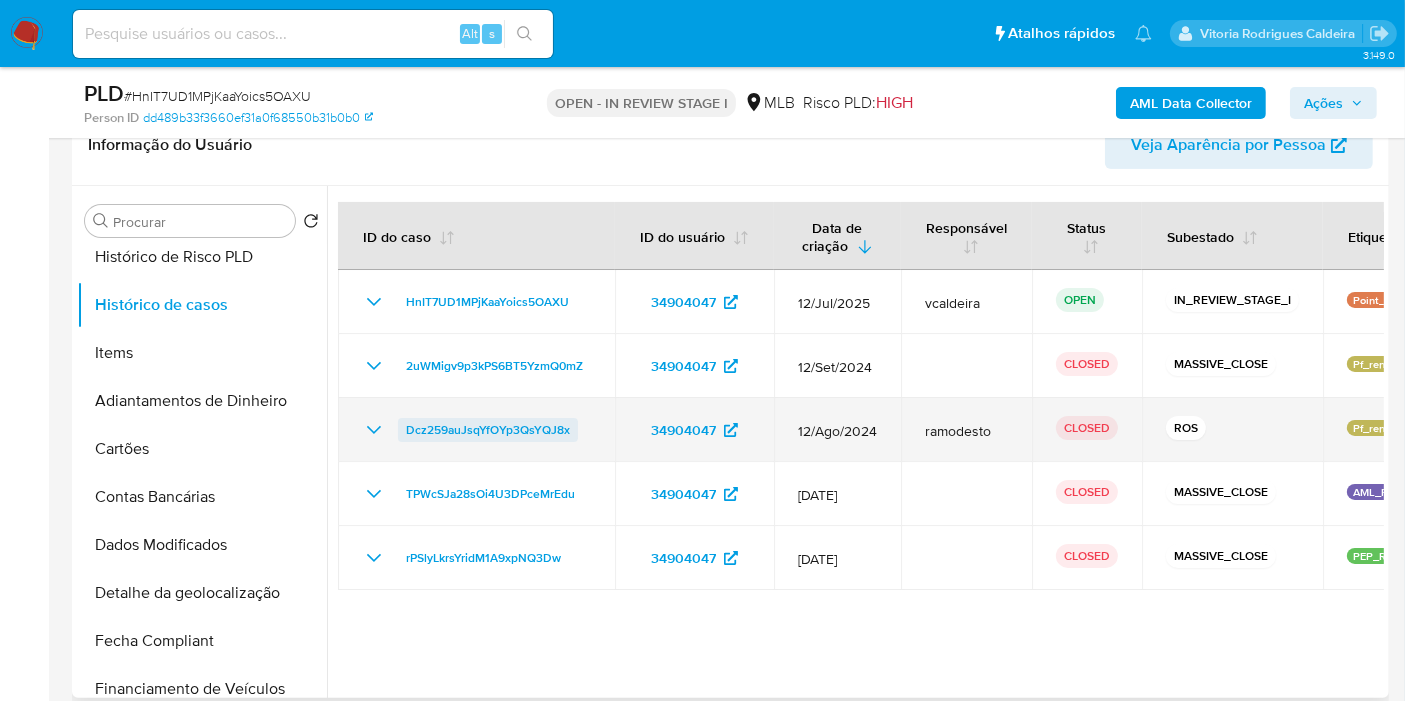 click on "Dcz259auJsqYfOYp3QsYQJ8x" at bounding box center (488, 430) 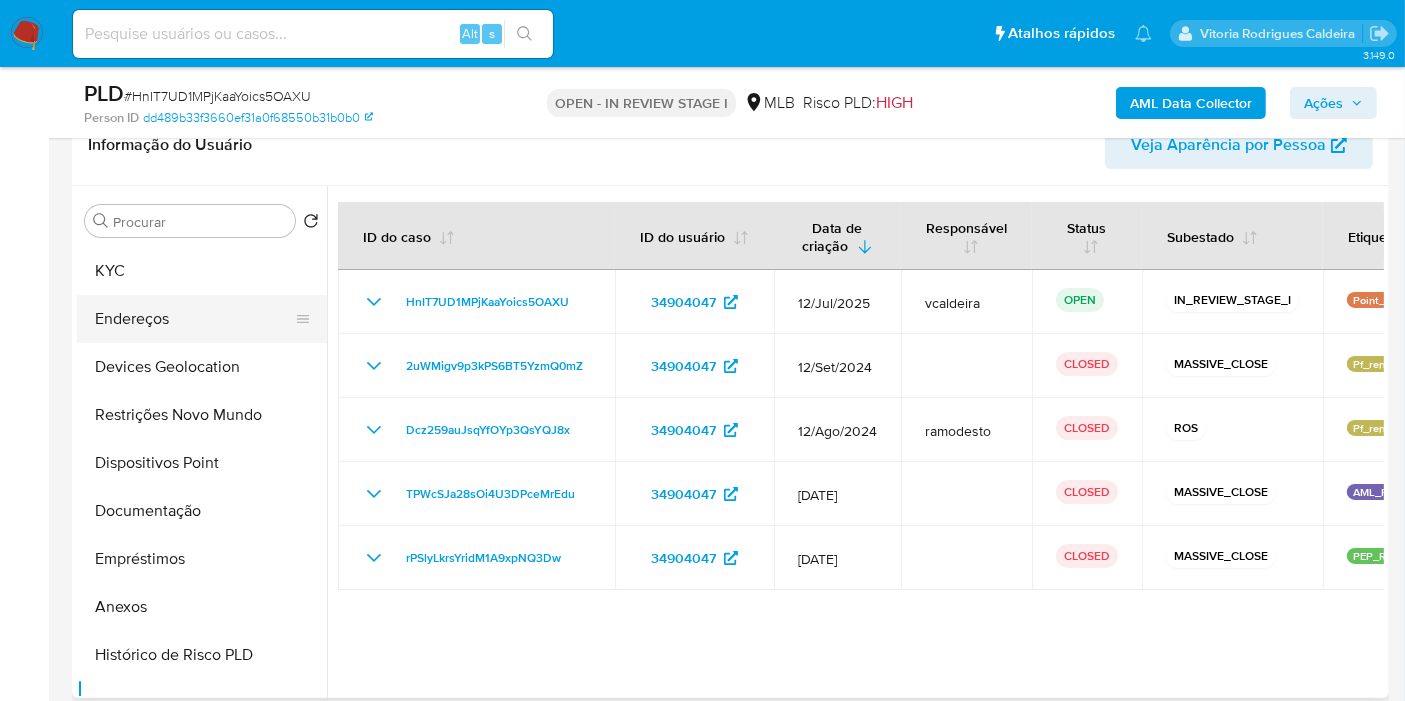 scroll, scrollTop: 0, scrollLeft: 0, axis: both 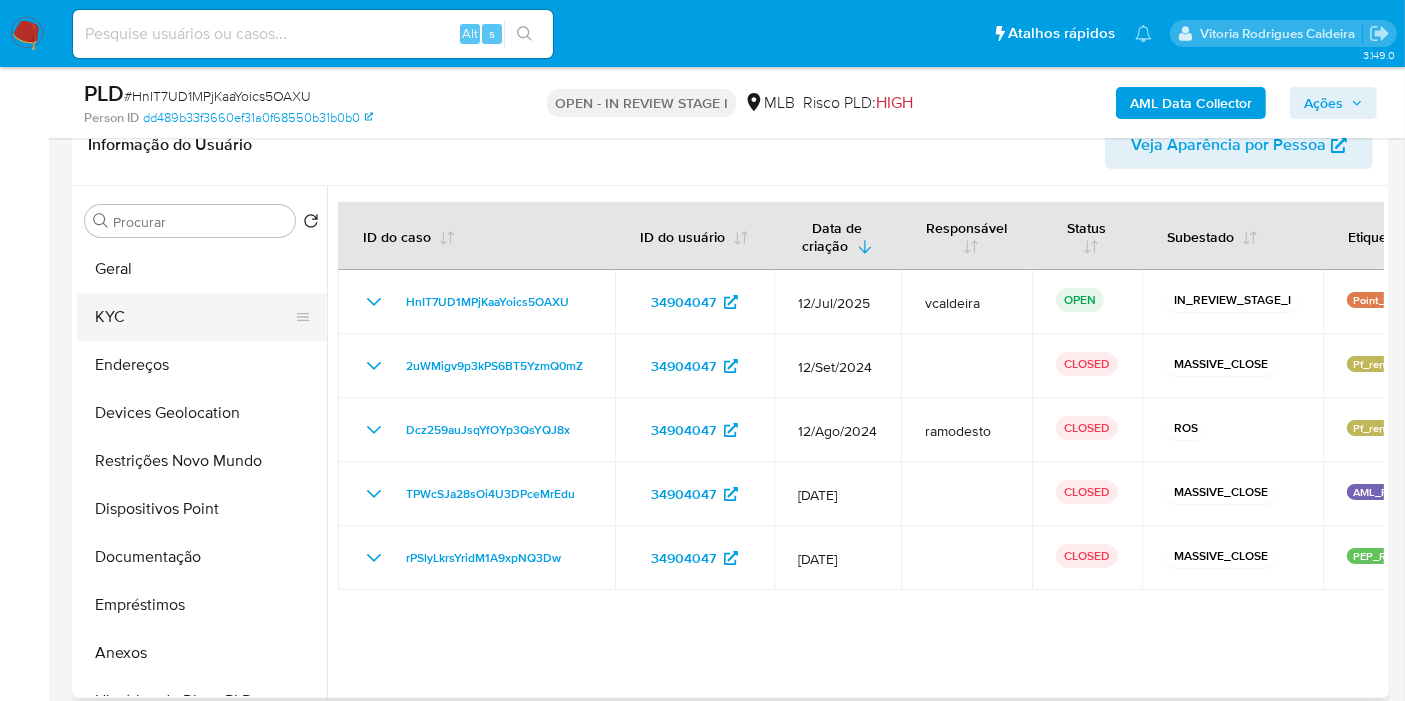 click on "KYC" at bounding box center (194, 317) 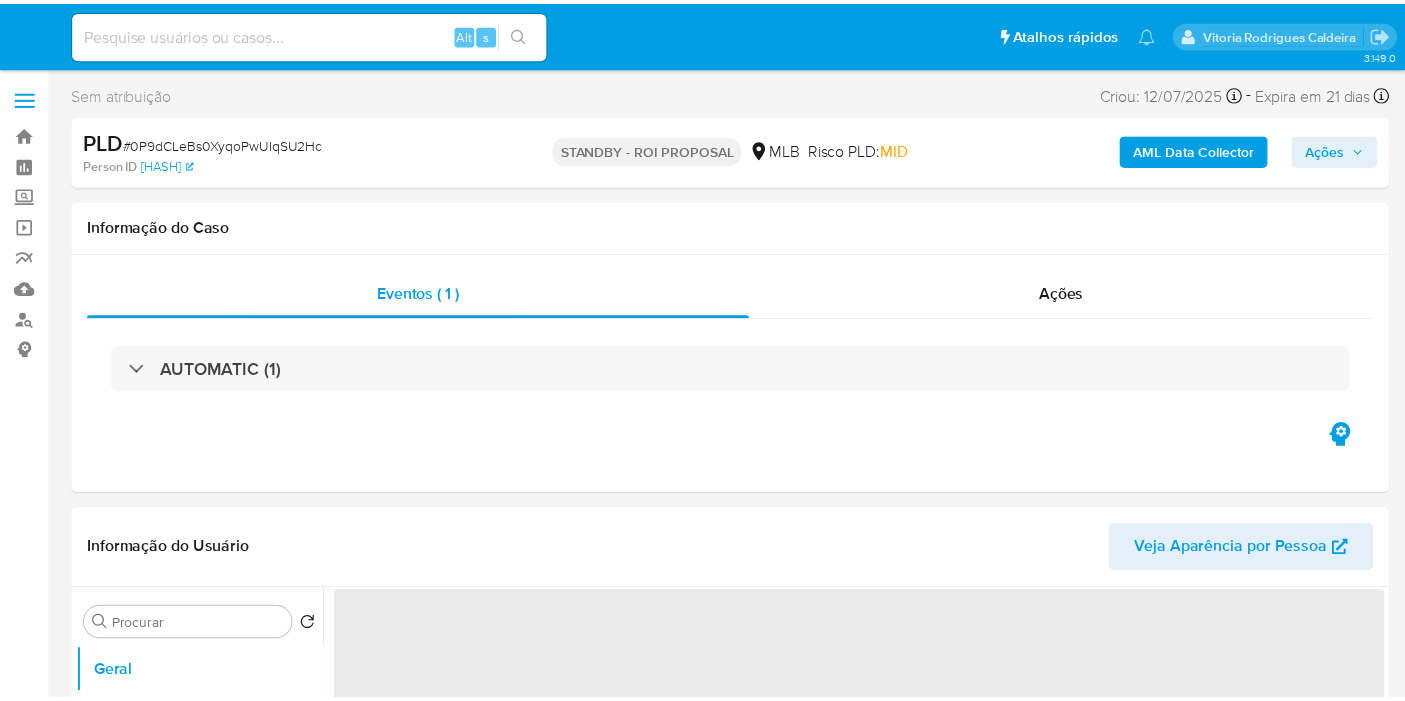 scroll, scrollTop: 0, scrollLeft: 0, axis: both 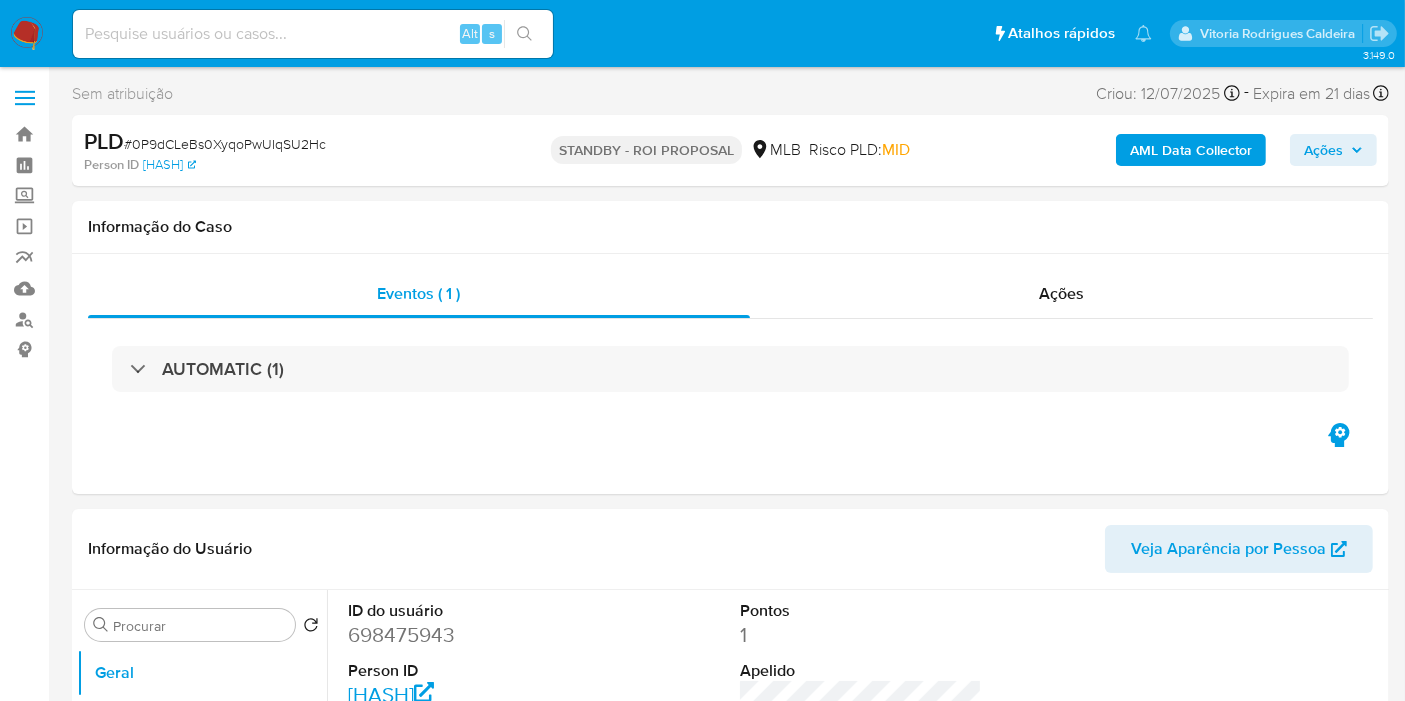 select on "10" 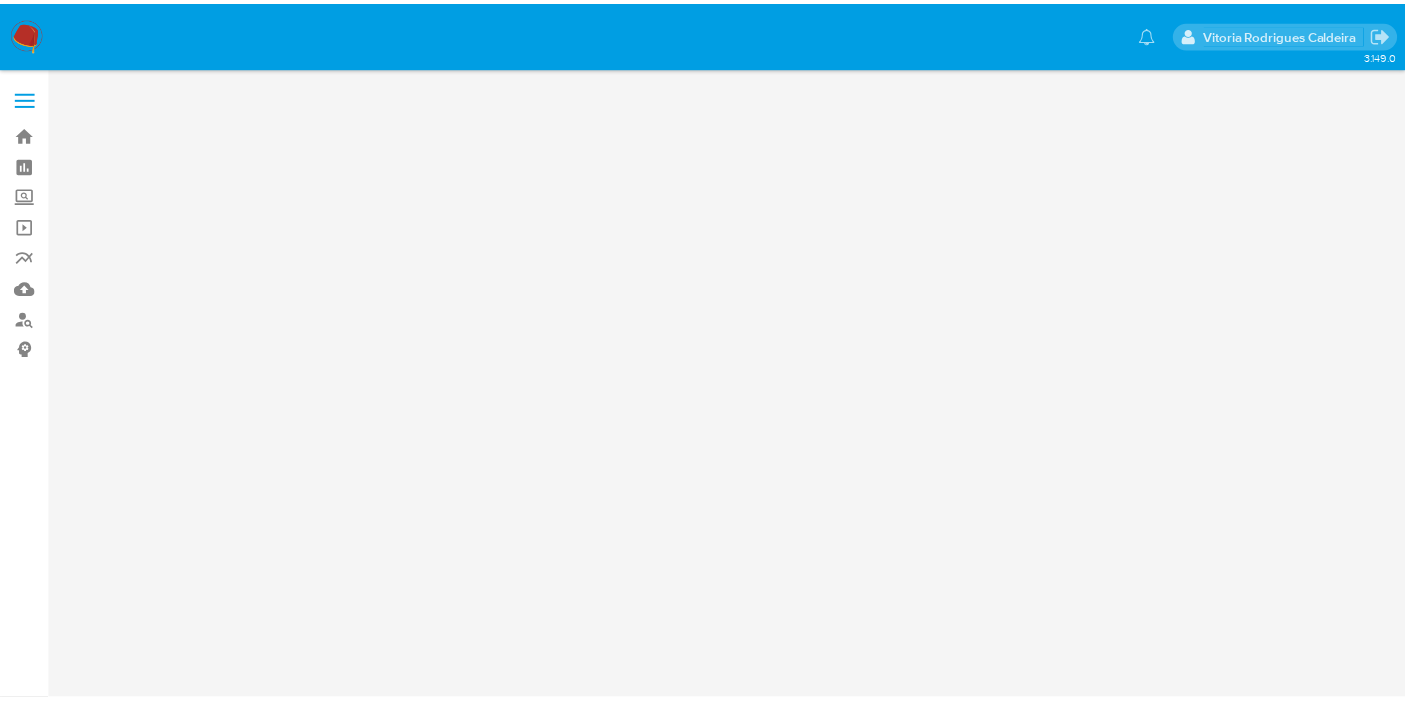scroll, scrollTop: 0, scrollLeft: 0, axis: both 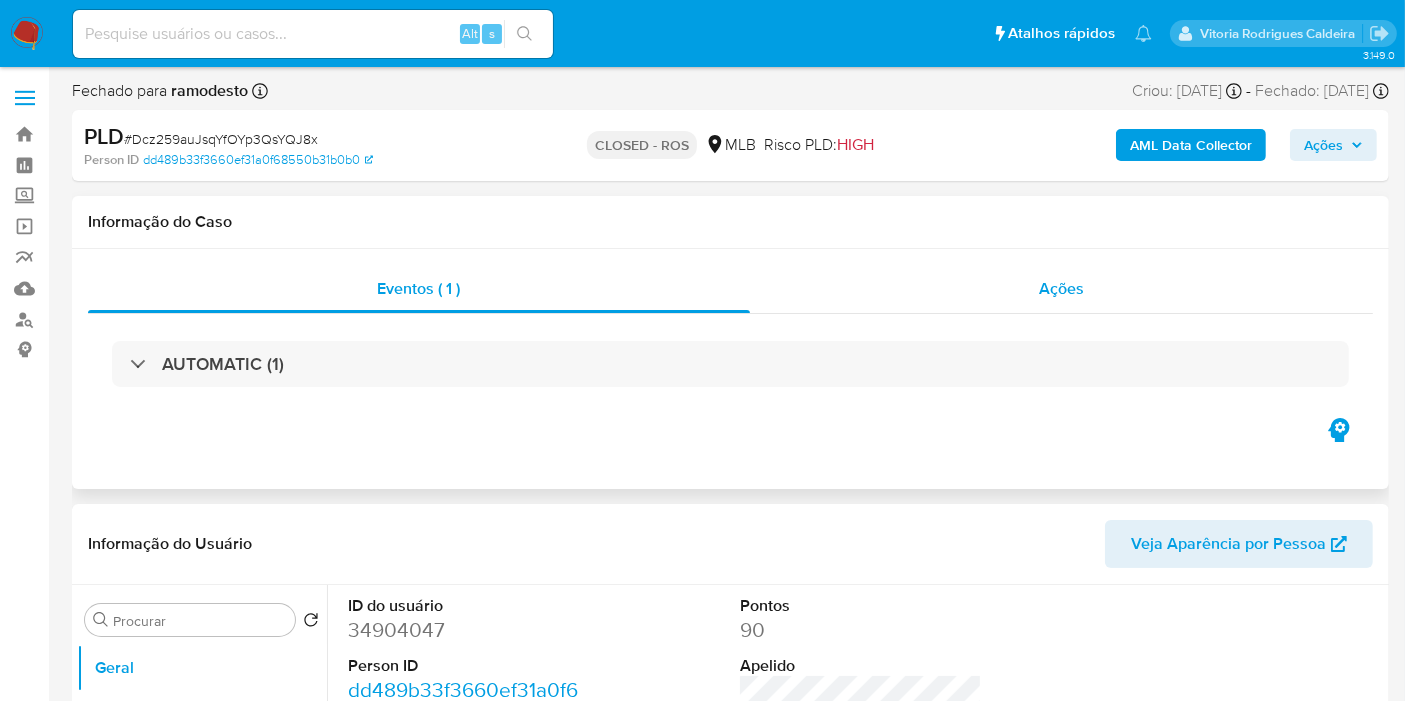 click on "Ações" at bounding box center (1062, 289) 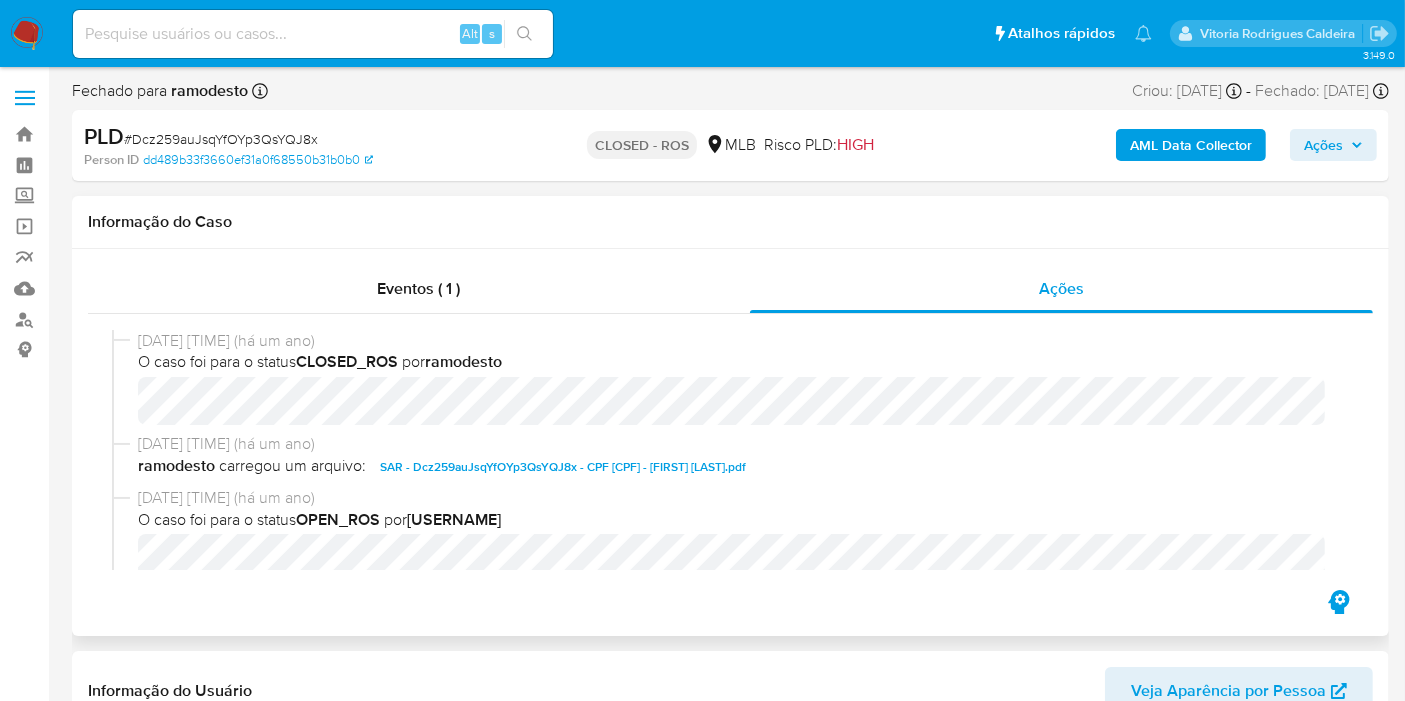 select on "10" 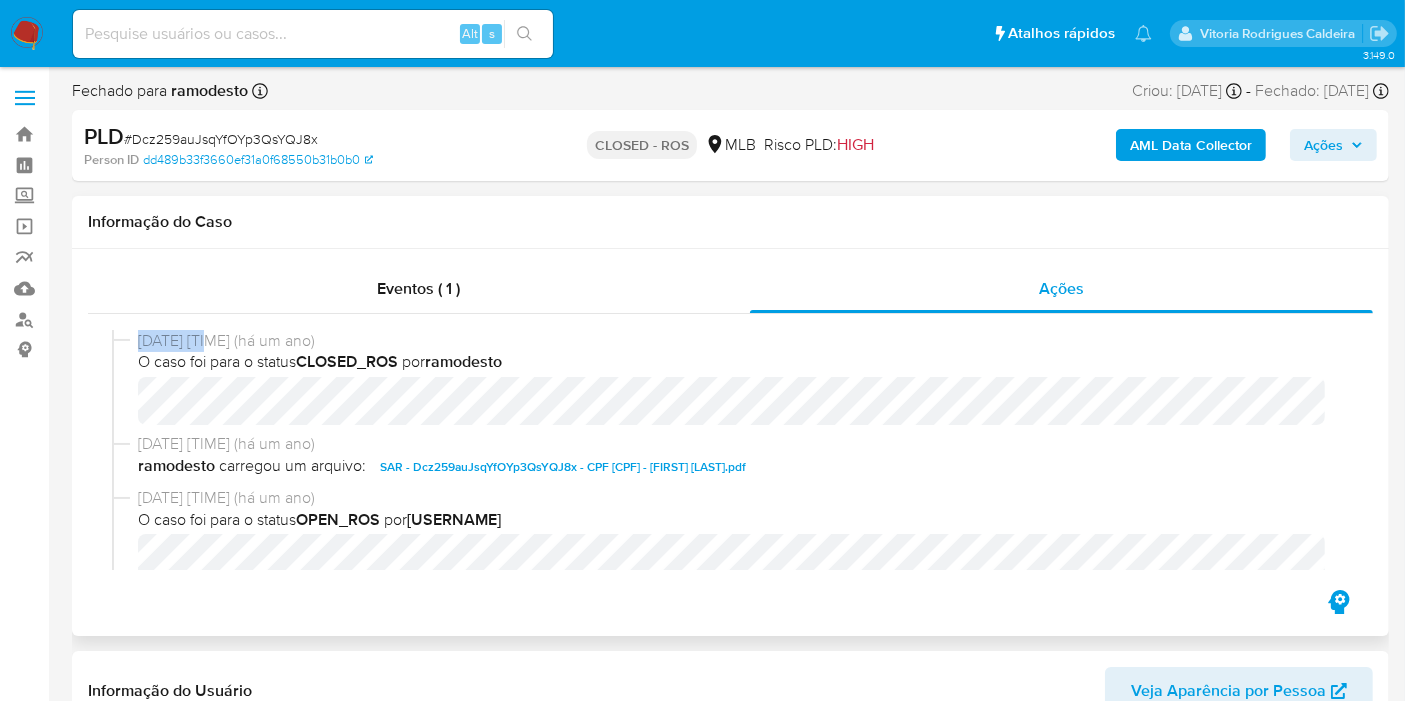 drag, startPoint x: 220, startPoint y: 335, endPoint x: 137, endPoint y: 338, distance: 83.0542 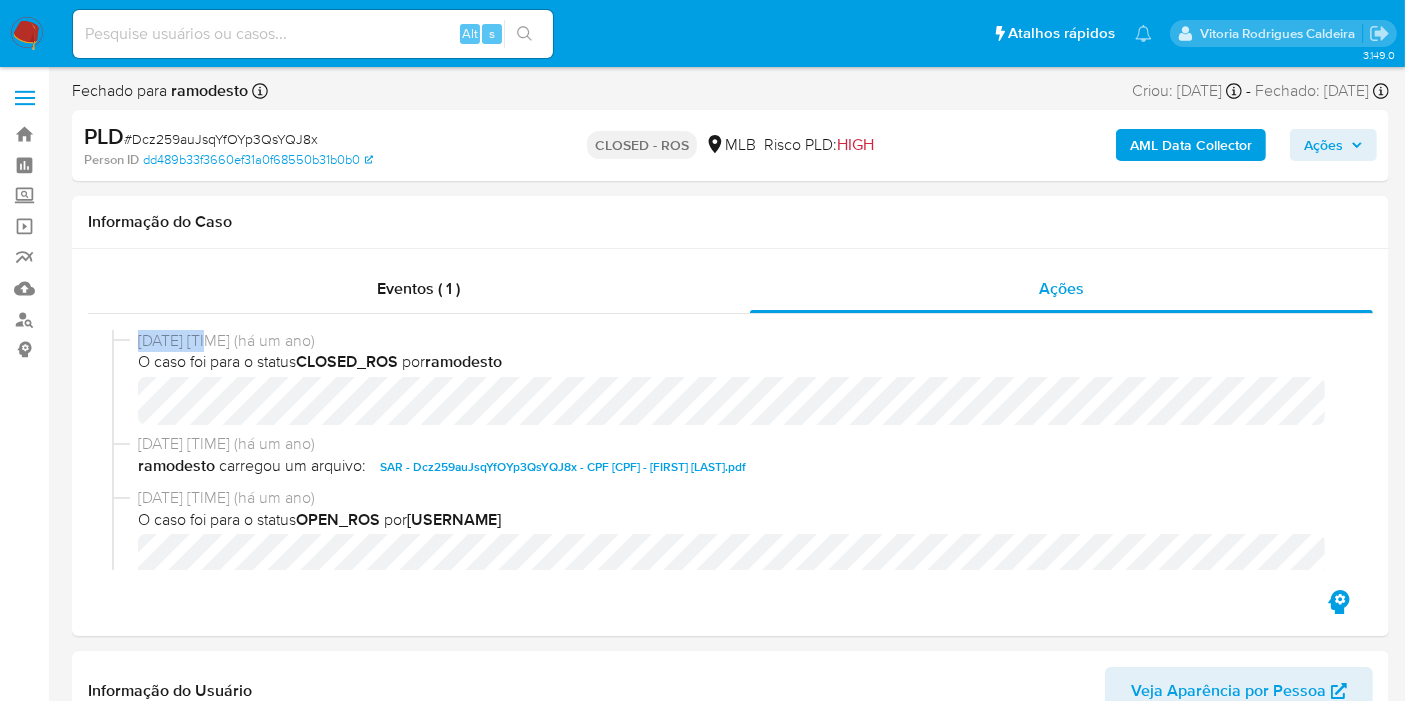 copy on "04/09/2024" 